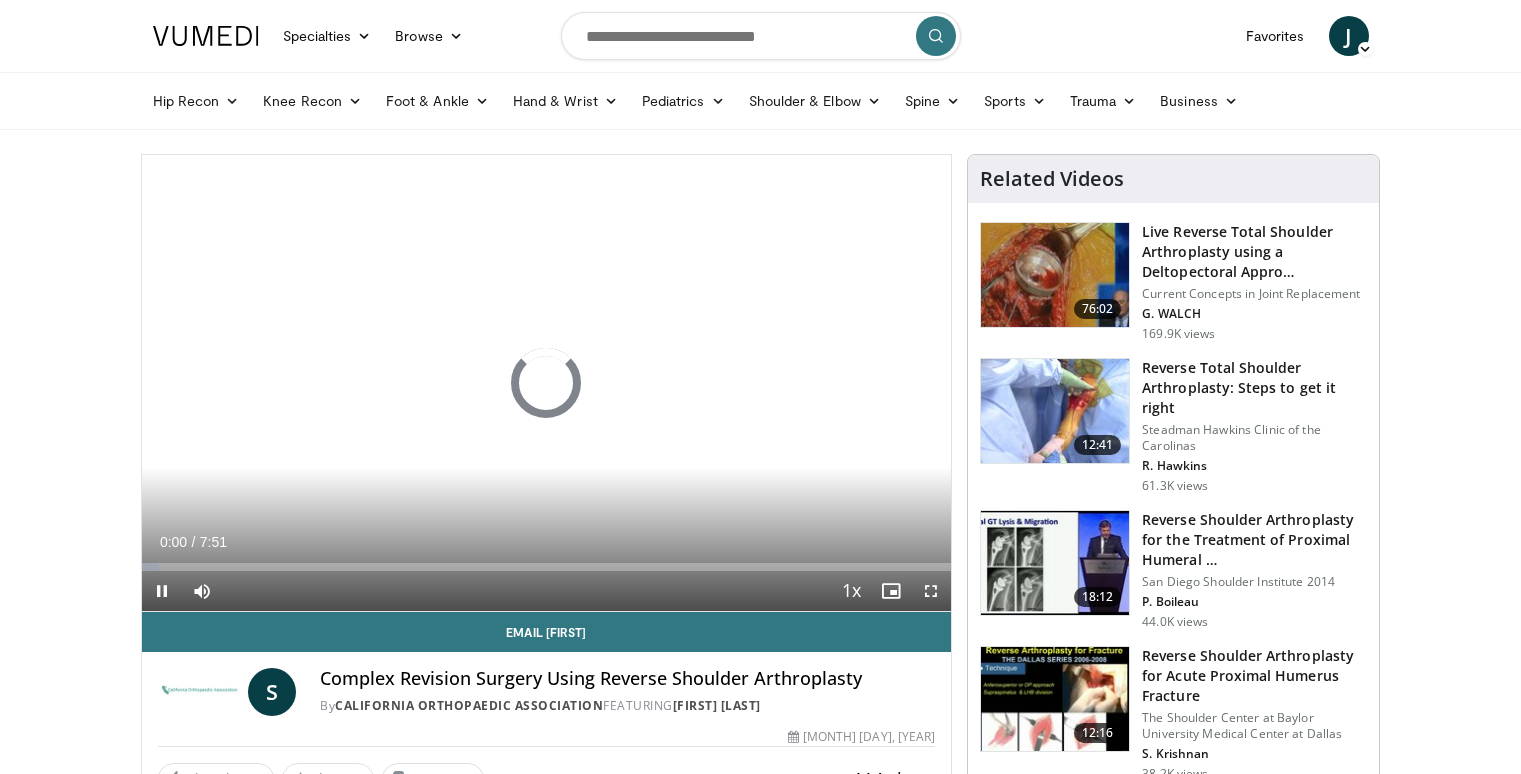 scroll, scrollTop: 0, scrollLeft: 0, axis: both 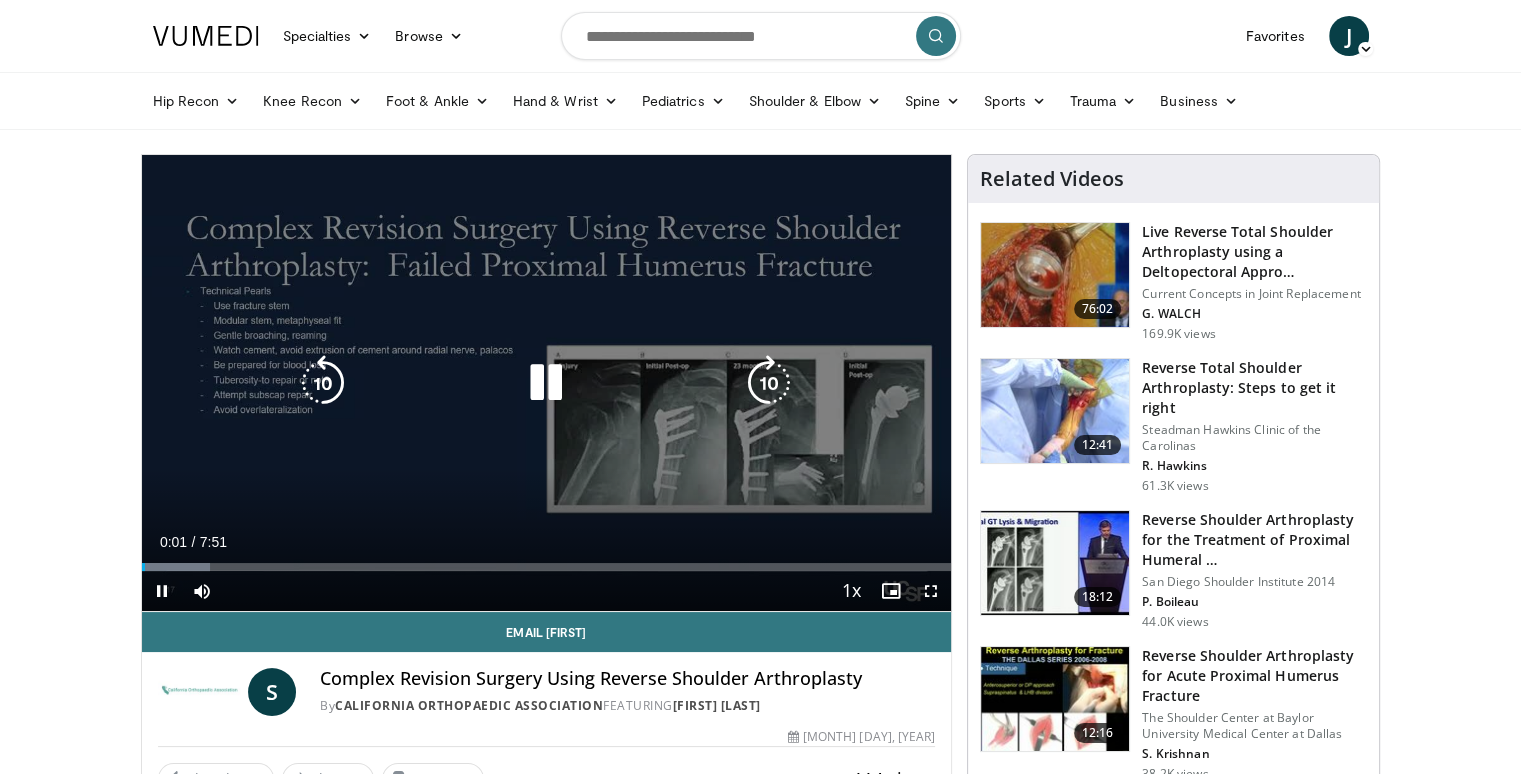 click at bounding box center [546, 383] 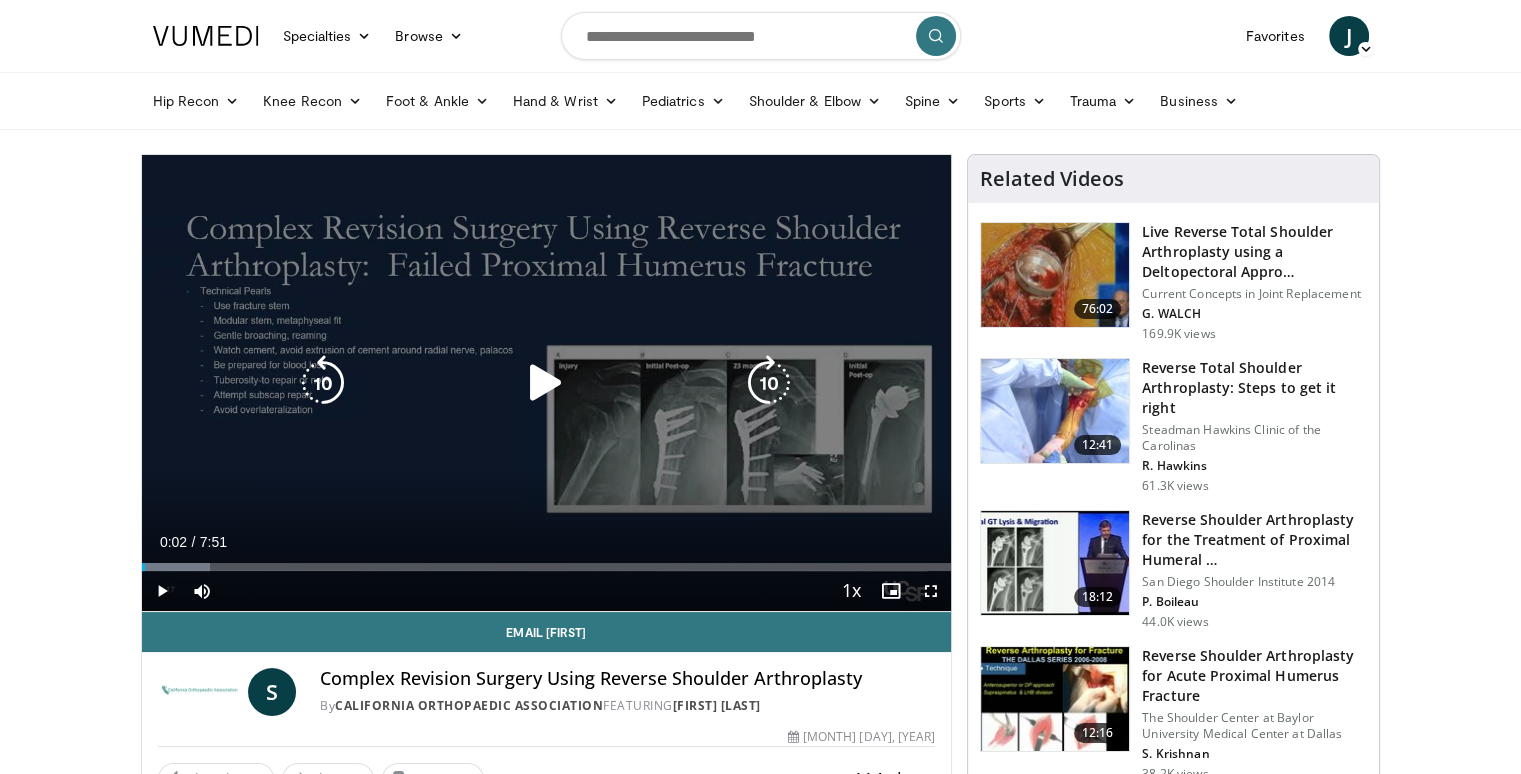 click at bounding box center (546, 383) 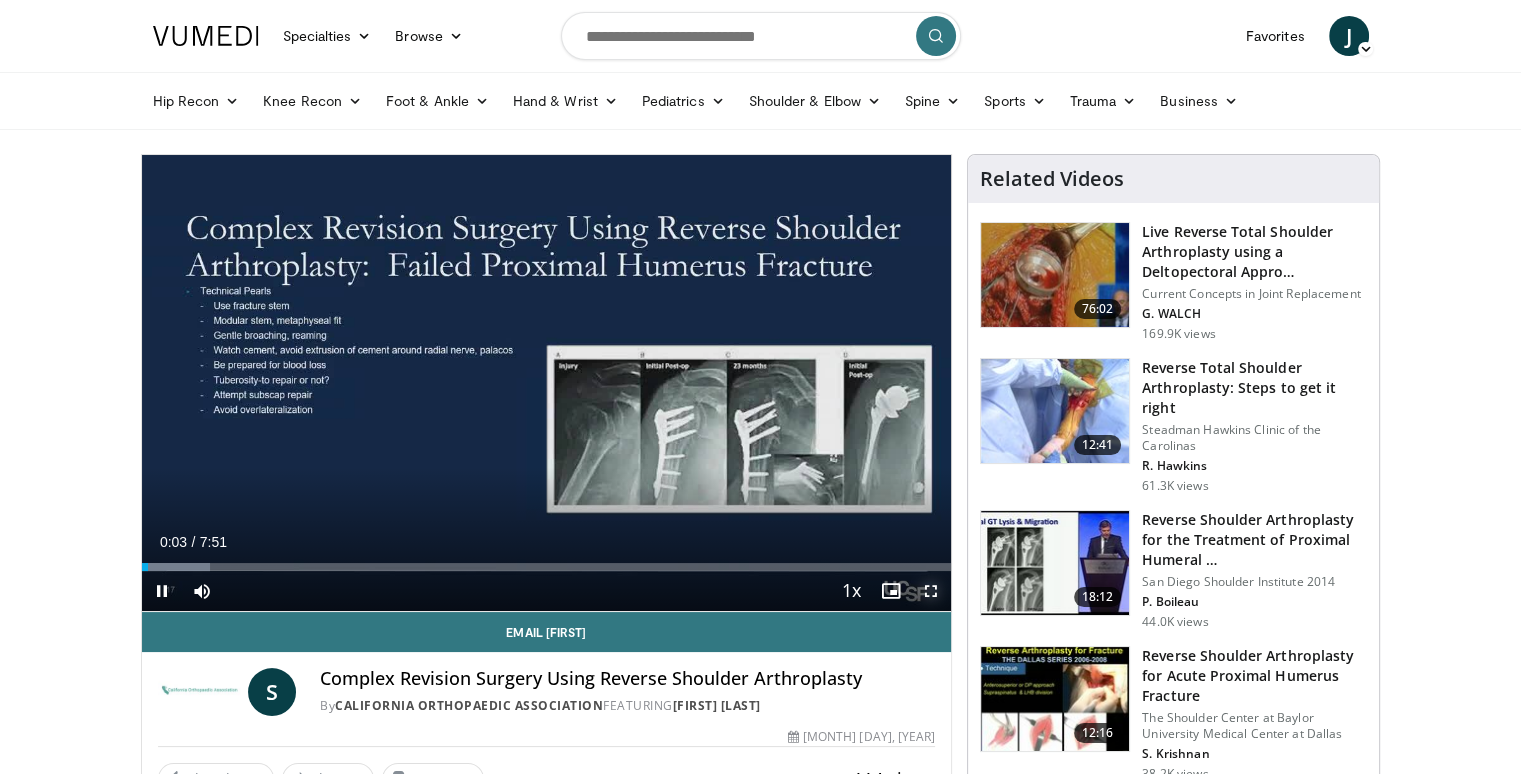 click at bounding box center (931, 591) 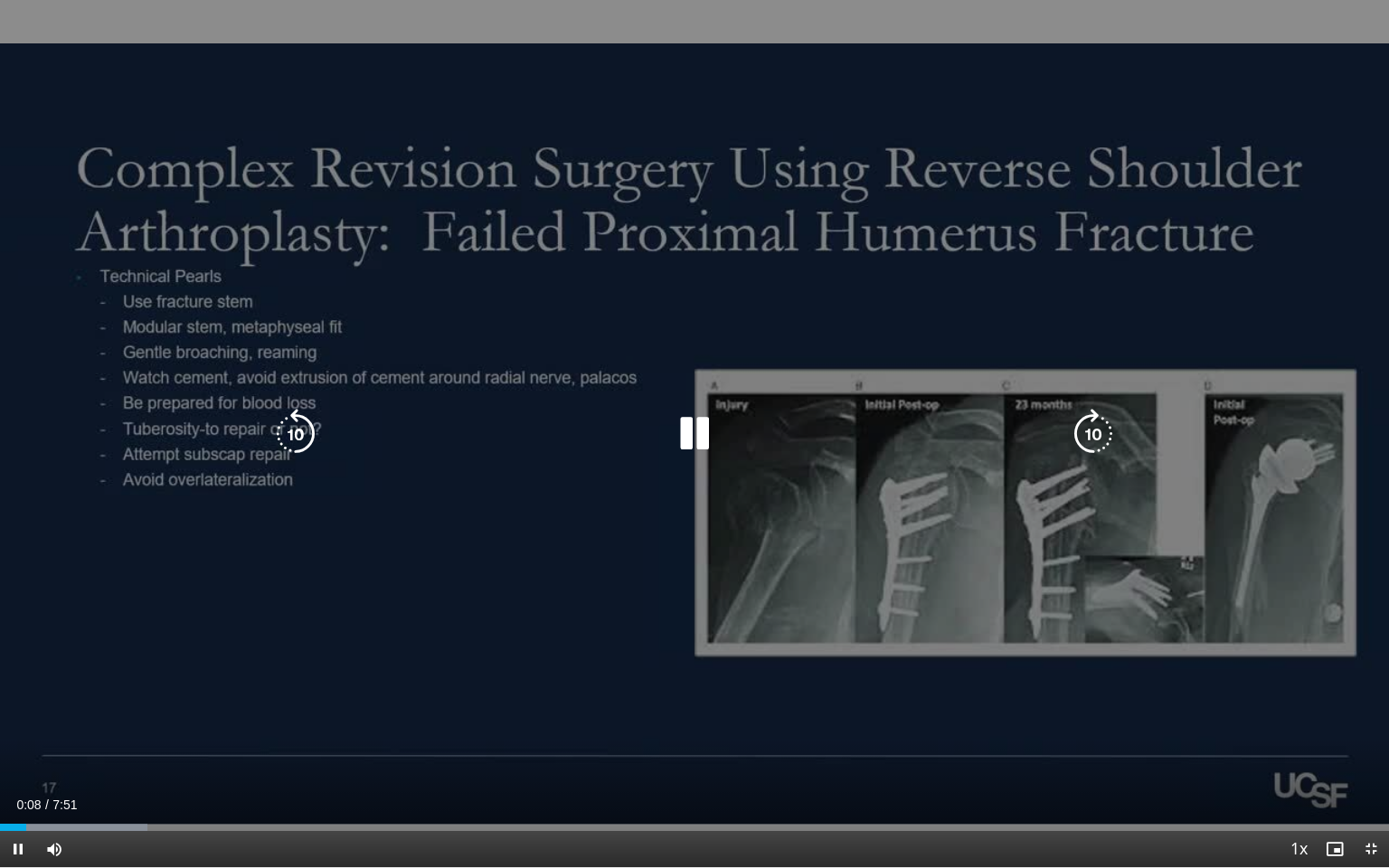 click at bounding box center [694, 434] 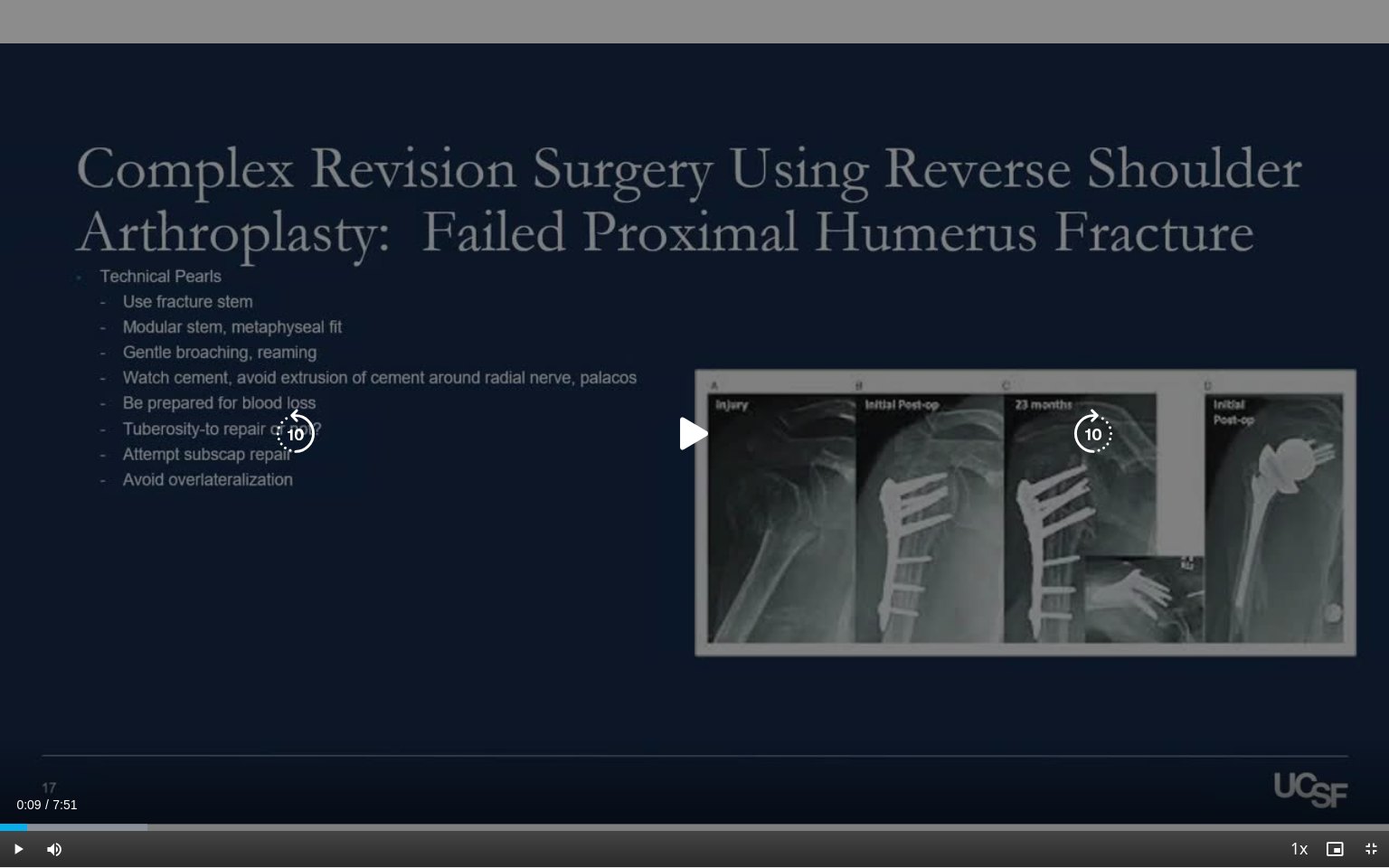 click at bounding box center (694, 434) 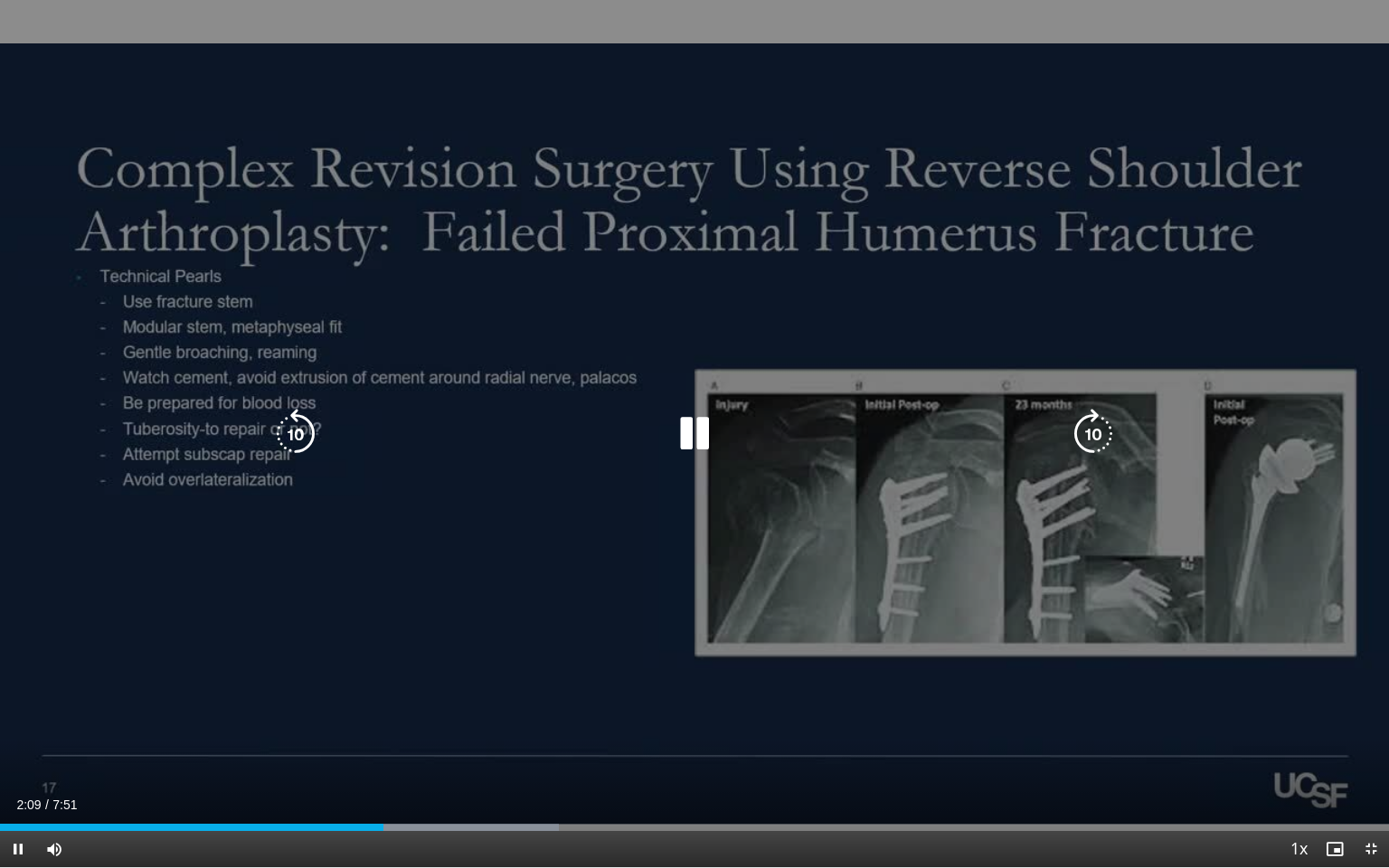 click at bounding box center [1093, 434] 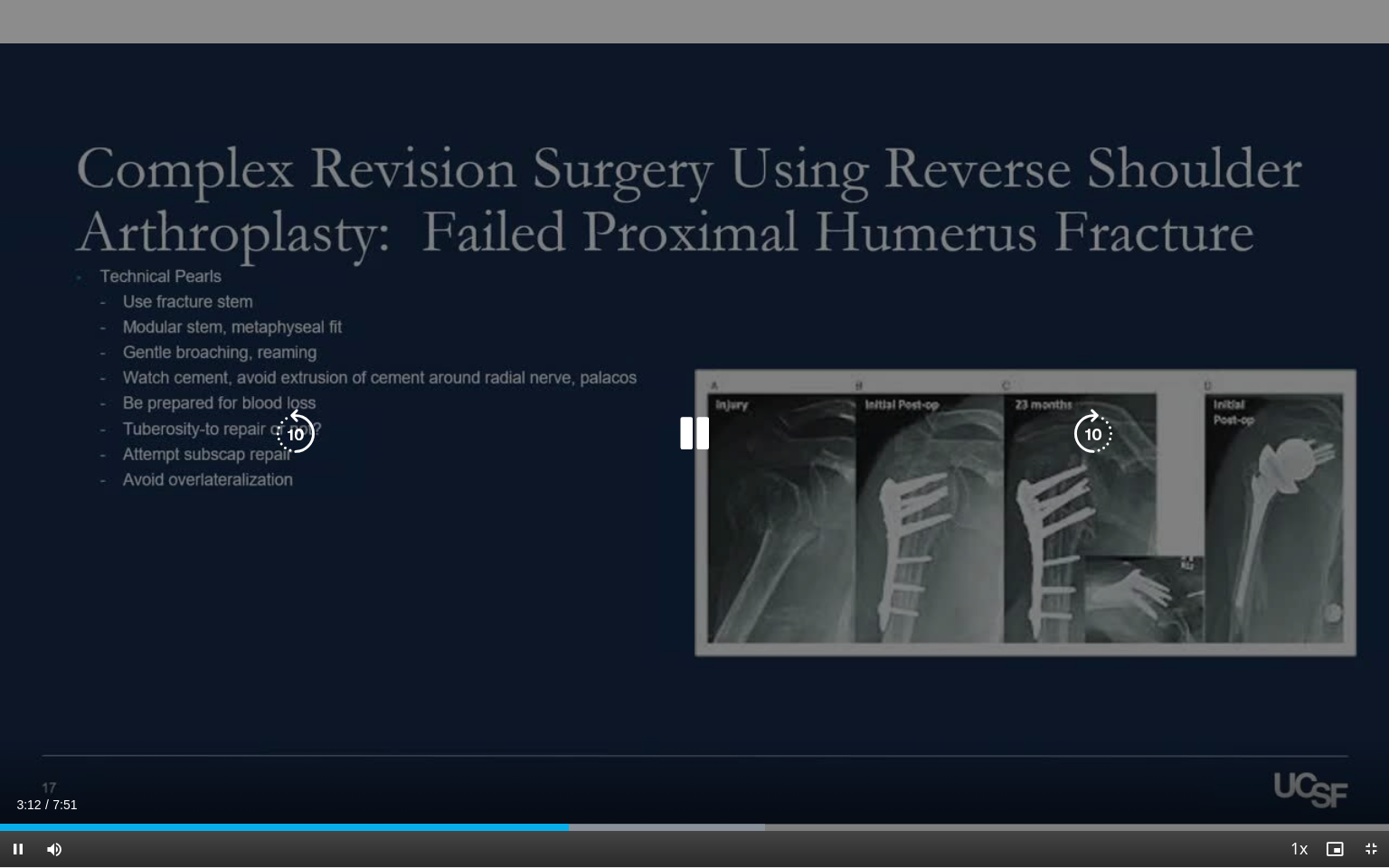 click at bounding box center [296, 434] 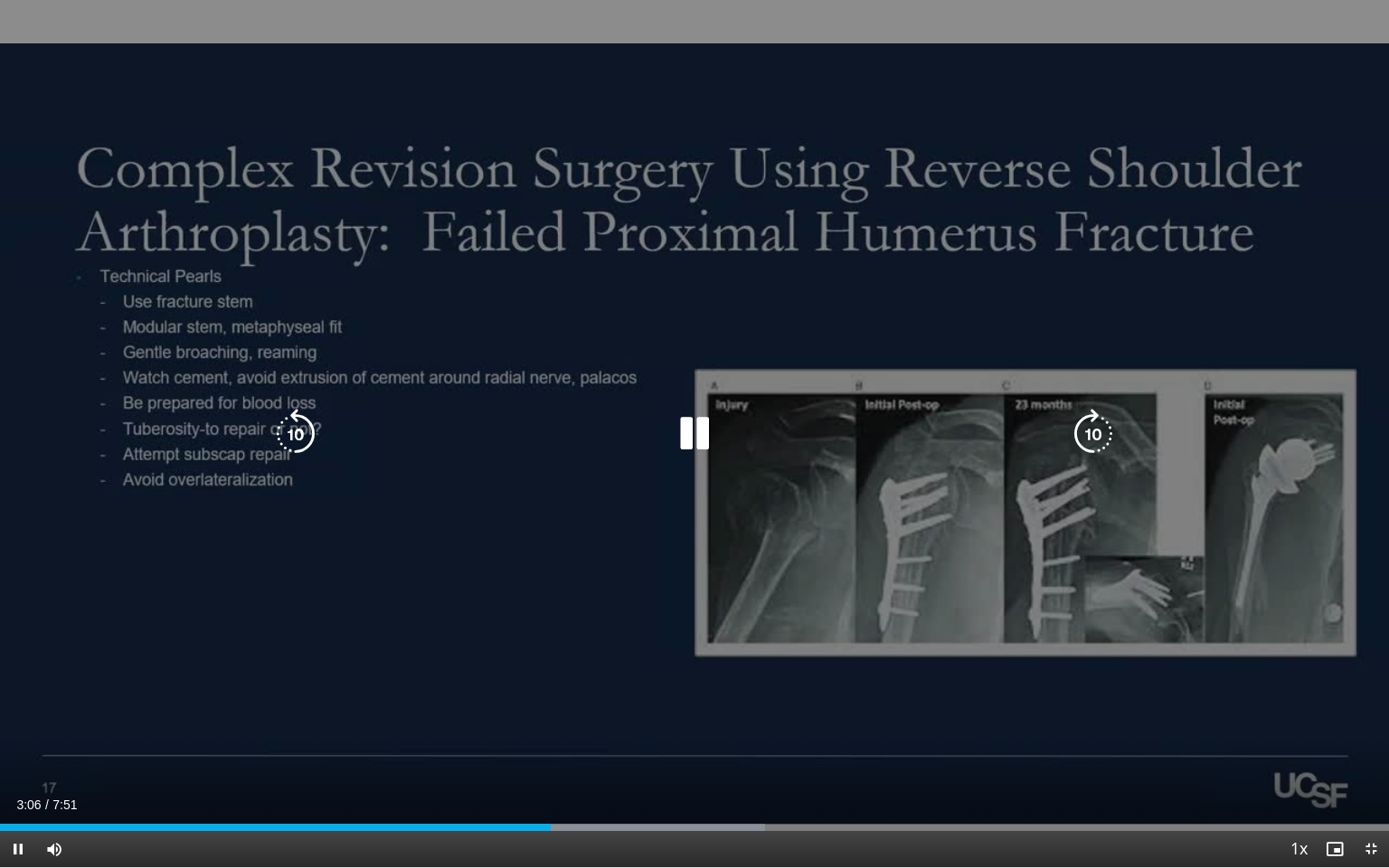 click at bounding box center (694, 434) 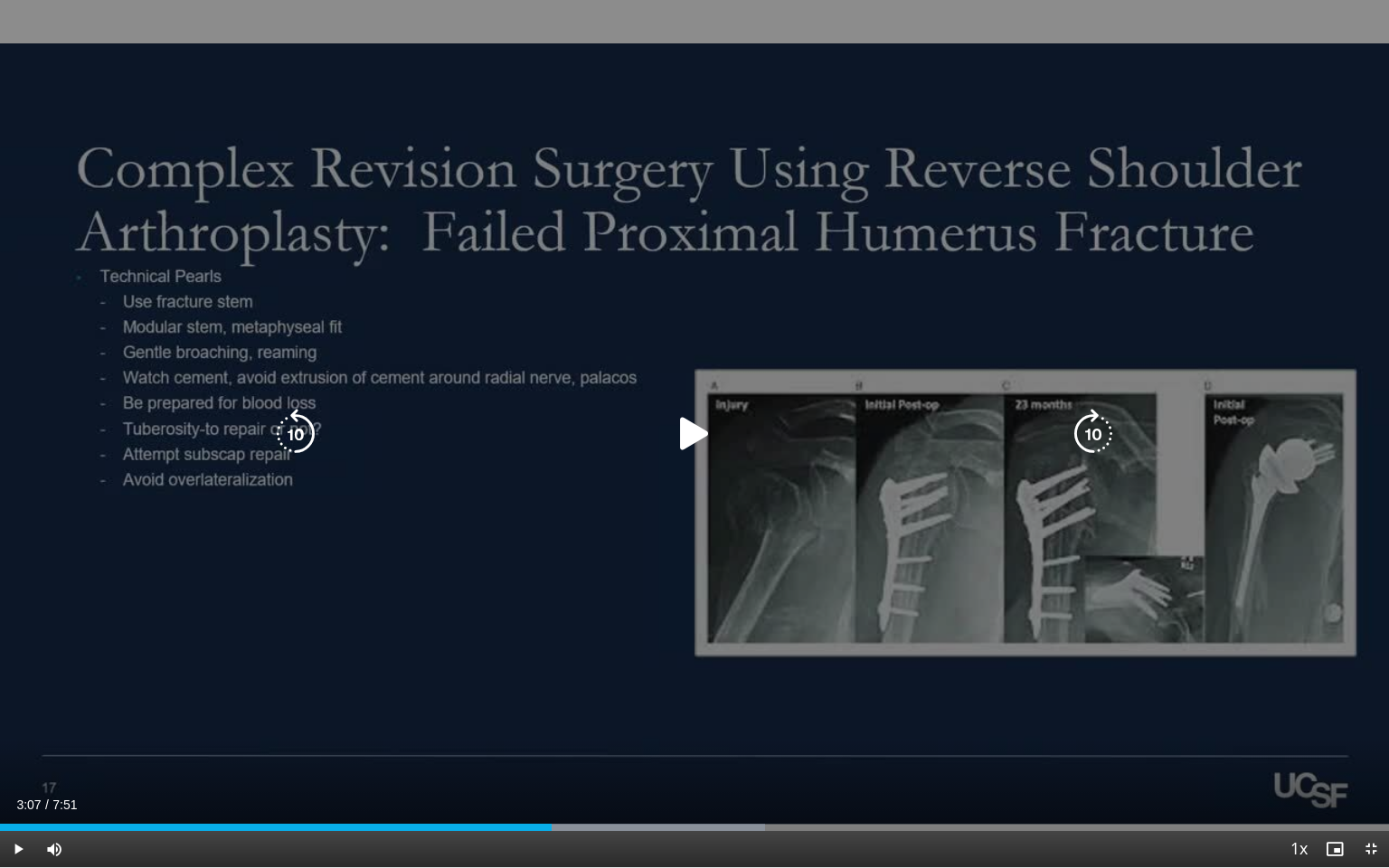 click at bounding box center (694, 434) 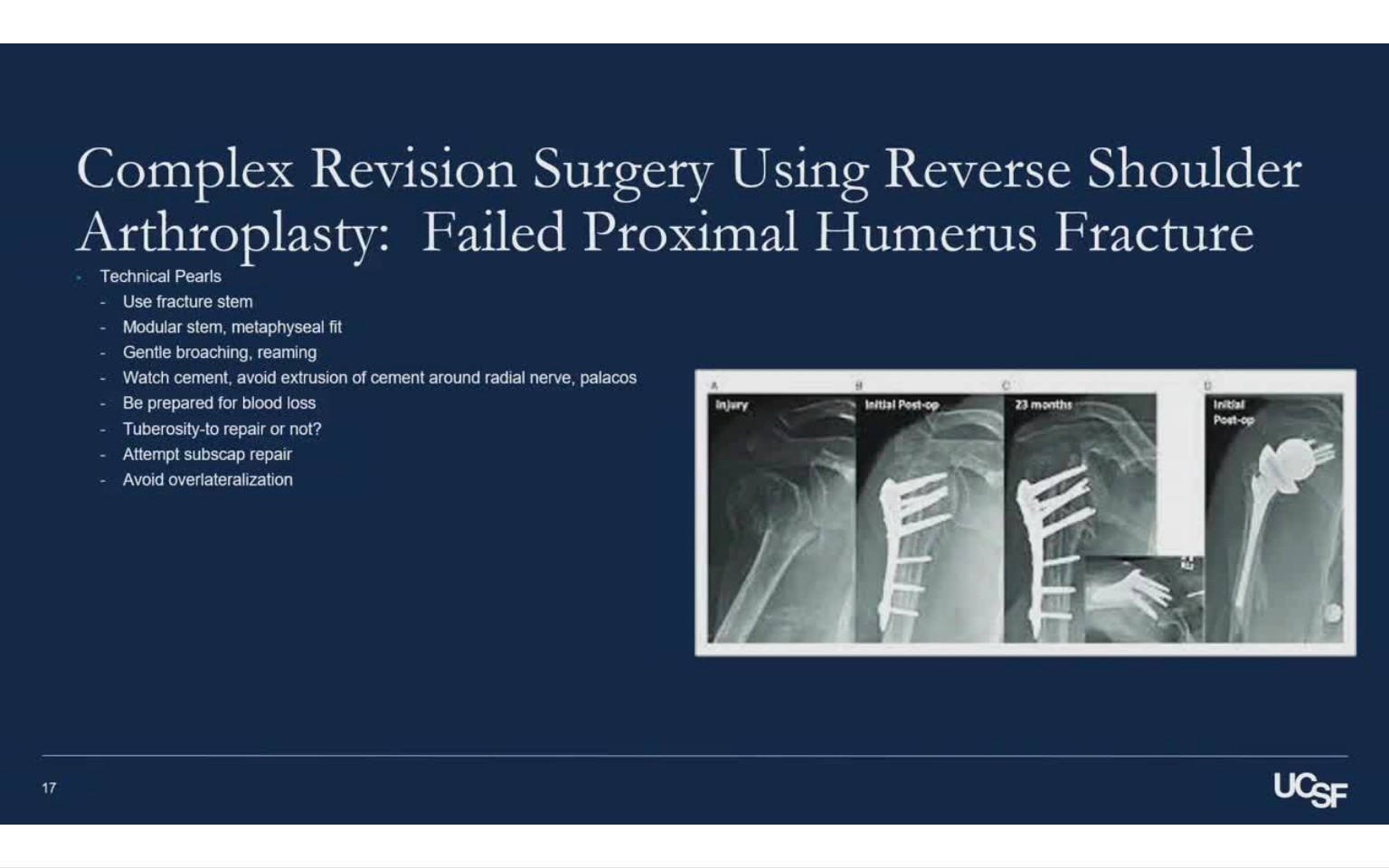 click on "10 seconds
Tap to unmute" at bounding box center [694, 433] 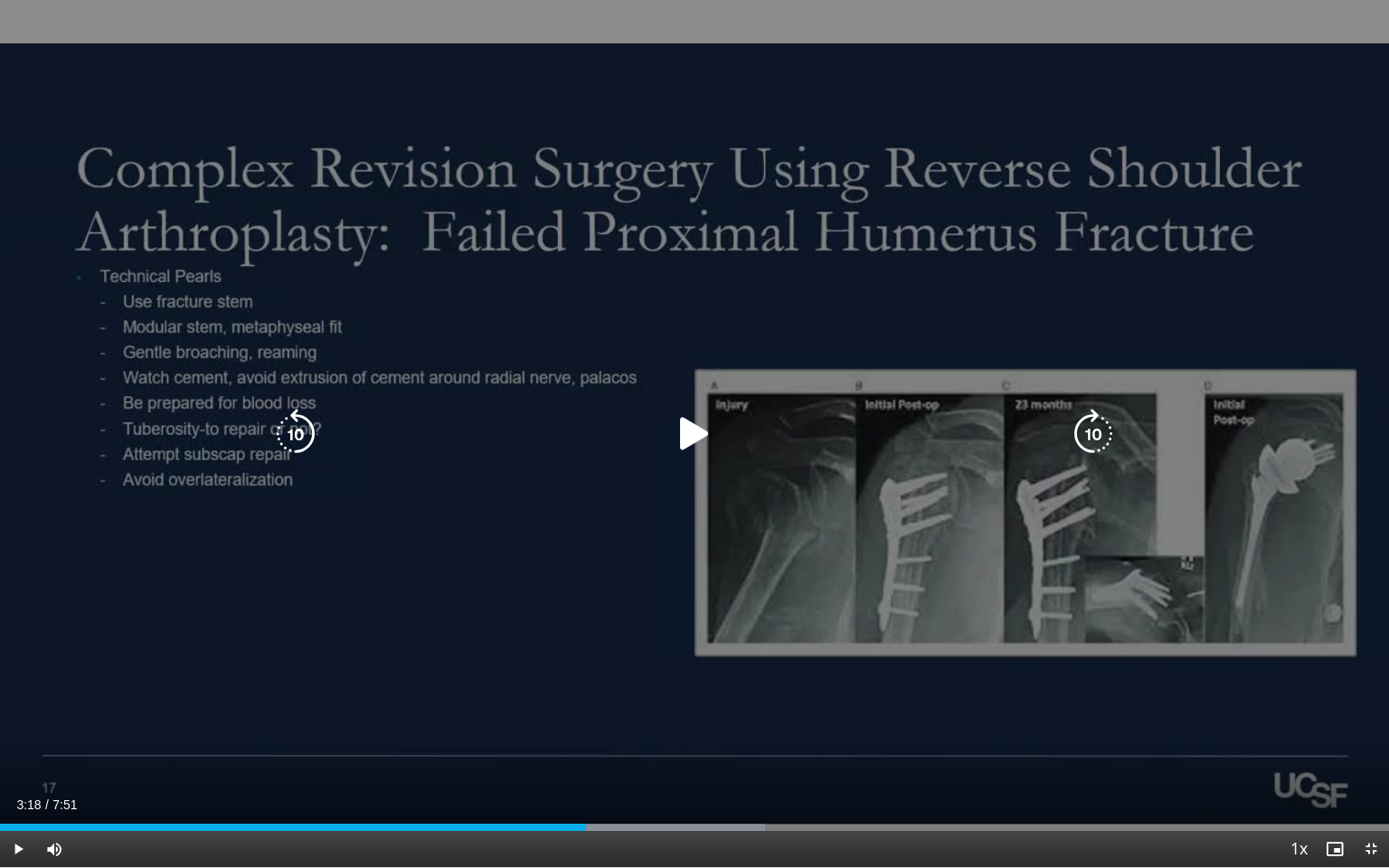 click at bounding box center (694, 434) 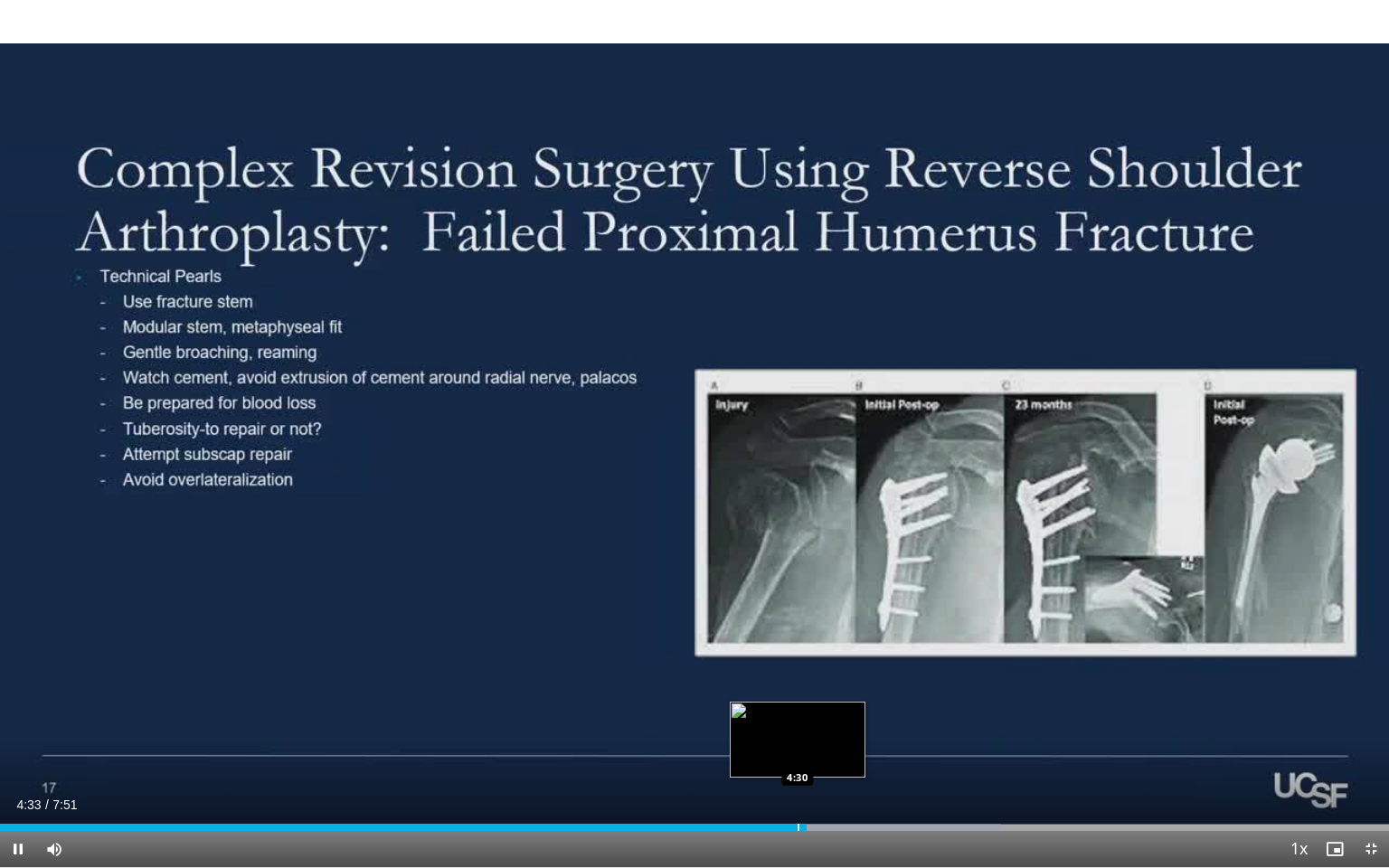 click on "Loaded :  72.06% 4:33 4:30" at bounding box center (694, 822) 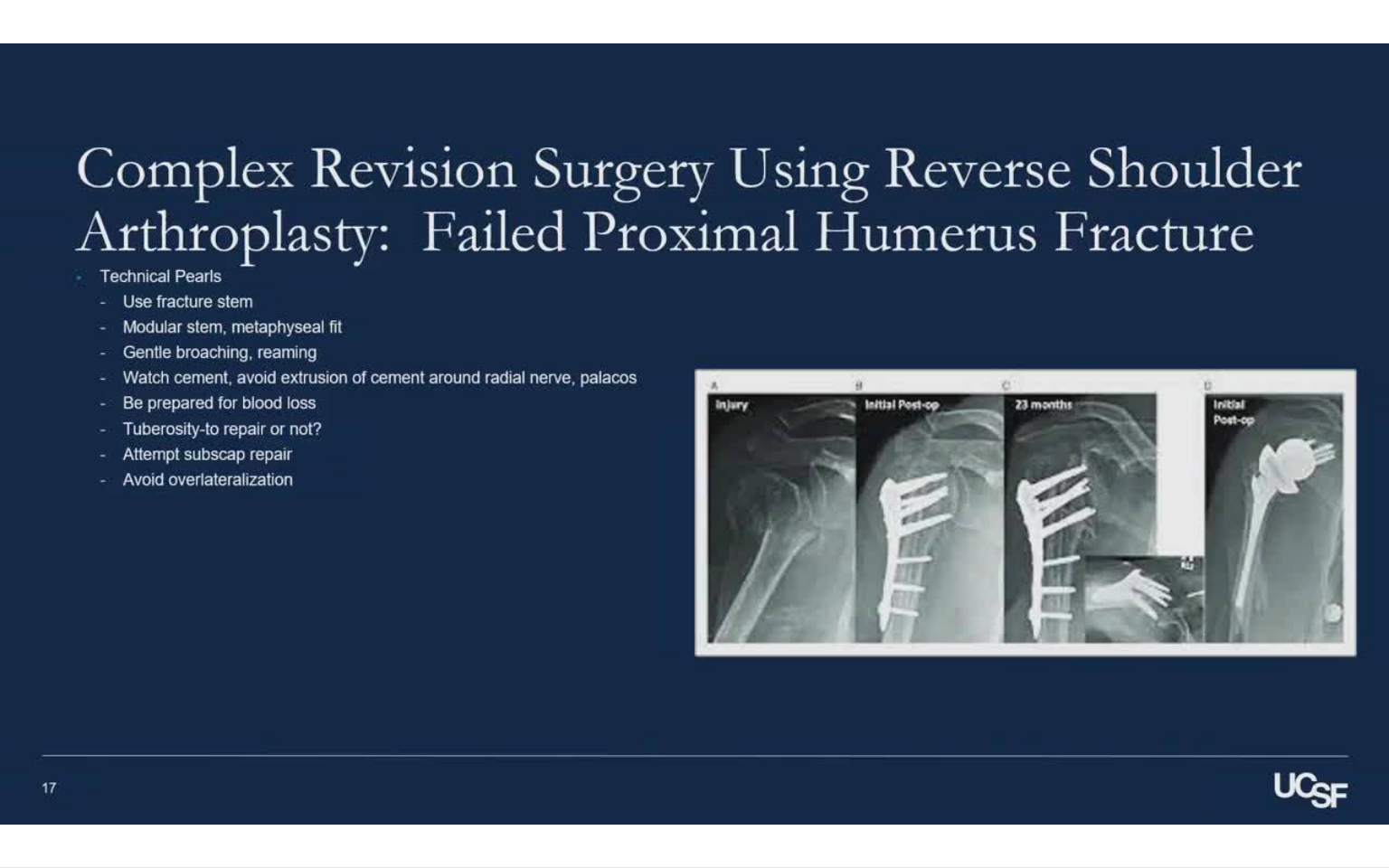 click on "10 seconds
Tap to unmute" at bounding box center [694, 433] 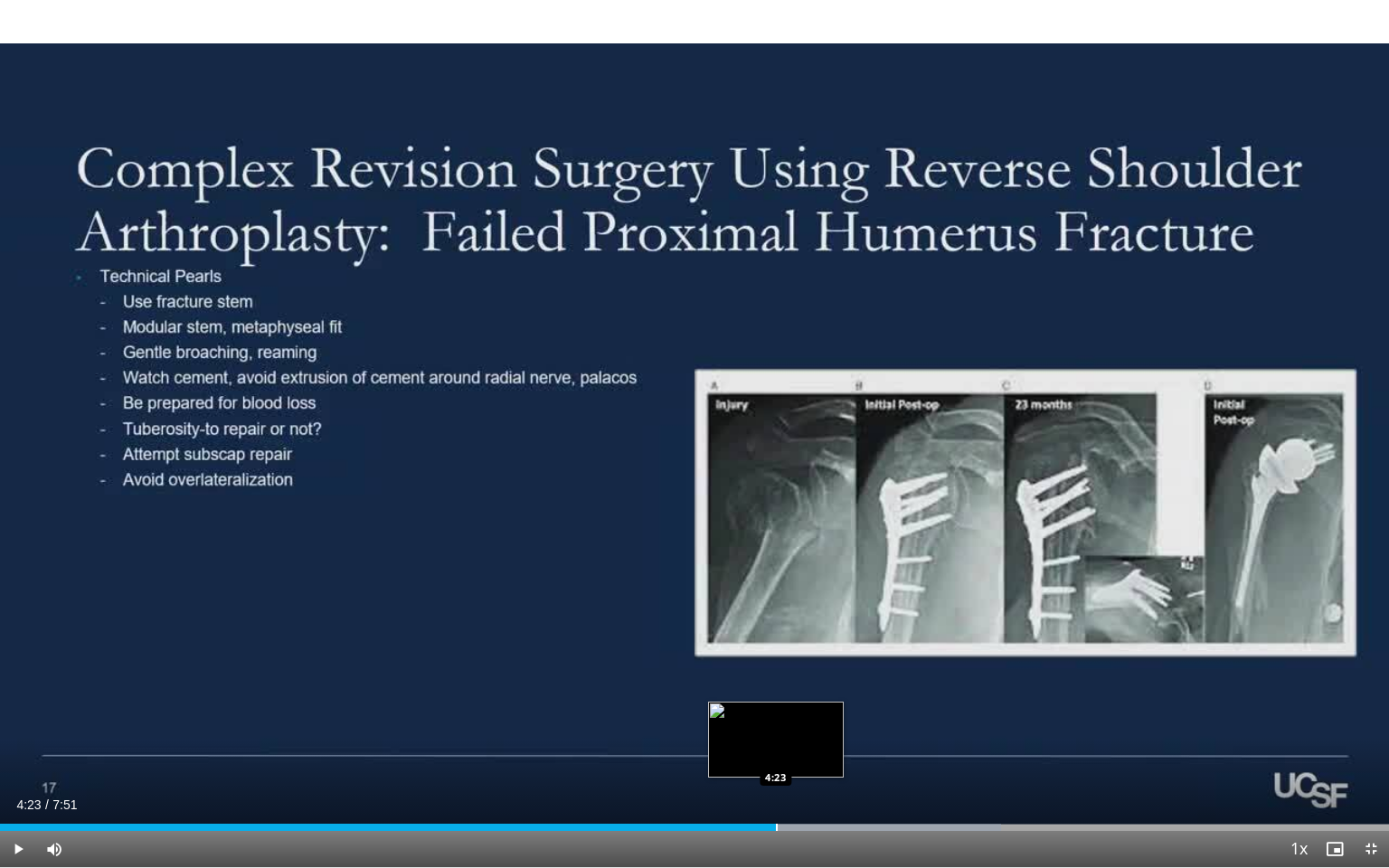 click at bounding box center (777, 827) 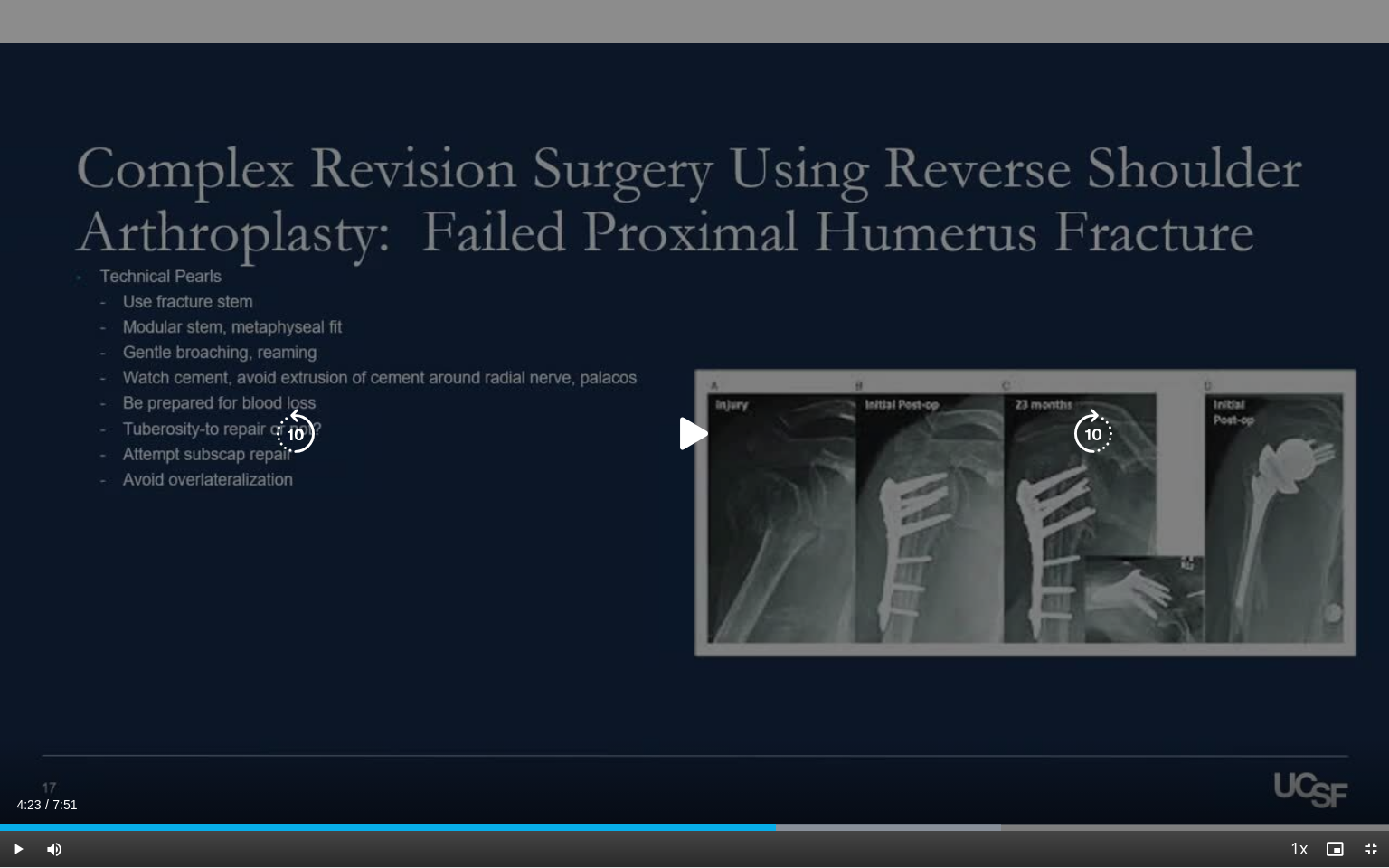 click at bounding box center (694, 434) 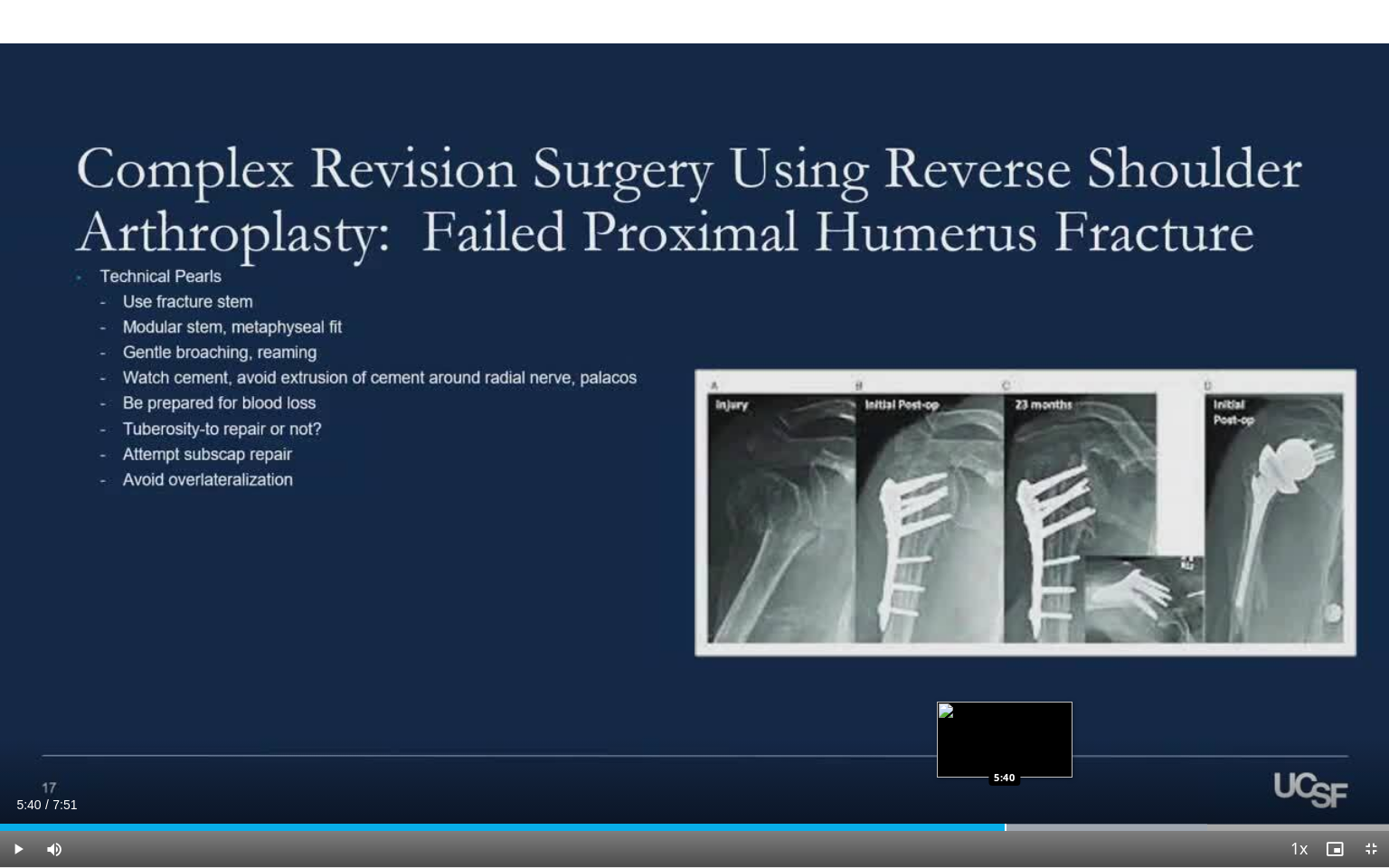 click at bounding box center (1006, 827) 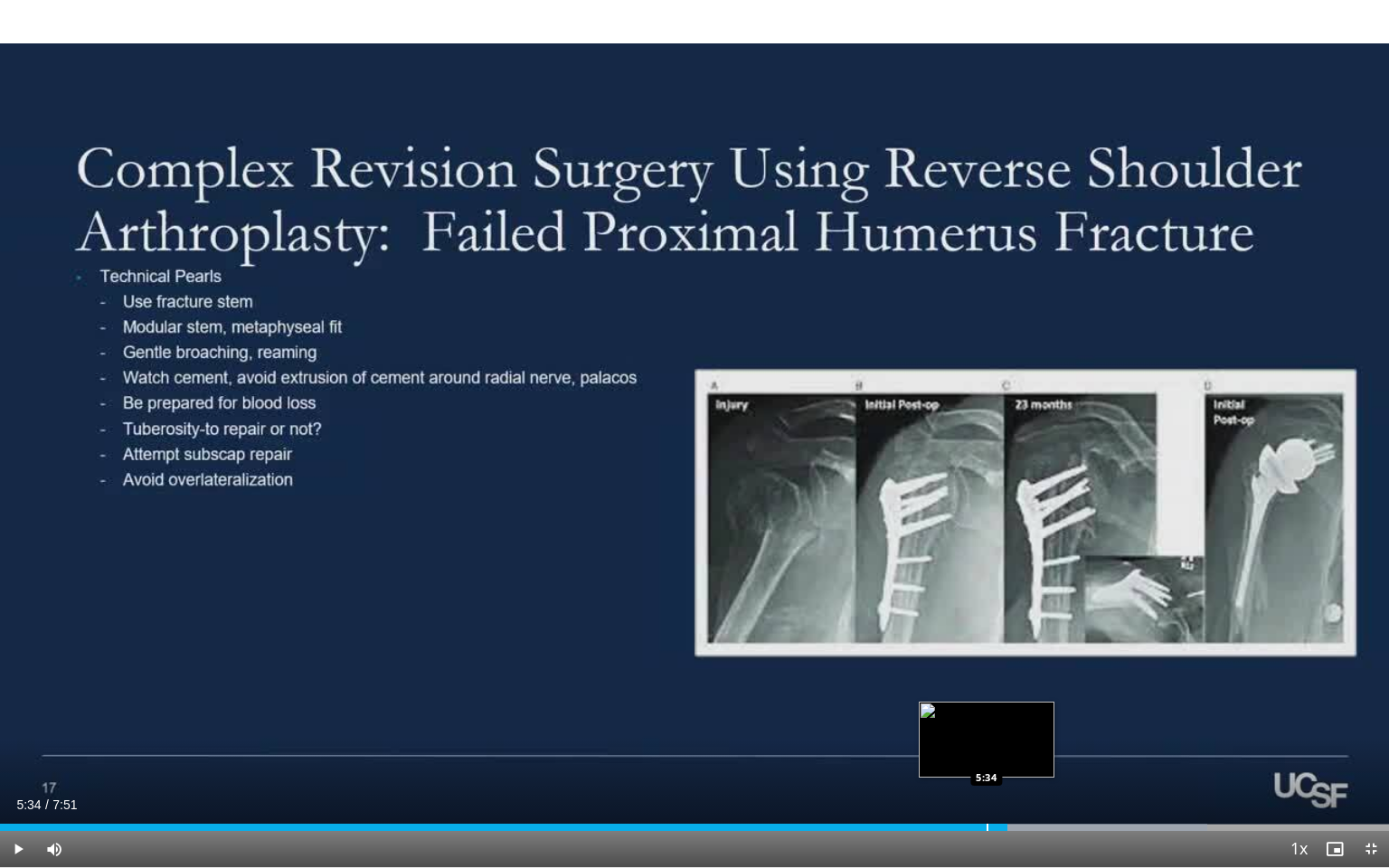 click at bounding box center (987, 827) 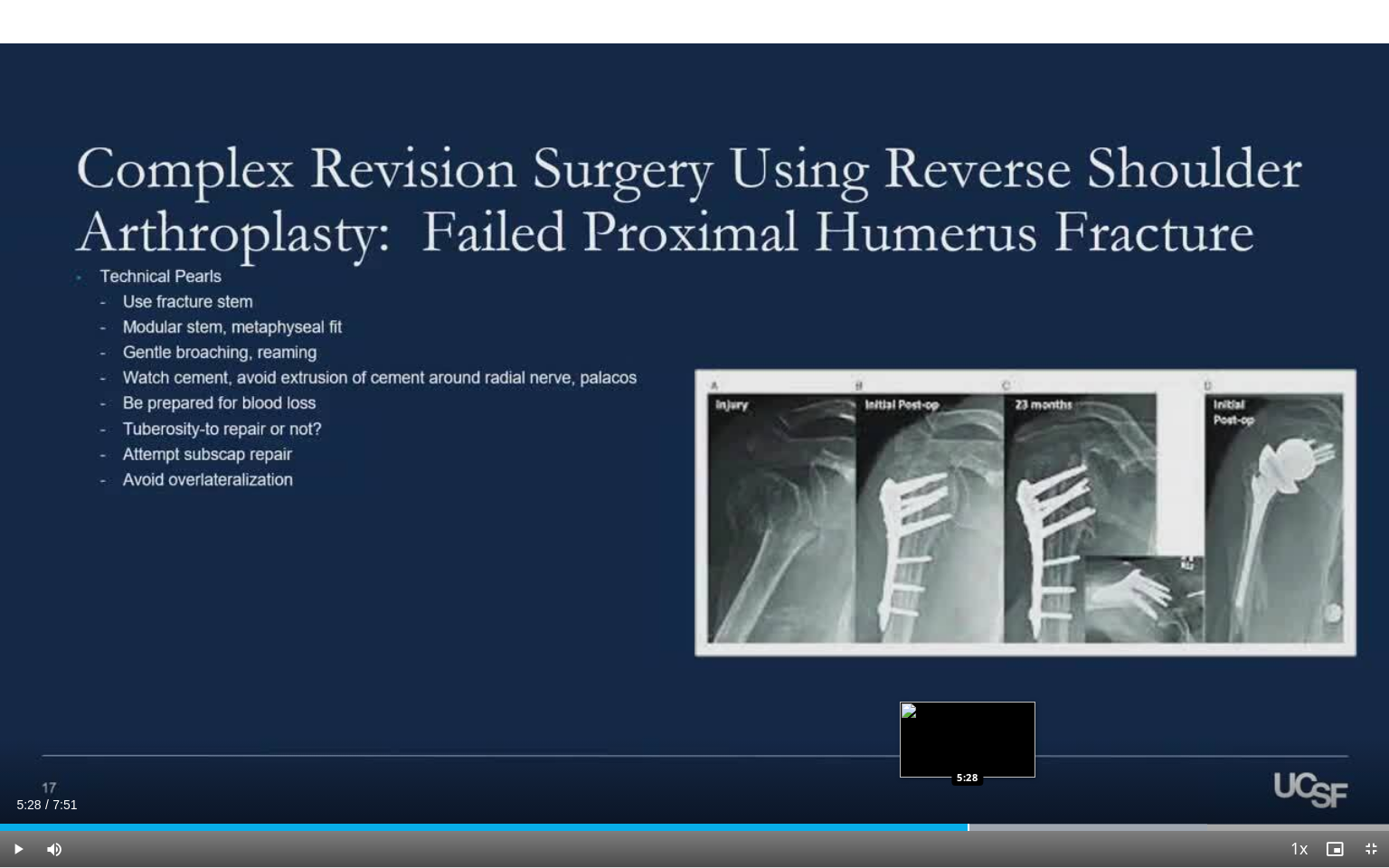 click at bounding box center [969, 827] 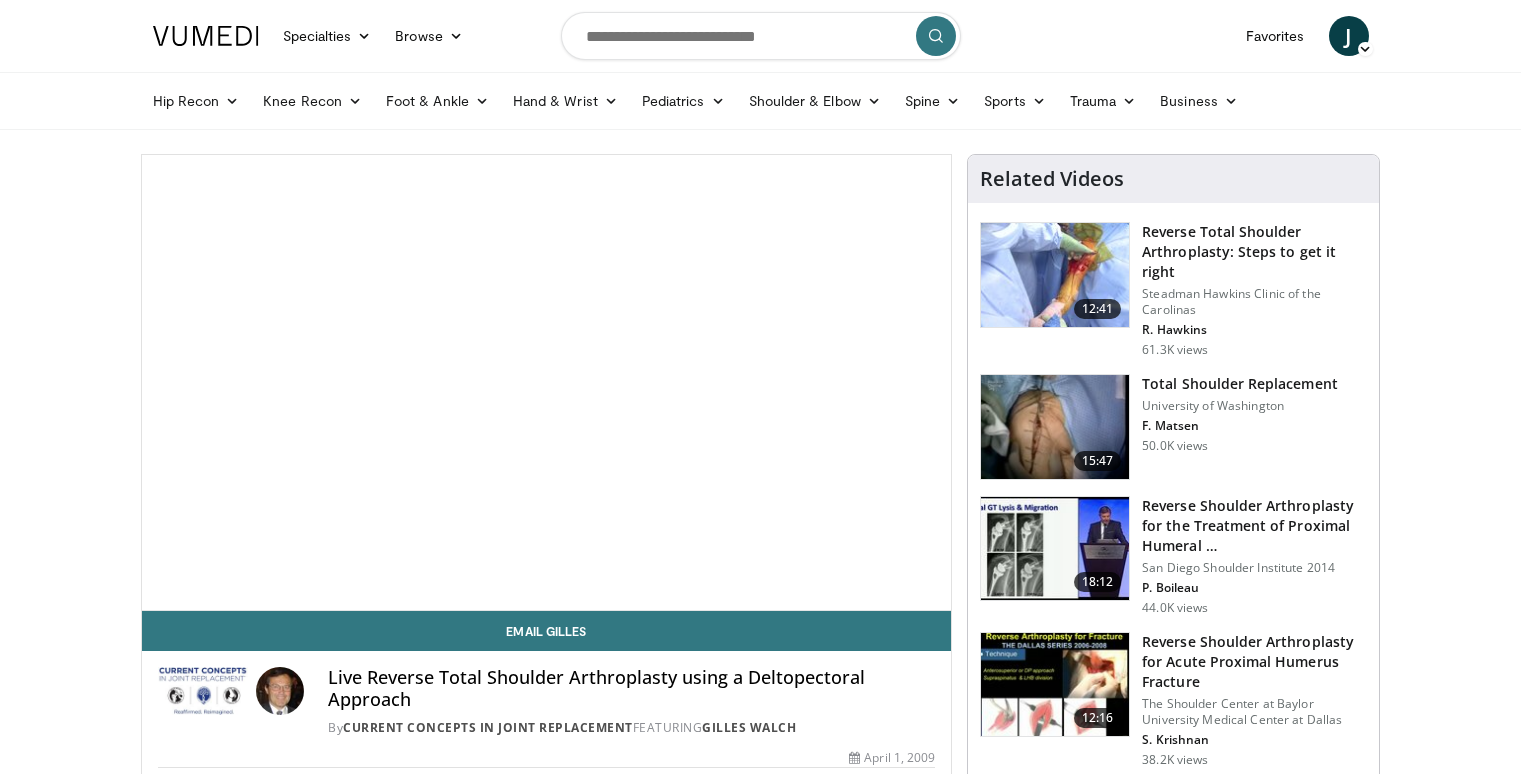 scroll, scrollTop: 0, scrollLeft: 0, axis: both 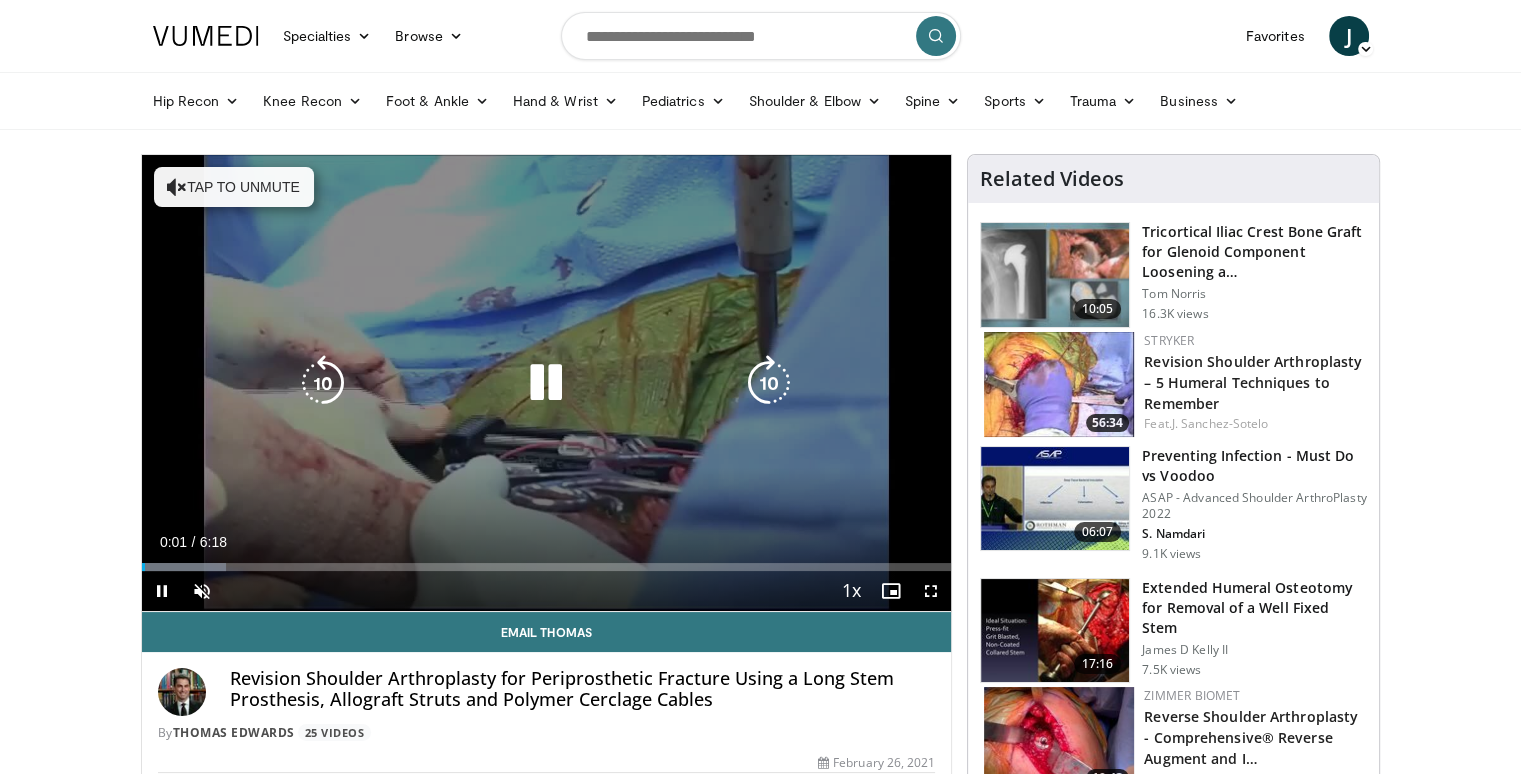 click on "Tap to unmute" at bounding box center [234, 187] 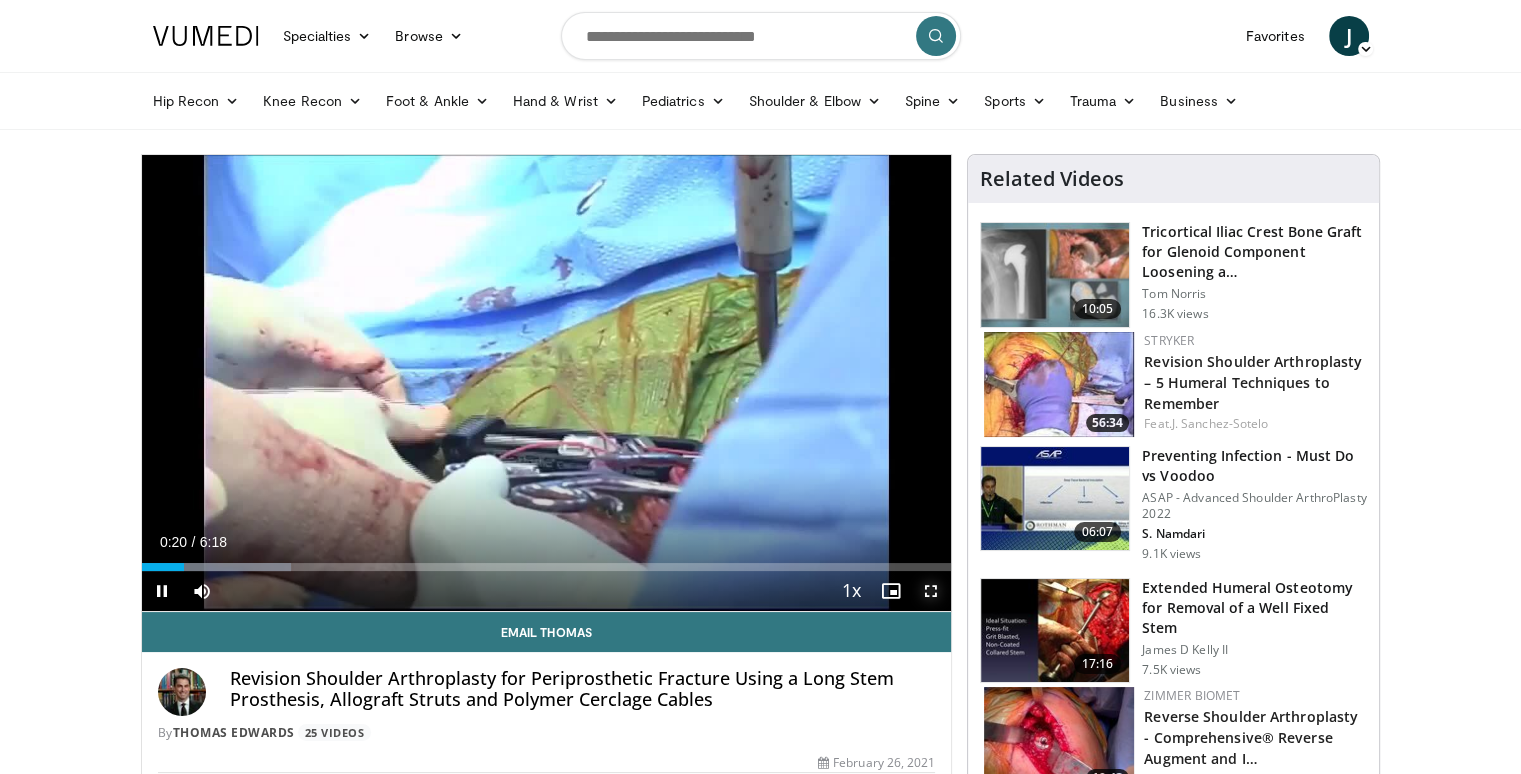 click at bounding box center [931, 591] 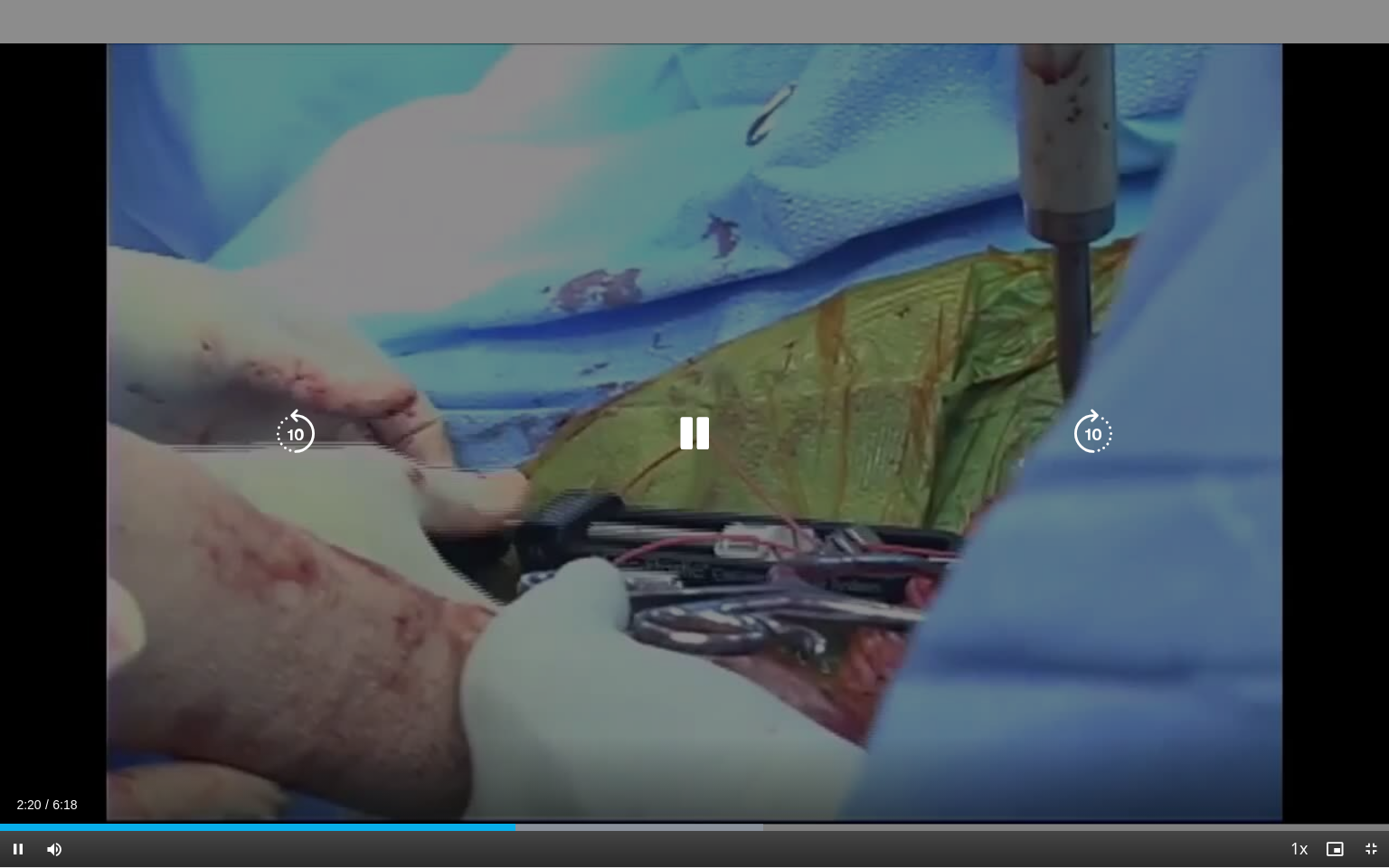 drag, startPoint x: 1091, startPoint y: 445, endPoint x: 1082, endPoint y: 434, distance: 14.21267 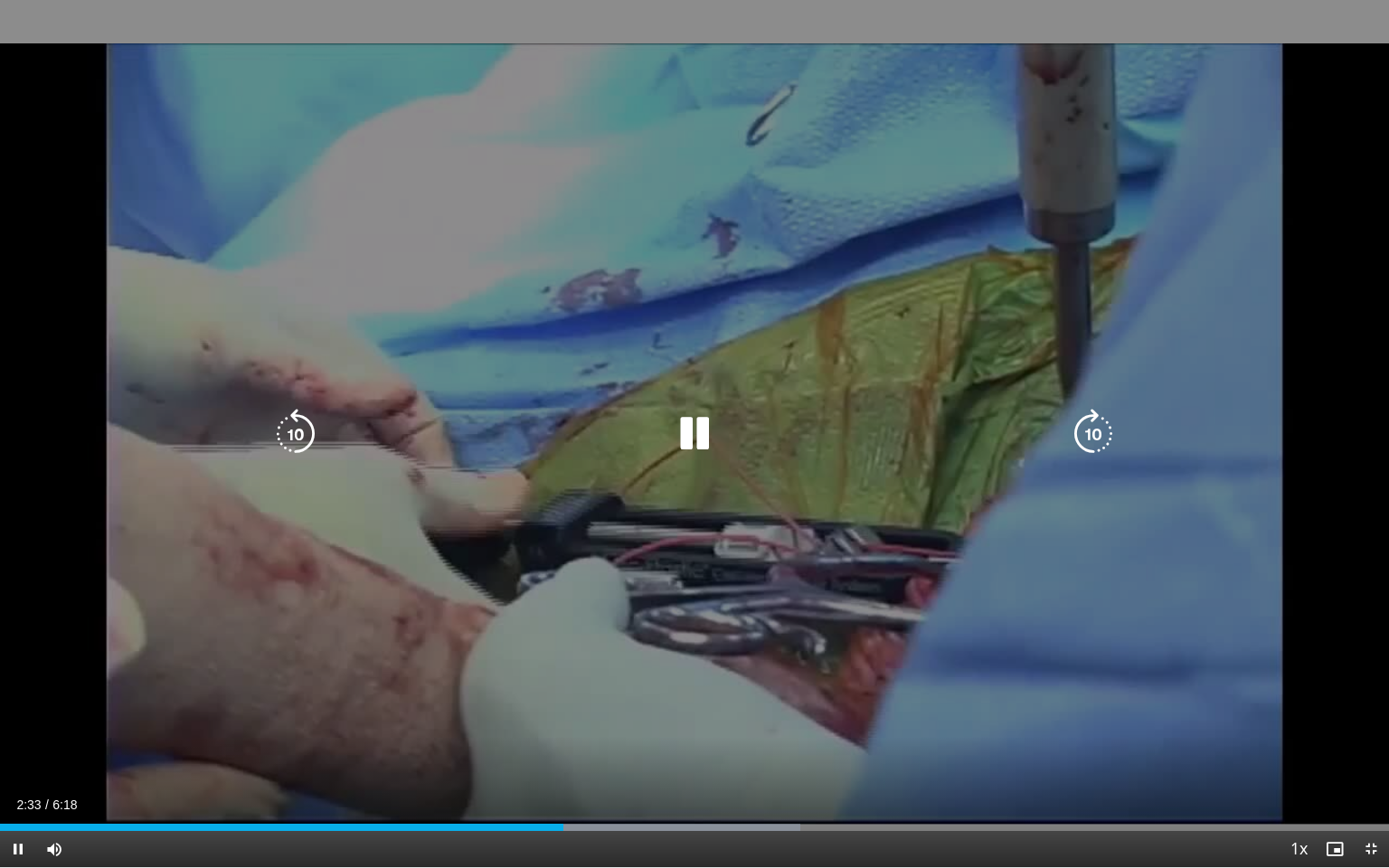 click at bounding box center (1093, 434) 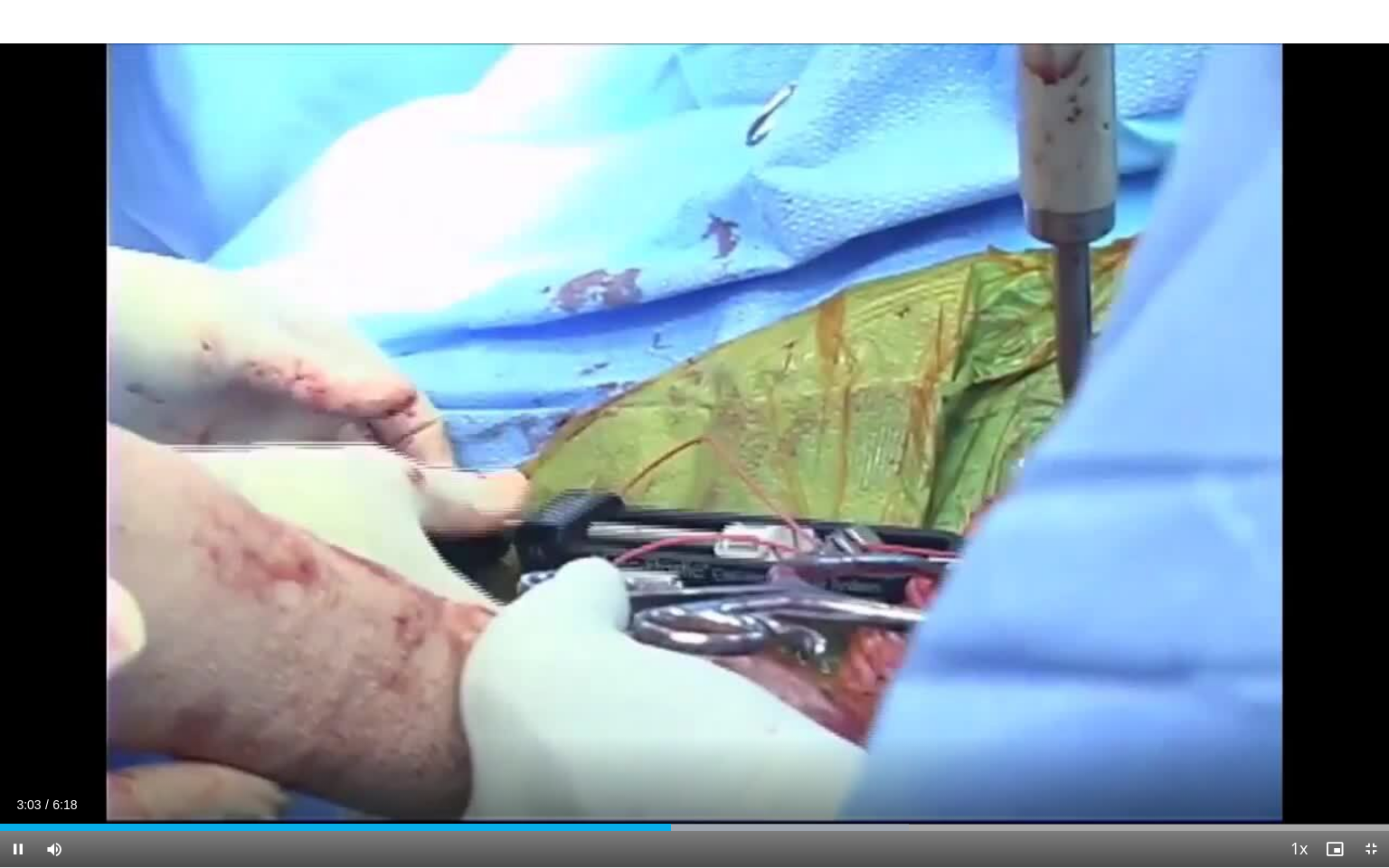 click on "10 seconds
Tap to unmute" at bounding box center (694, 433) 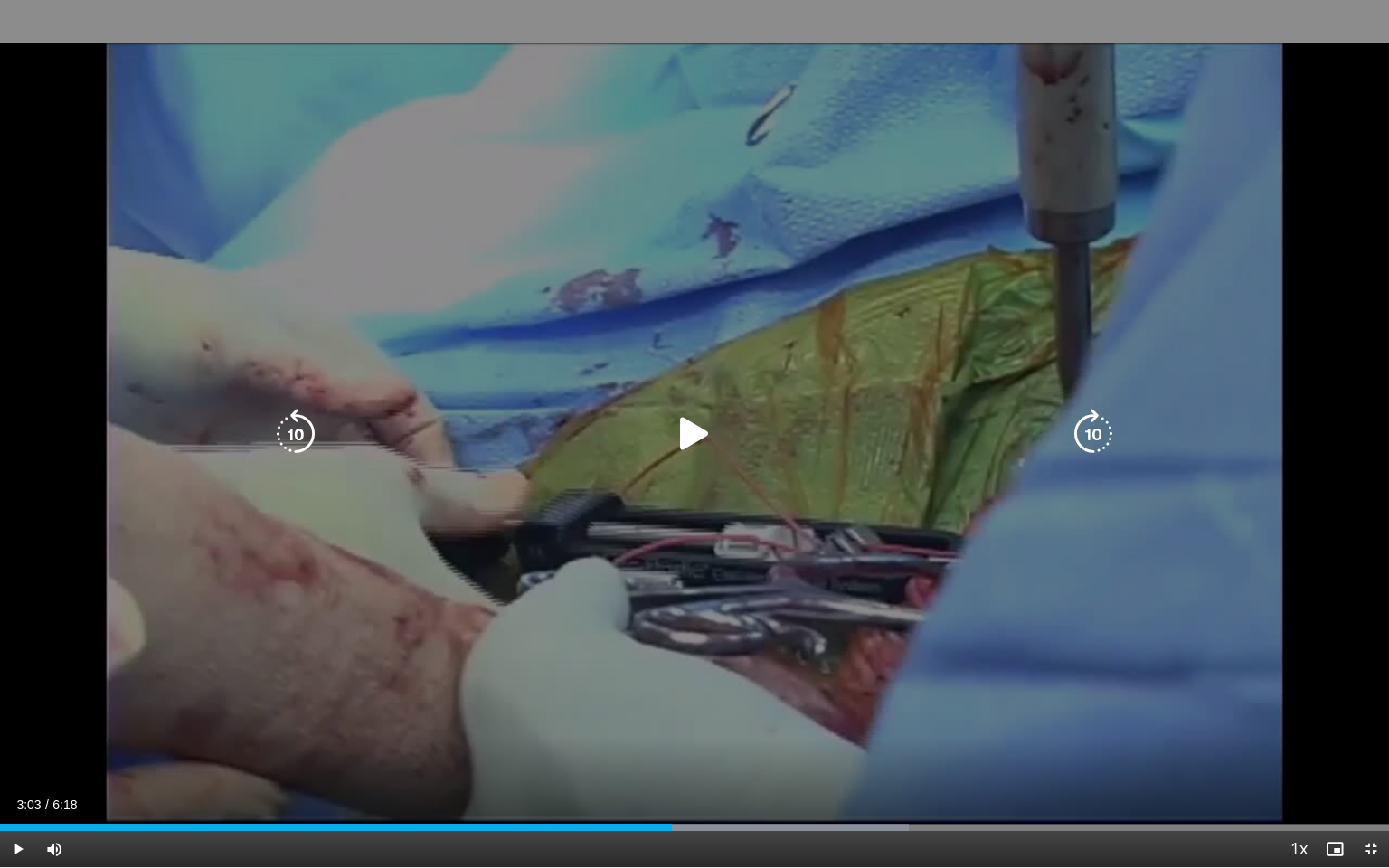 click at bounding box center (694, 434) 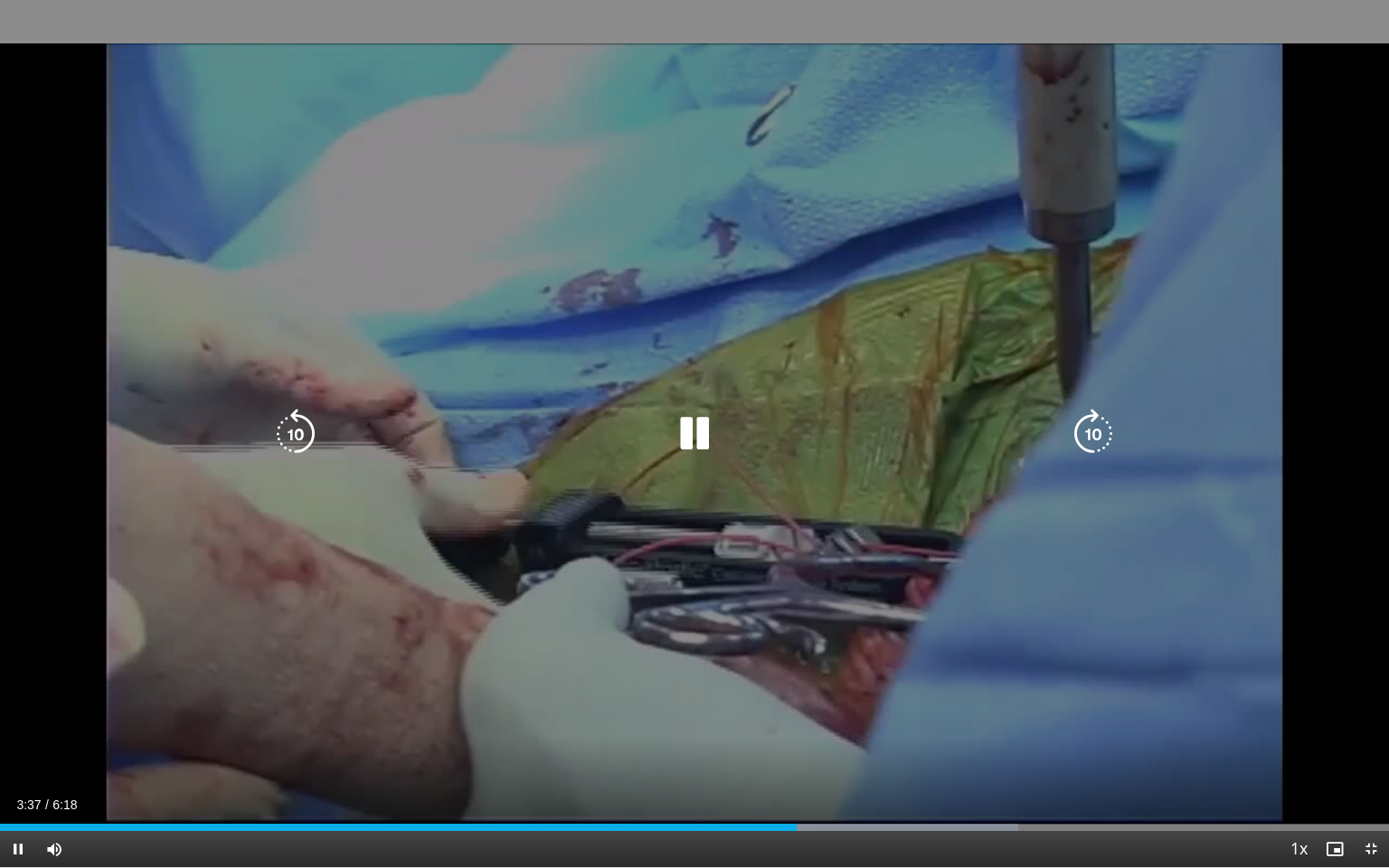 click at bounding box center (1093, 434) 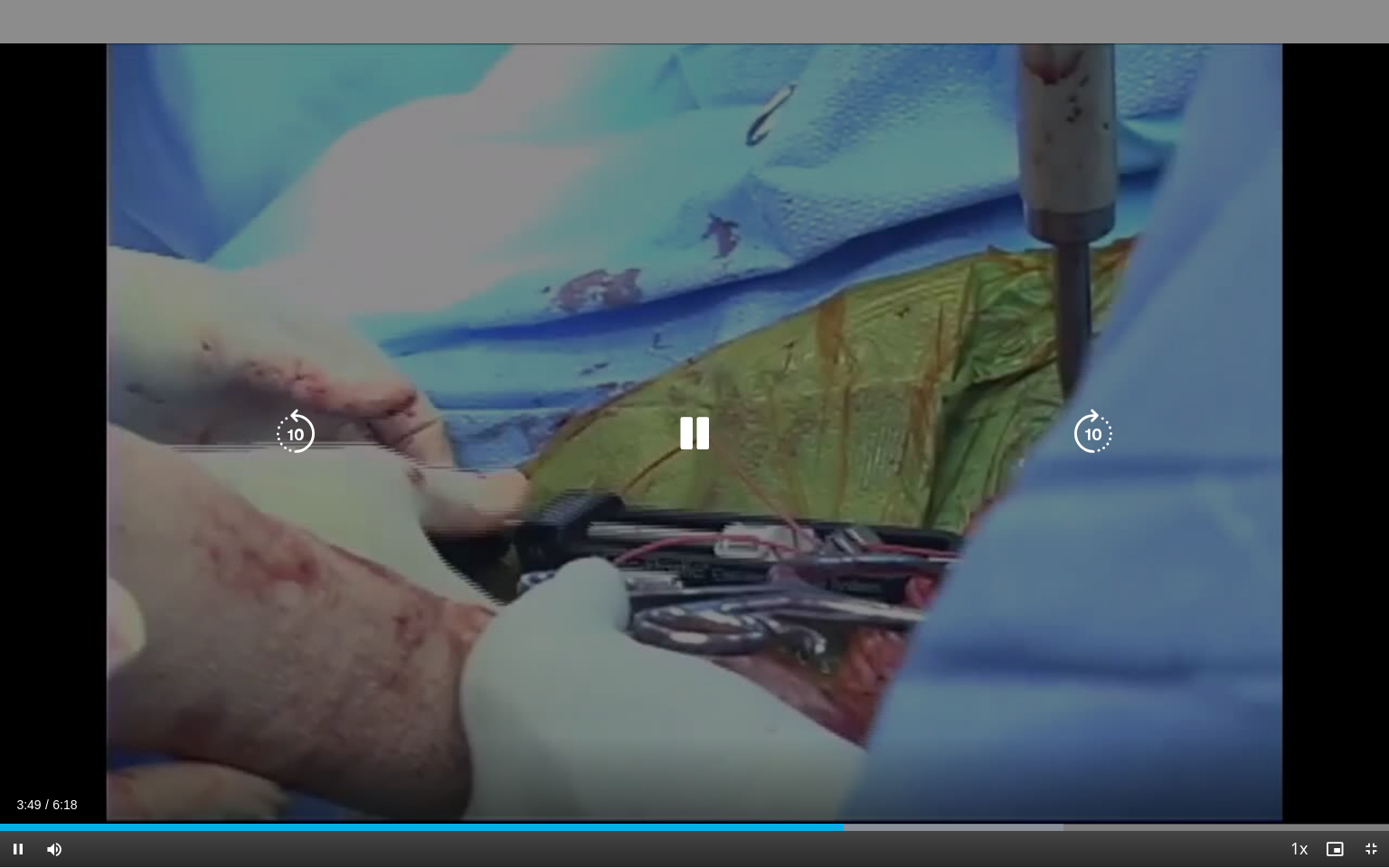 click at bounding box center (1093, 434) 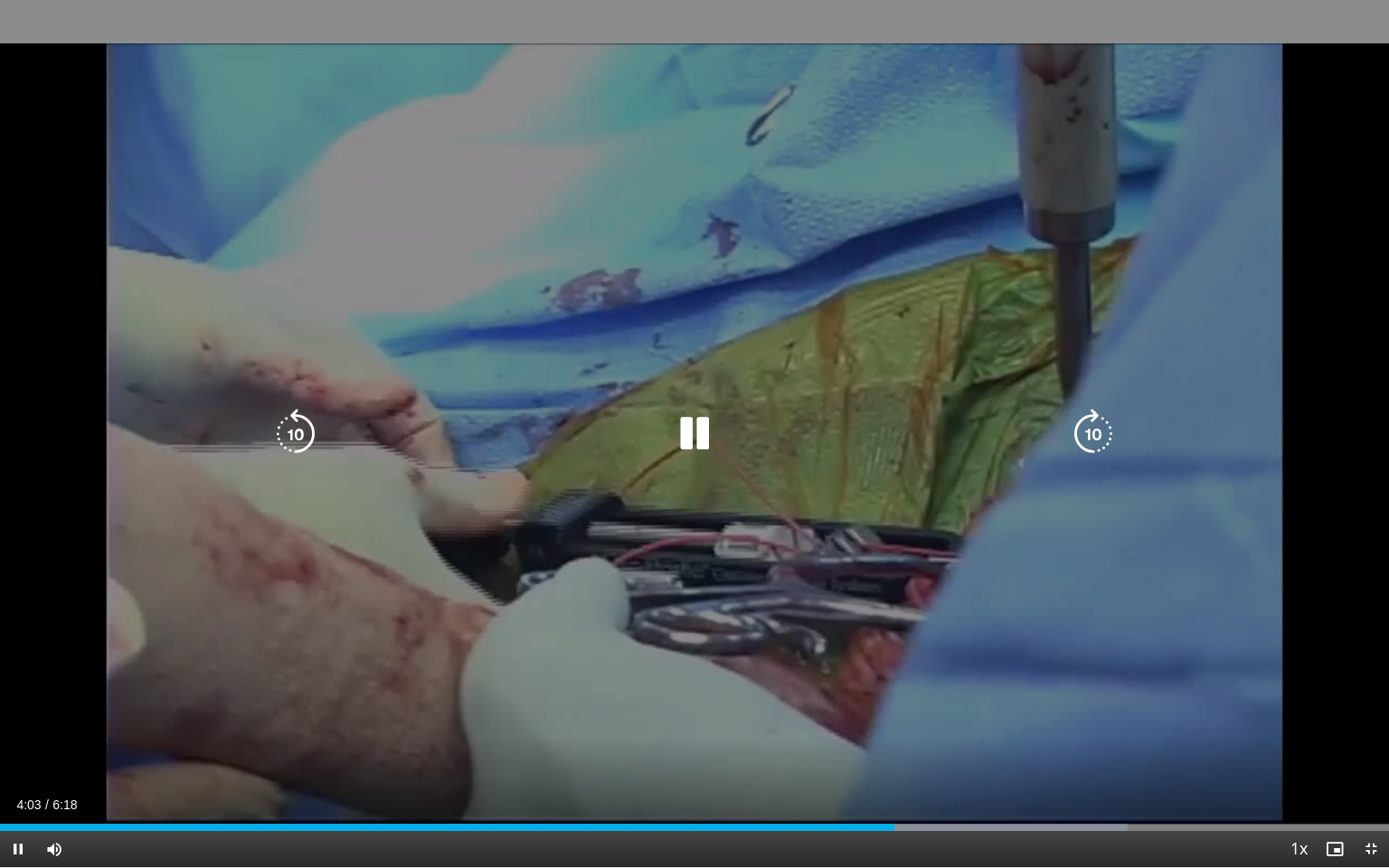 click at bounding box center (1093, 434) 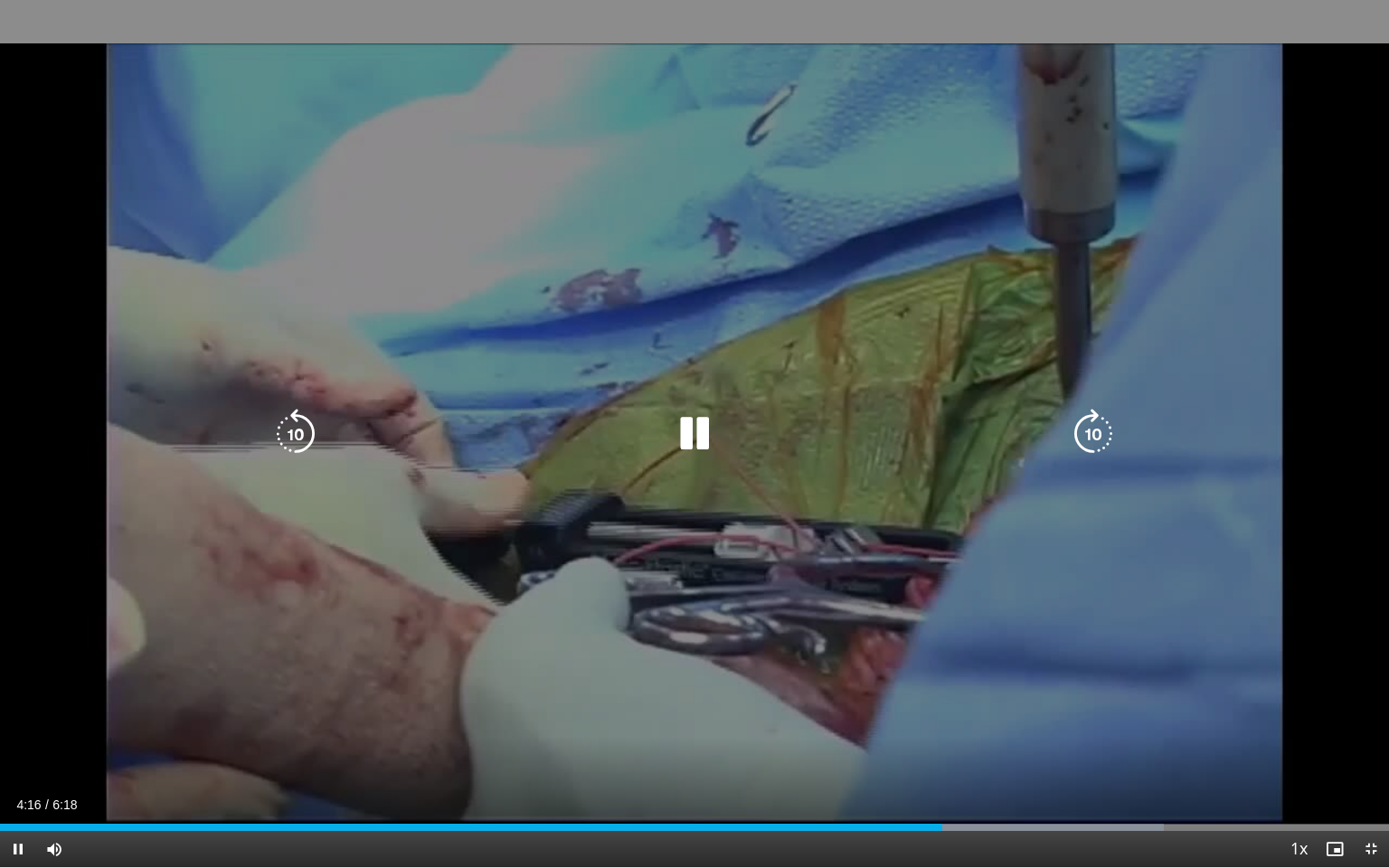 drag, startPoint x: 1101, startPoint y: 434, endPoint x: 1131, endPoint y: 438, distance: 30.265492 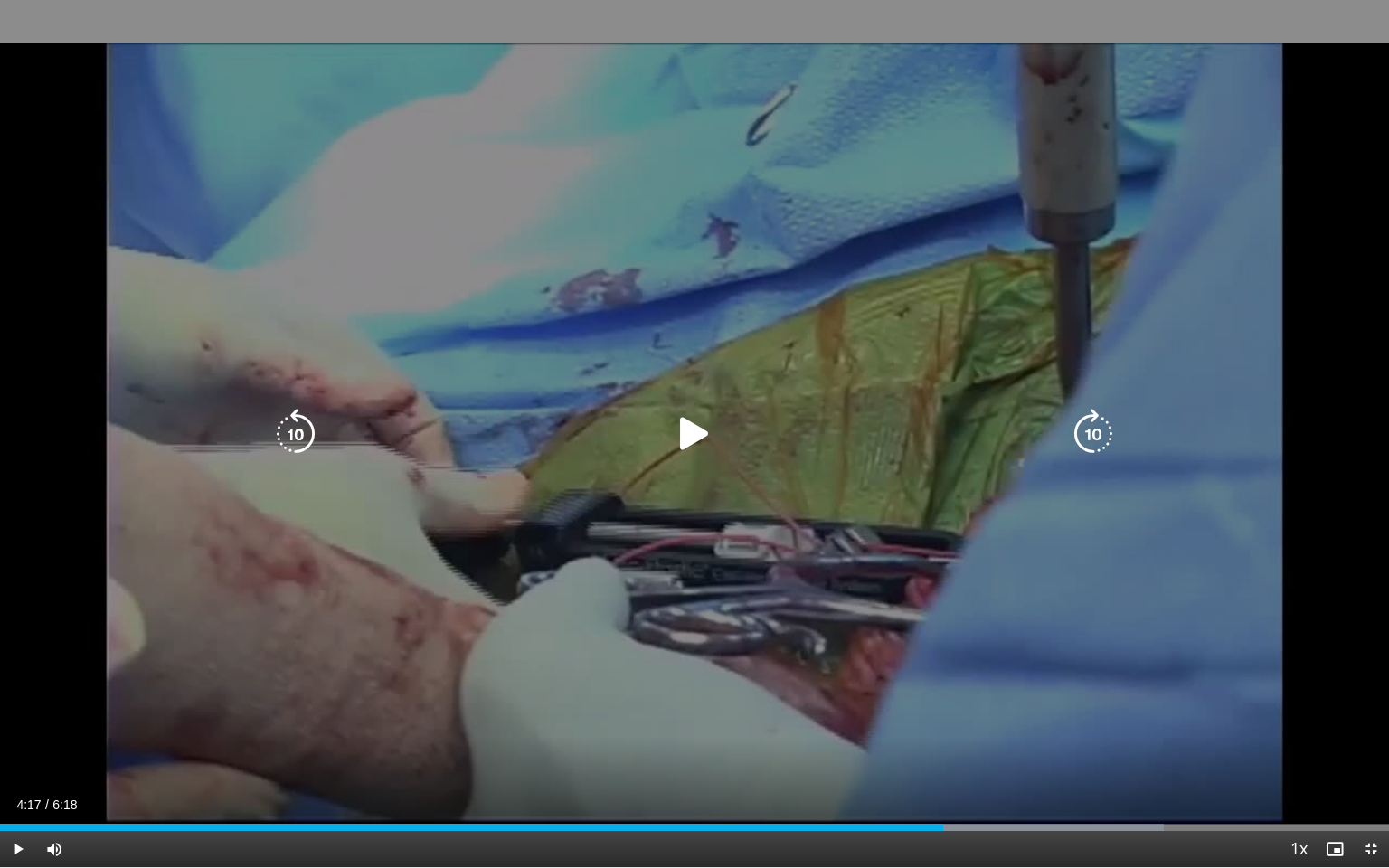 click at bounding box center [1093, 434] 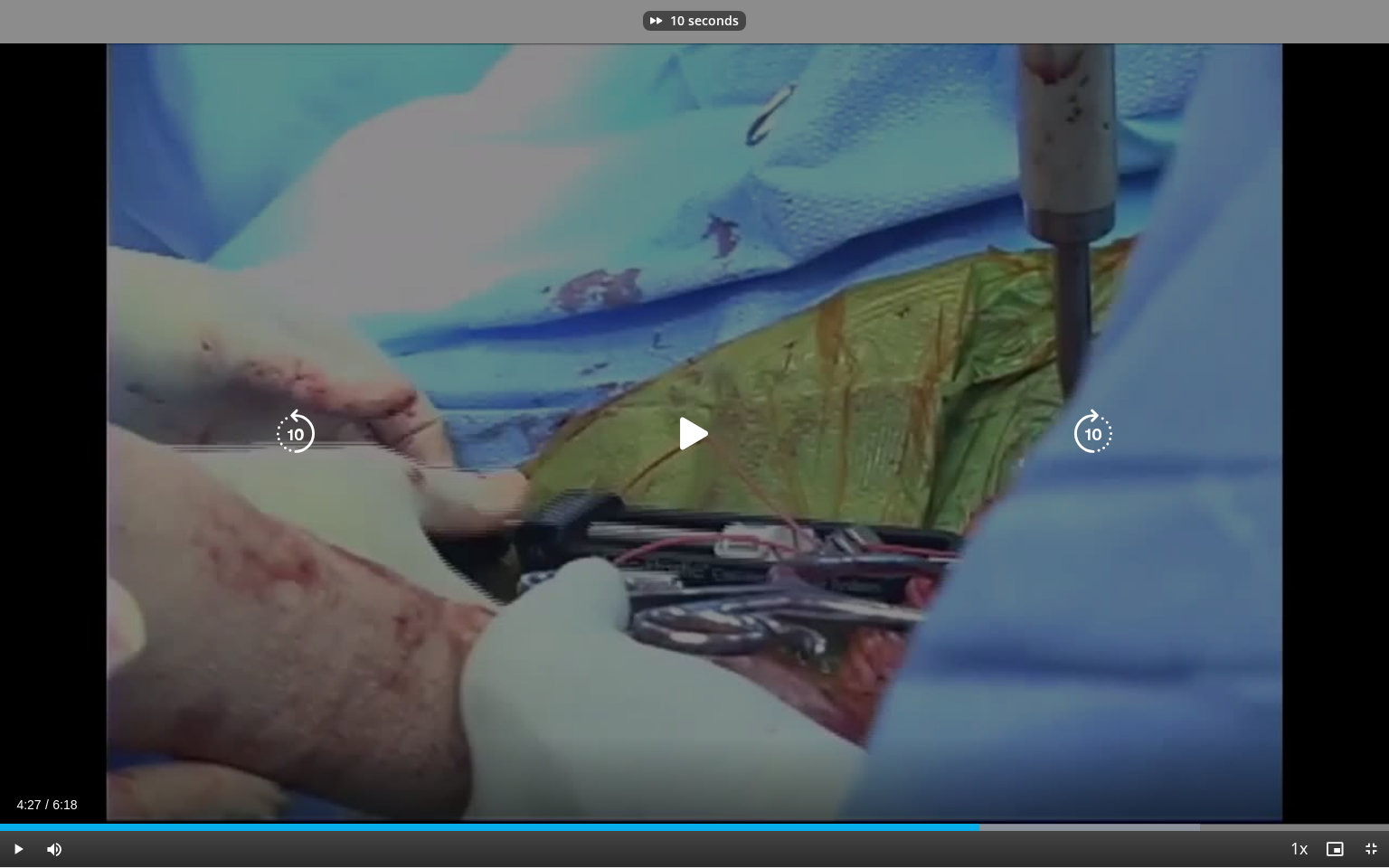 click at bounding box center (1093, 434) 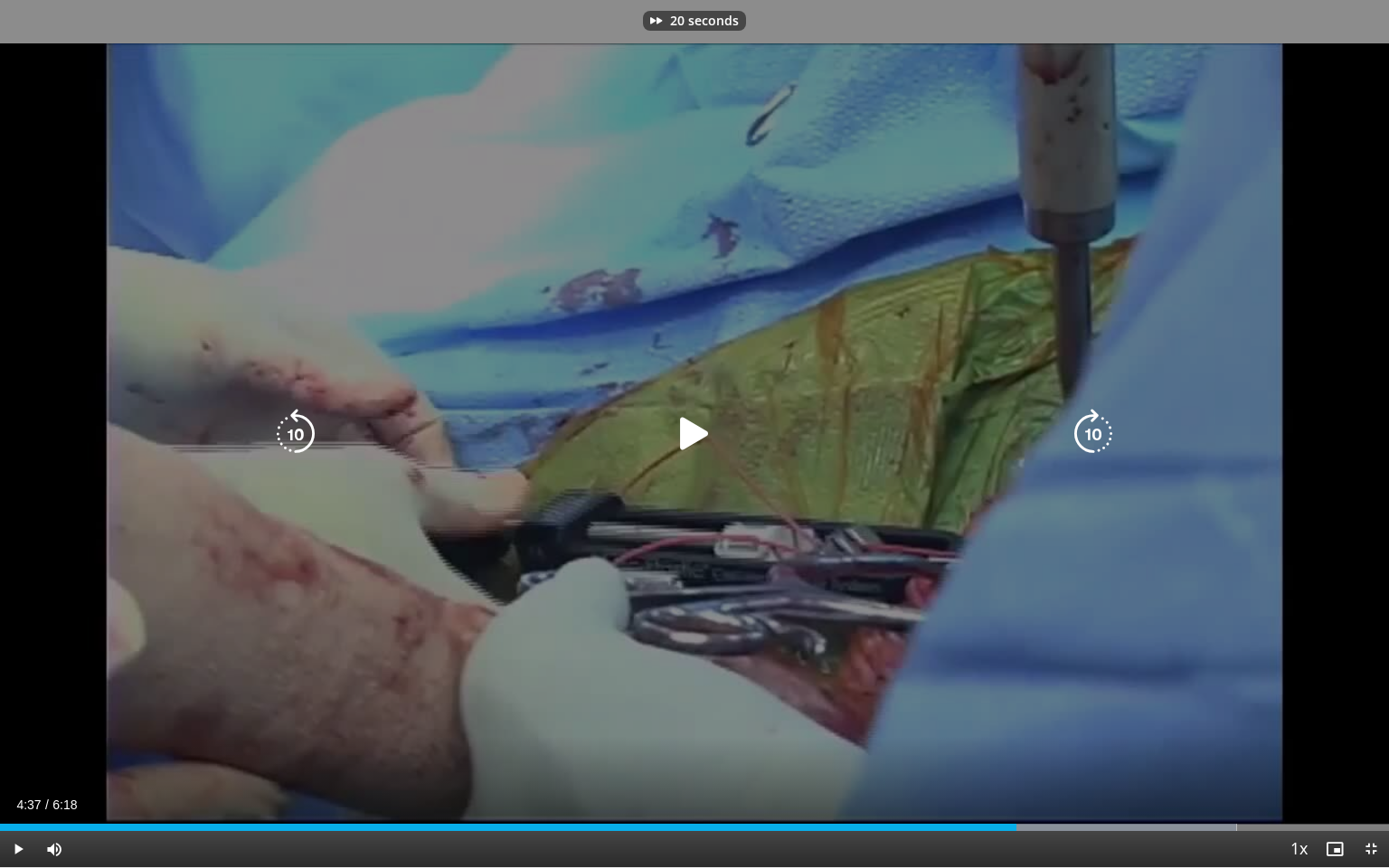 click at bounding box center (694, 434) 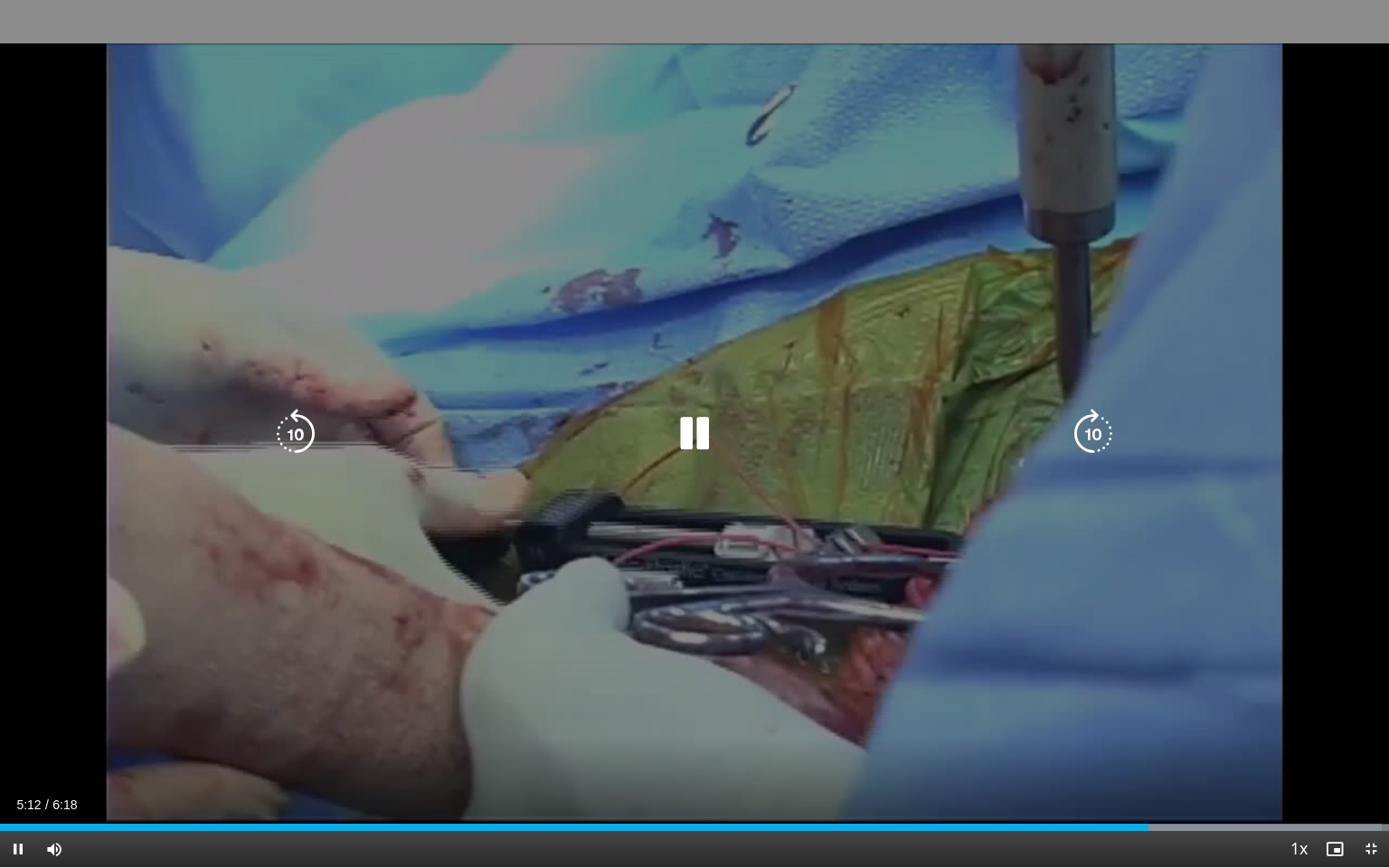 click at bounding box center [1093, 434] 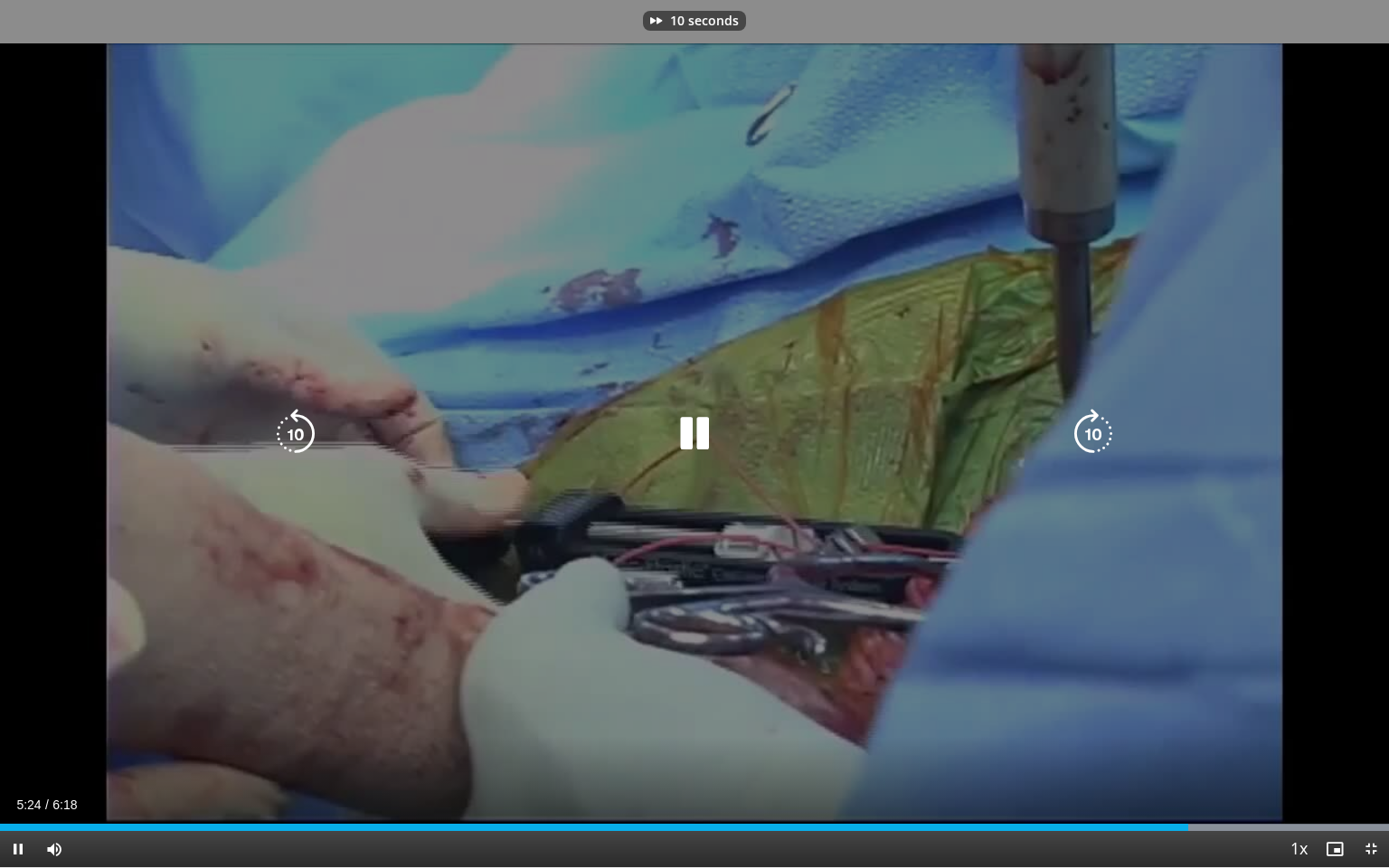 click at bounding box center (1093, 434) 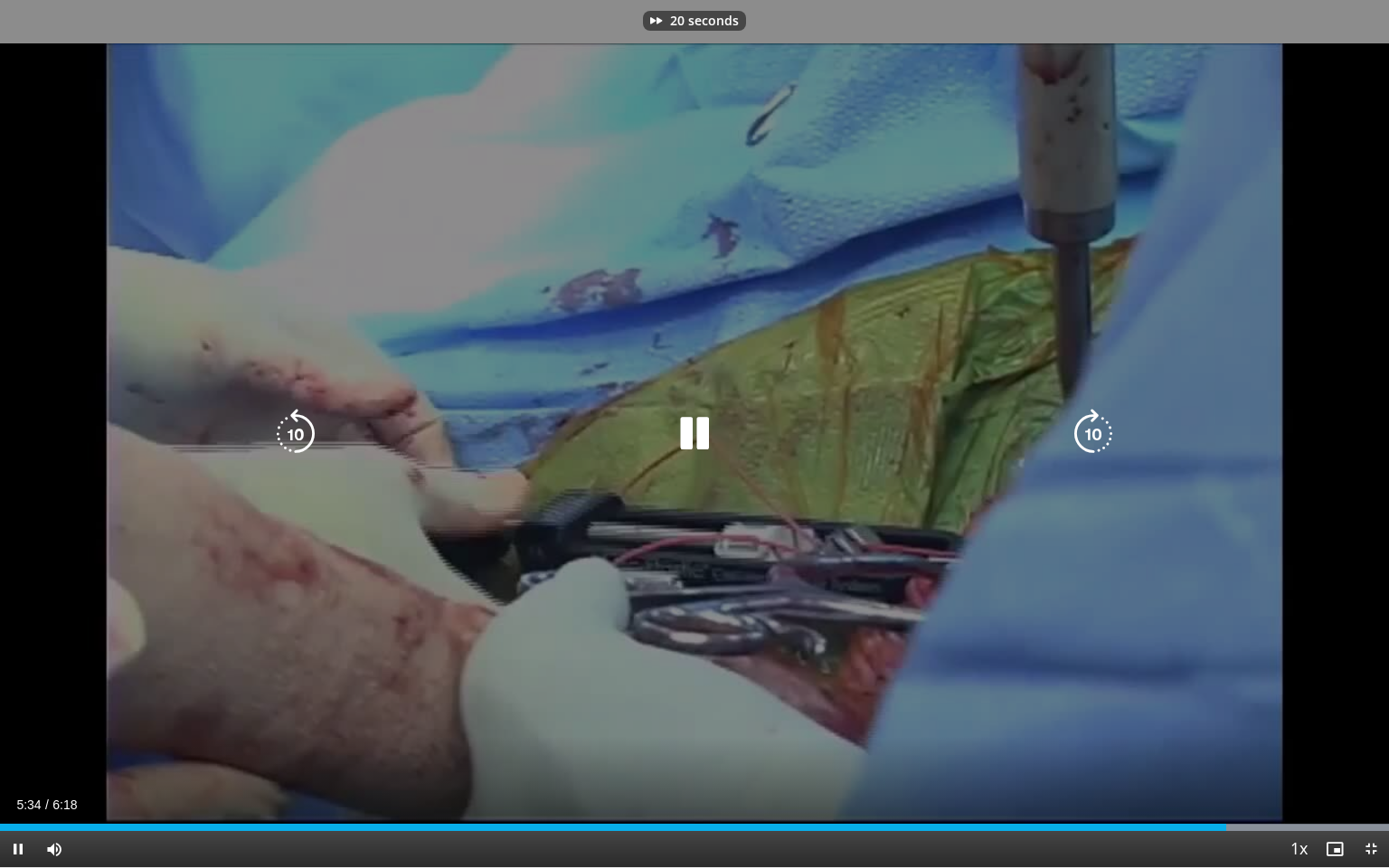click at bounding box center (1093, 434) 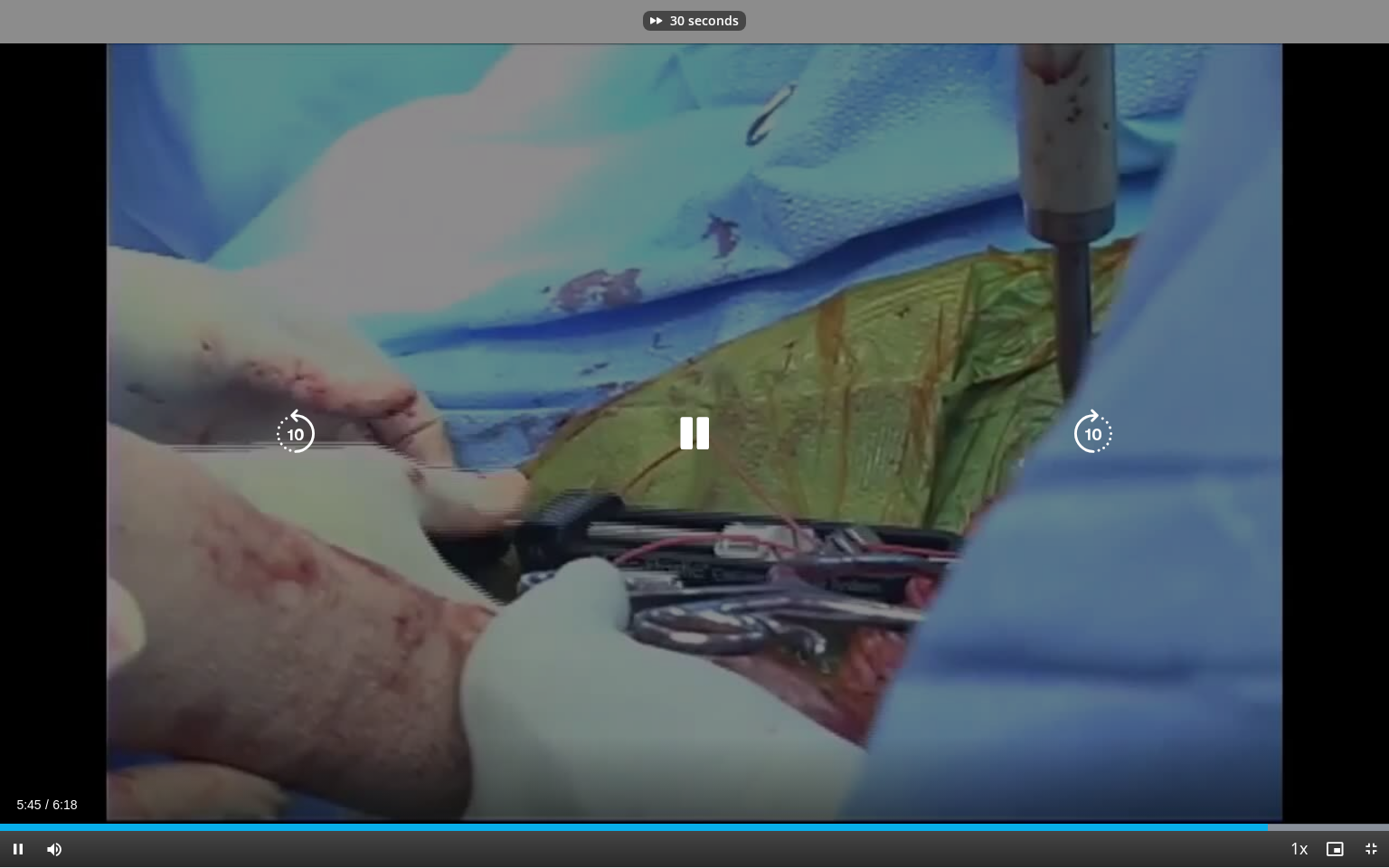 click at bounding box center [1093, 434] 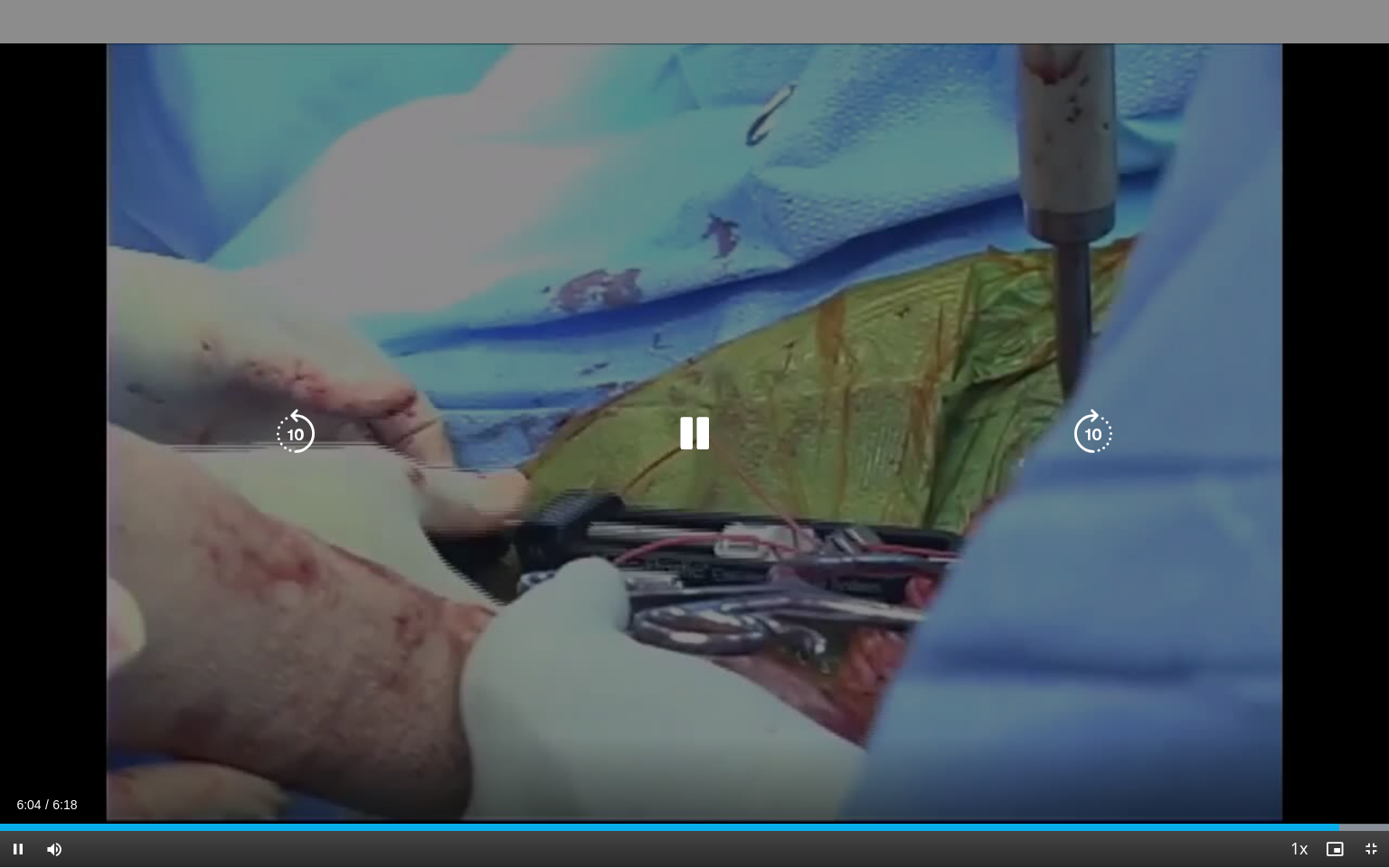 click at bounding box center (1093, 434) 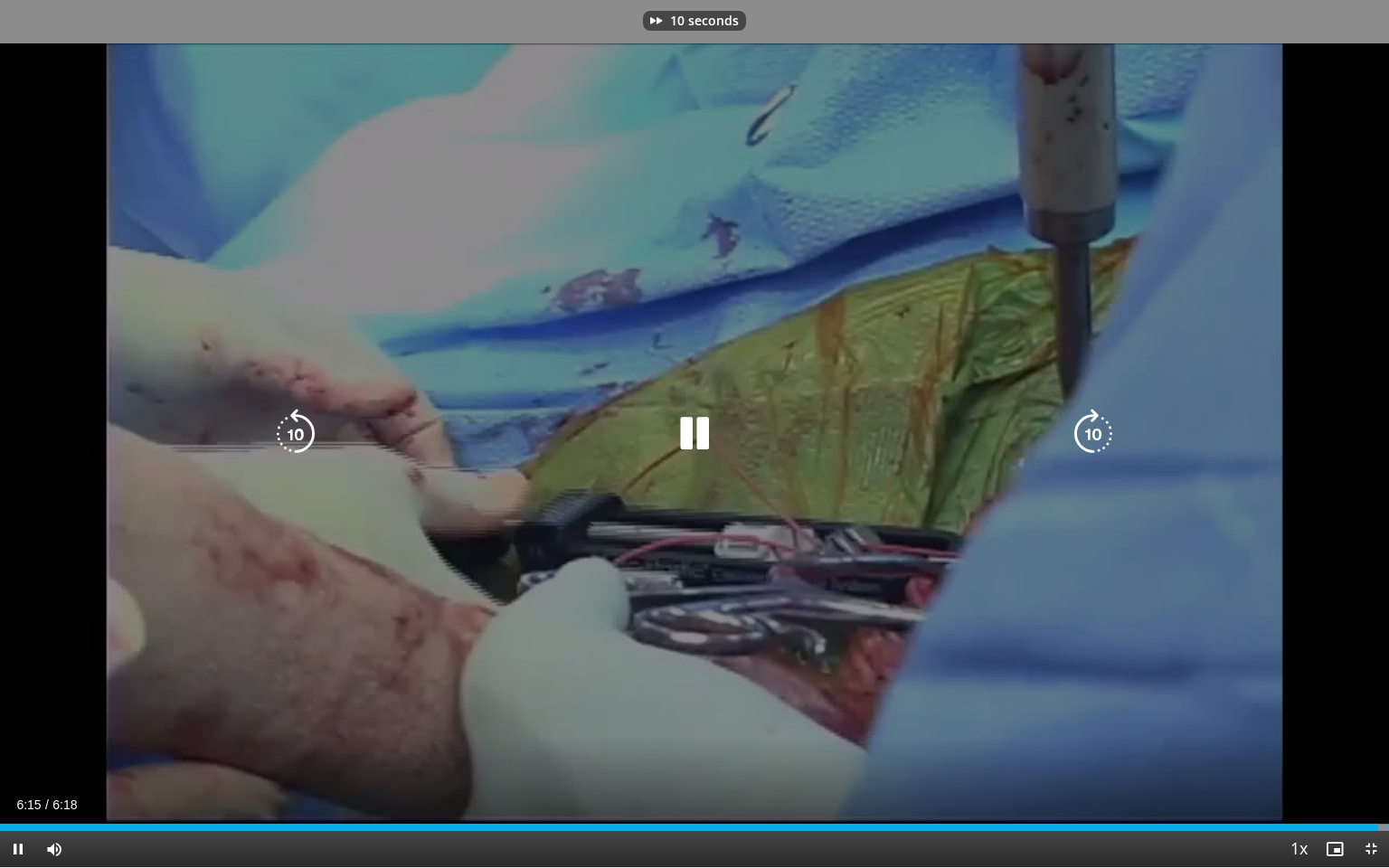 click at bounding box center (1093, 434) 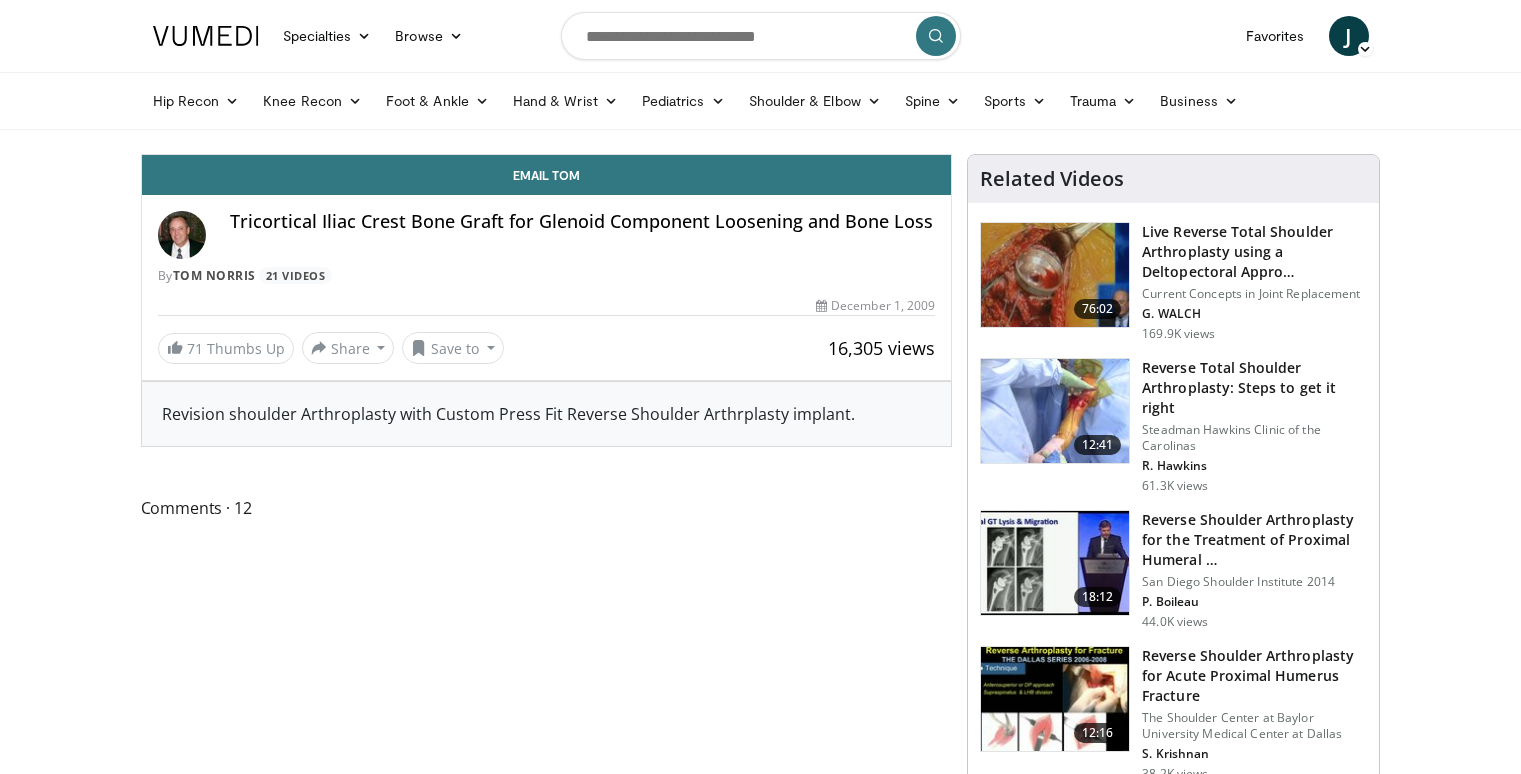 scroll, scrollTop: 0, scrollLeft: 0, axis: both 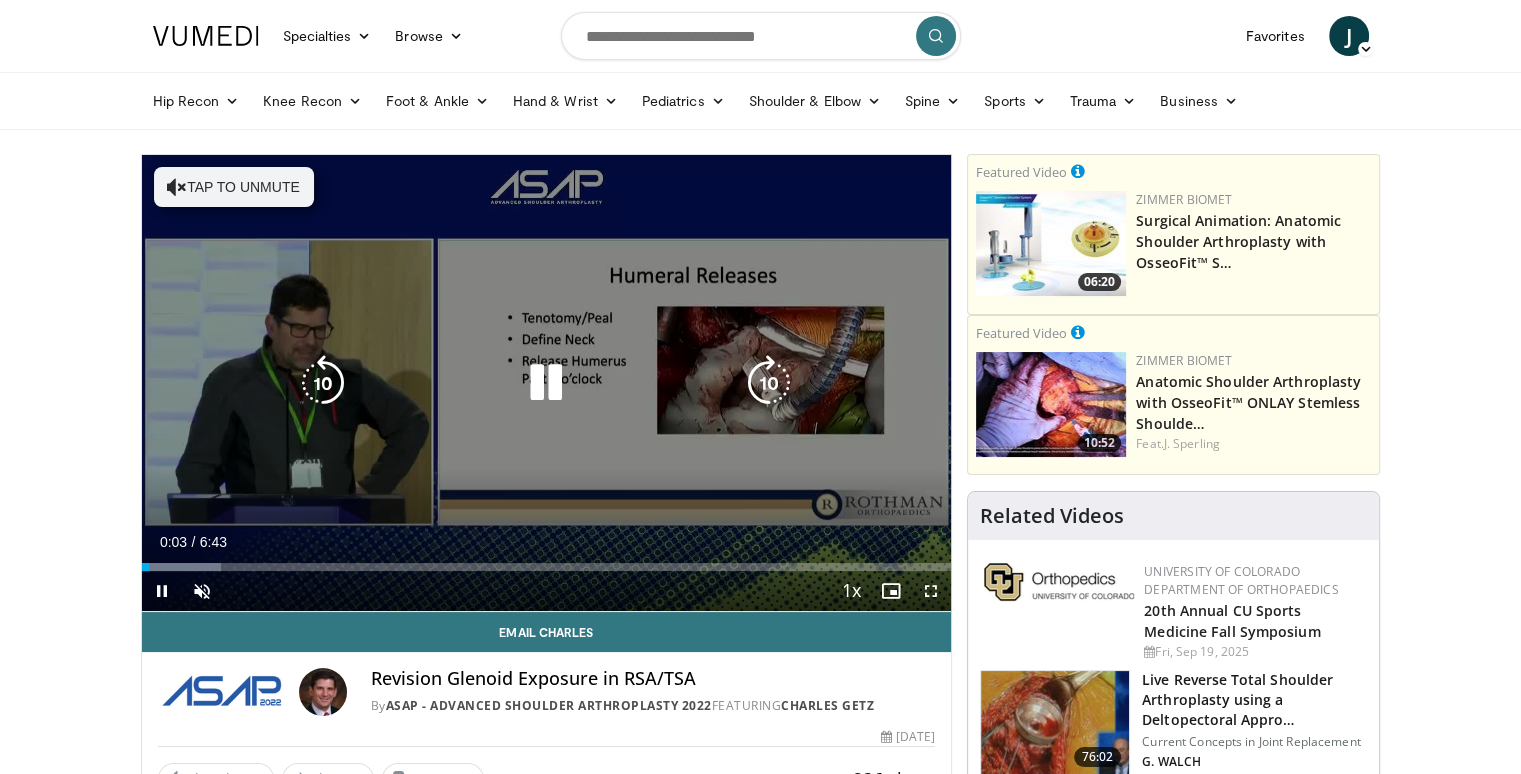 click on "Tap to unmute" at bounding box center [234, 187] 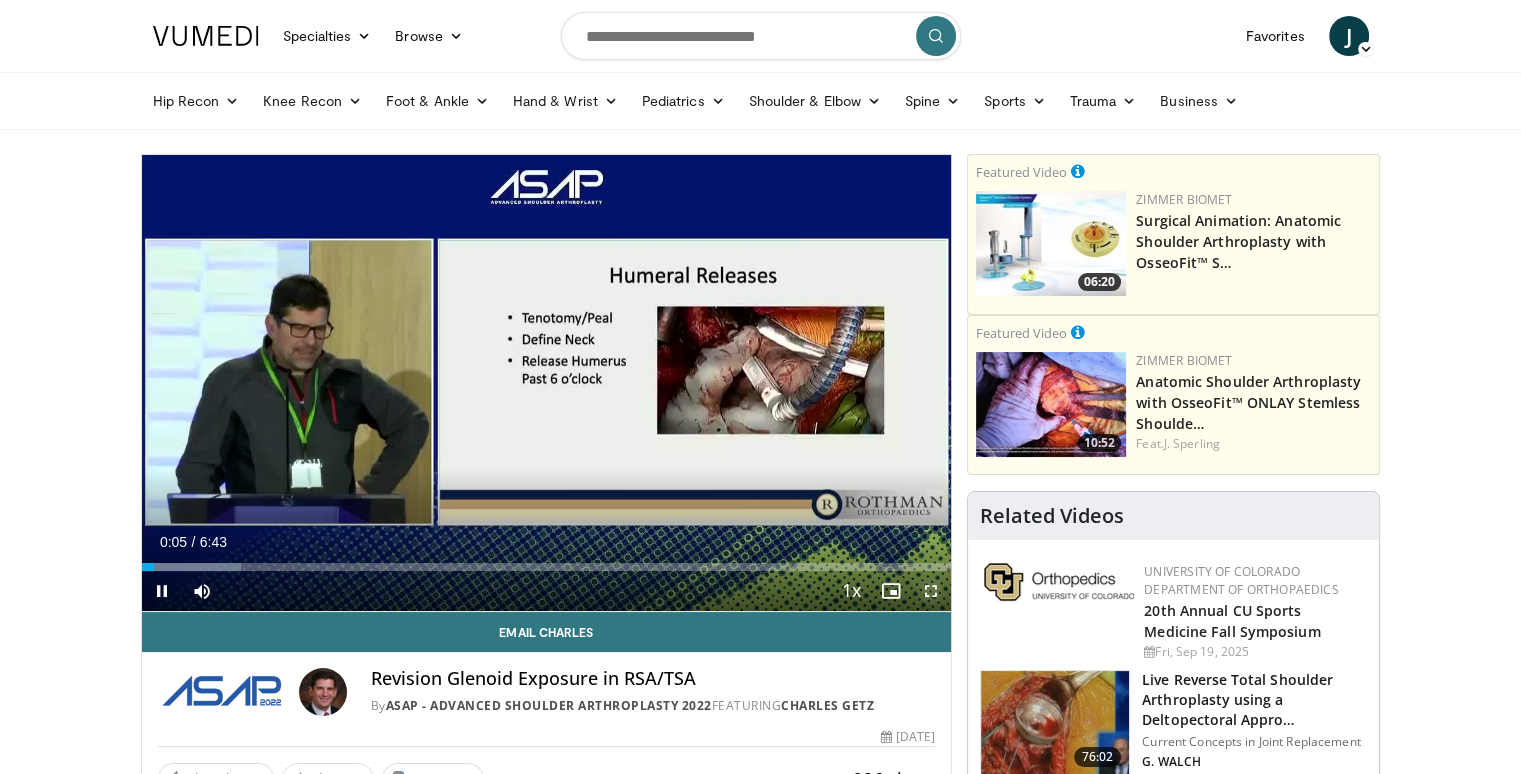 click at bounding box center (931, 591) 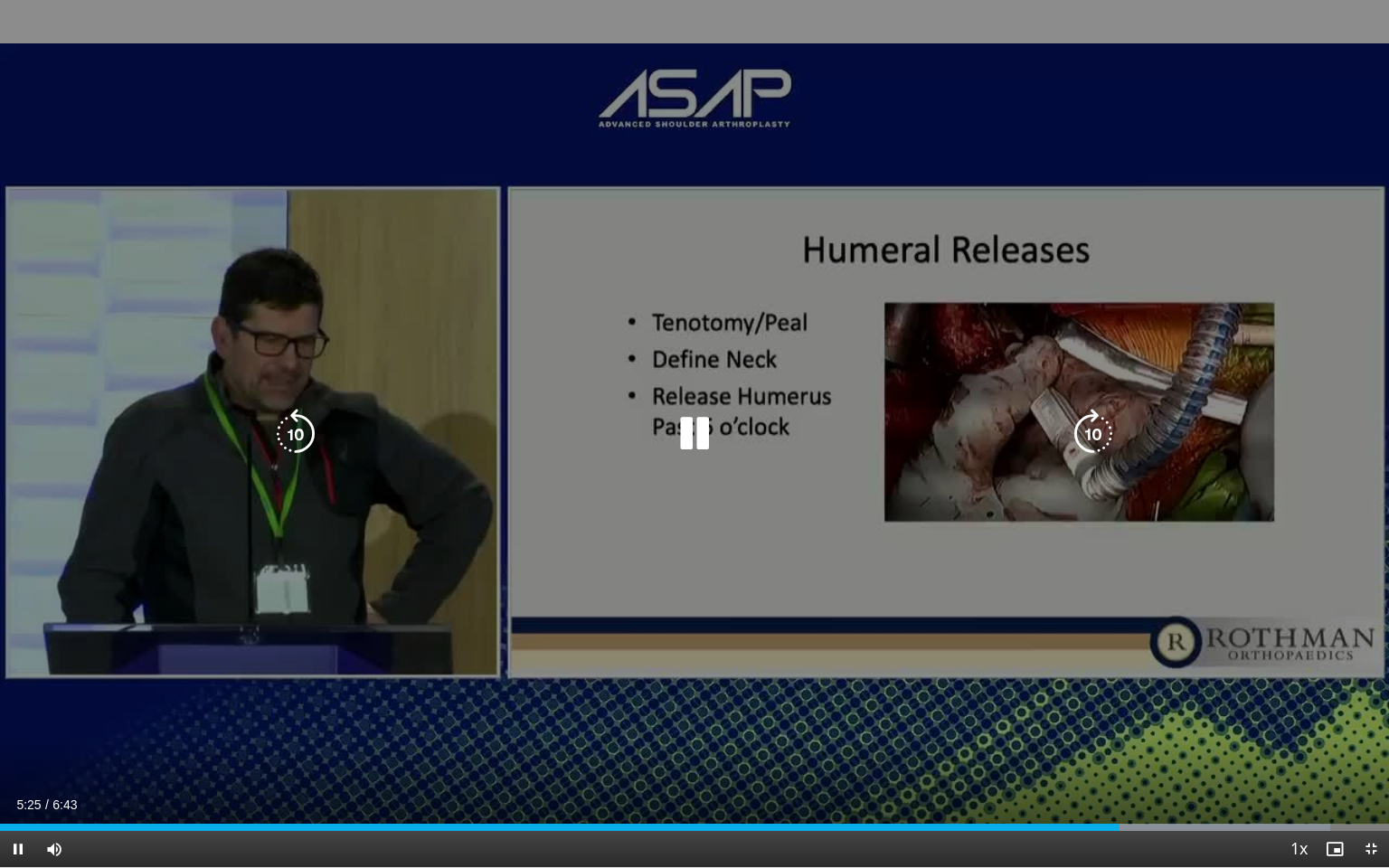 click at bounding box center (296, 434) 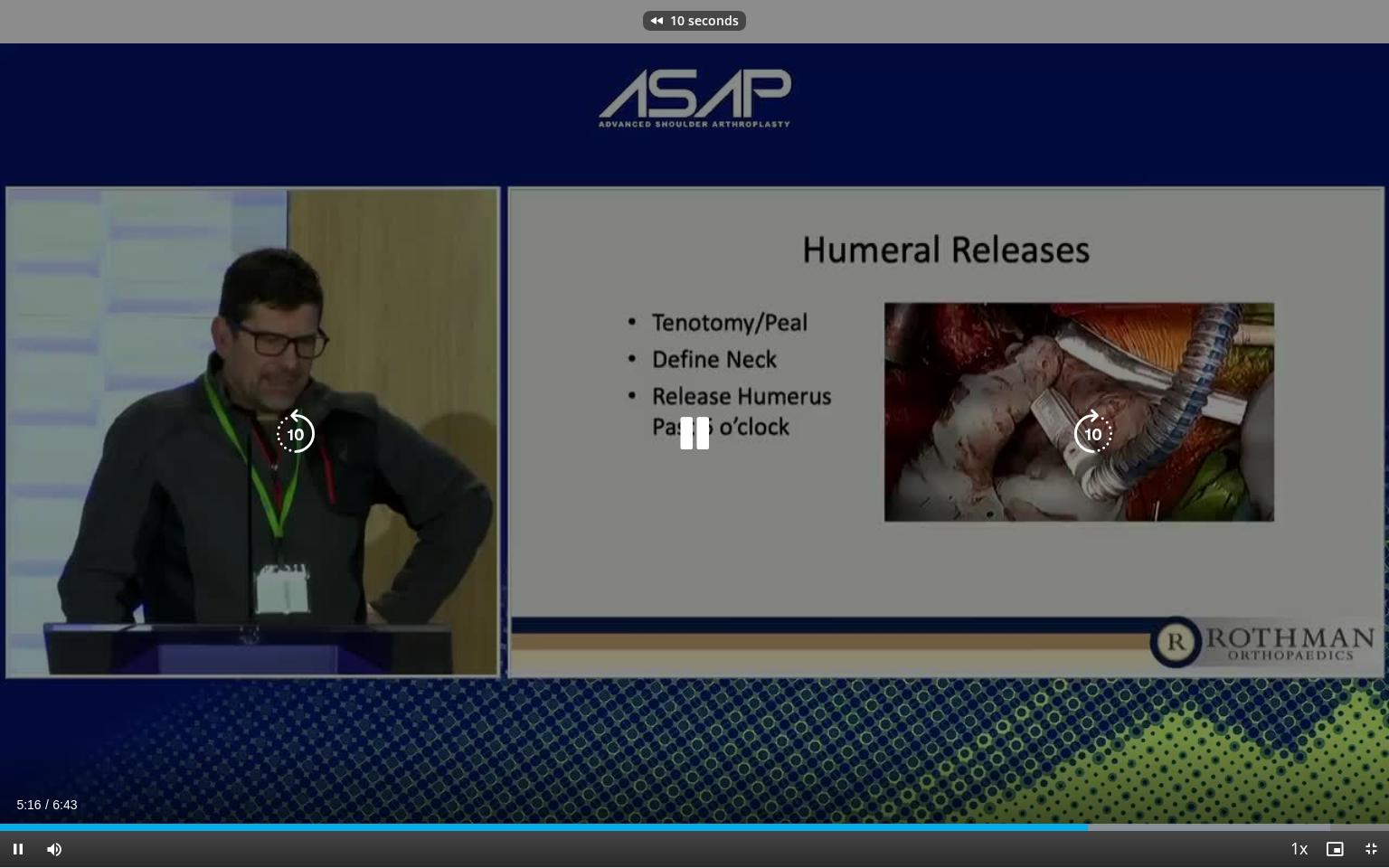 click at bounding box center [296, 434] 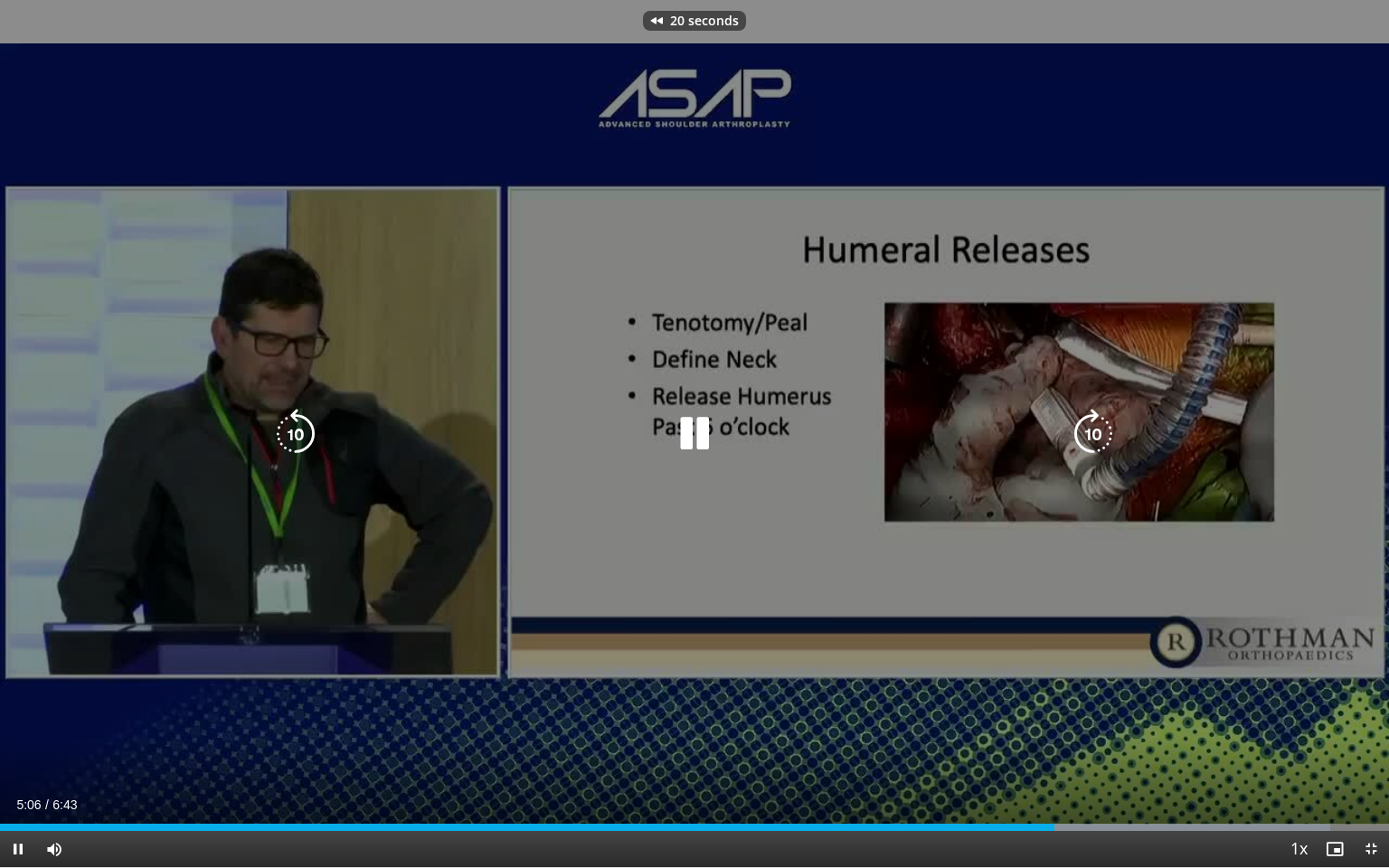 click at bounding box center [296, 434] 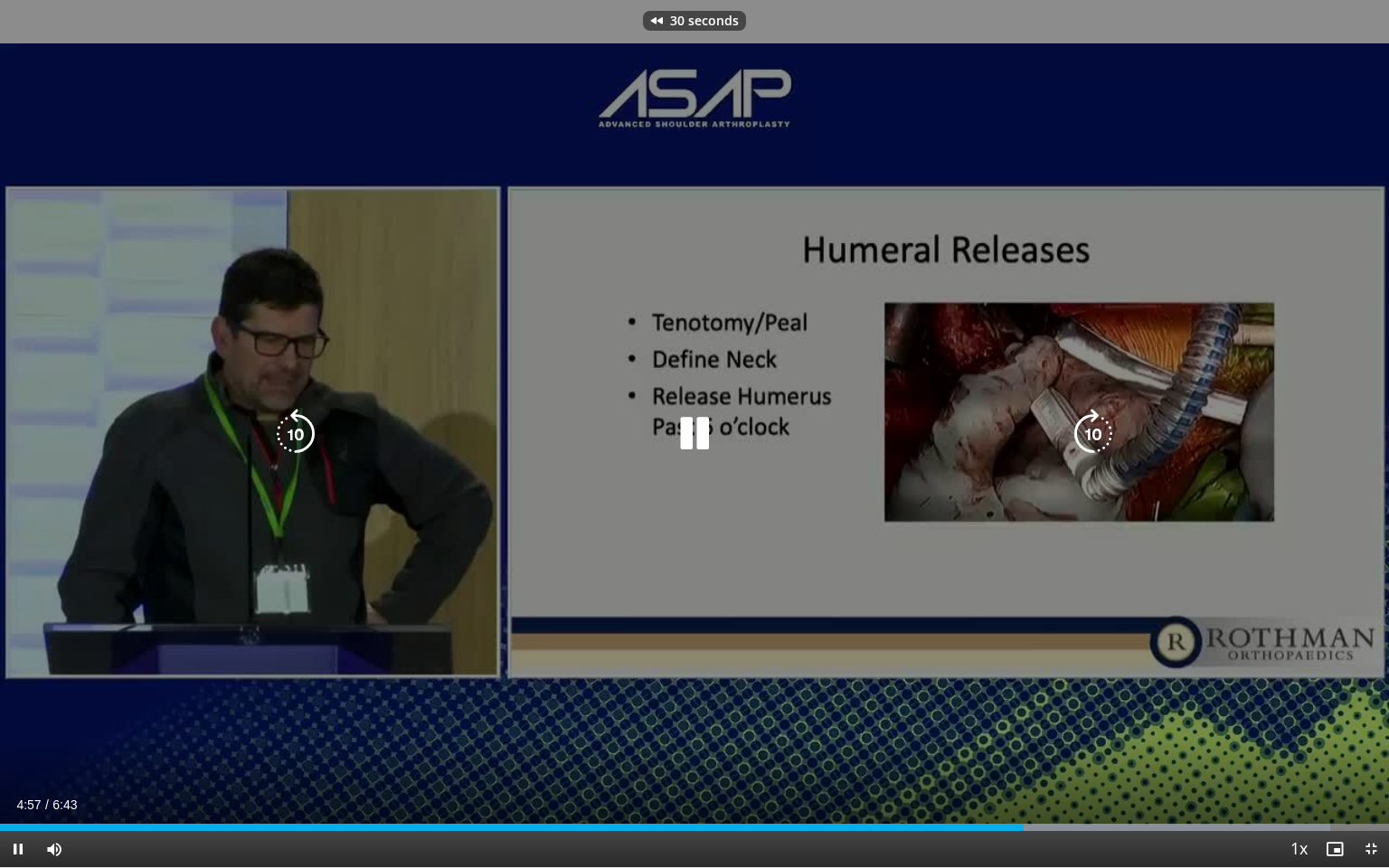 click at bounding box center [296, 434] 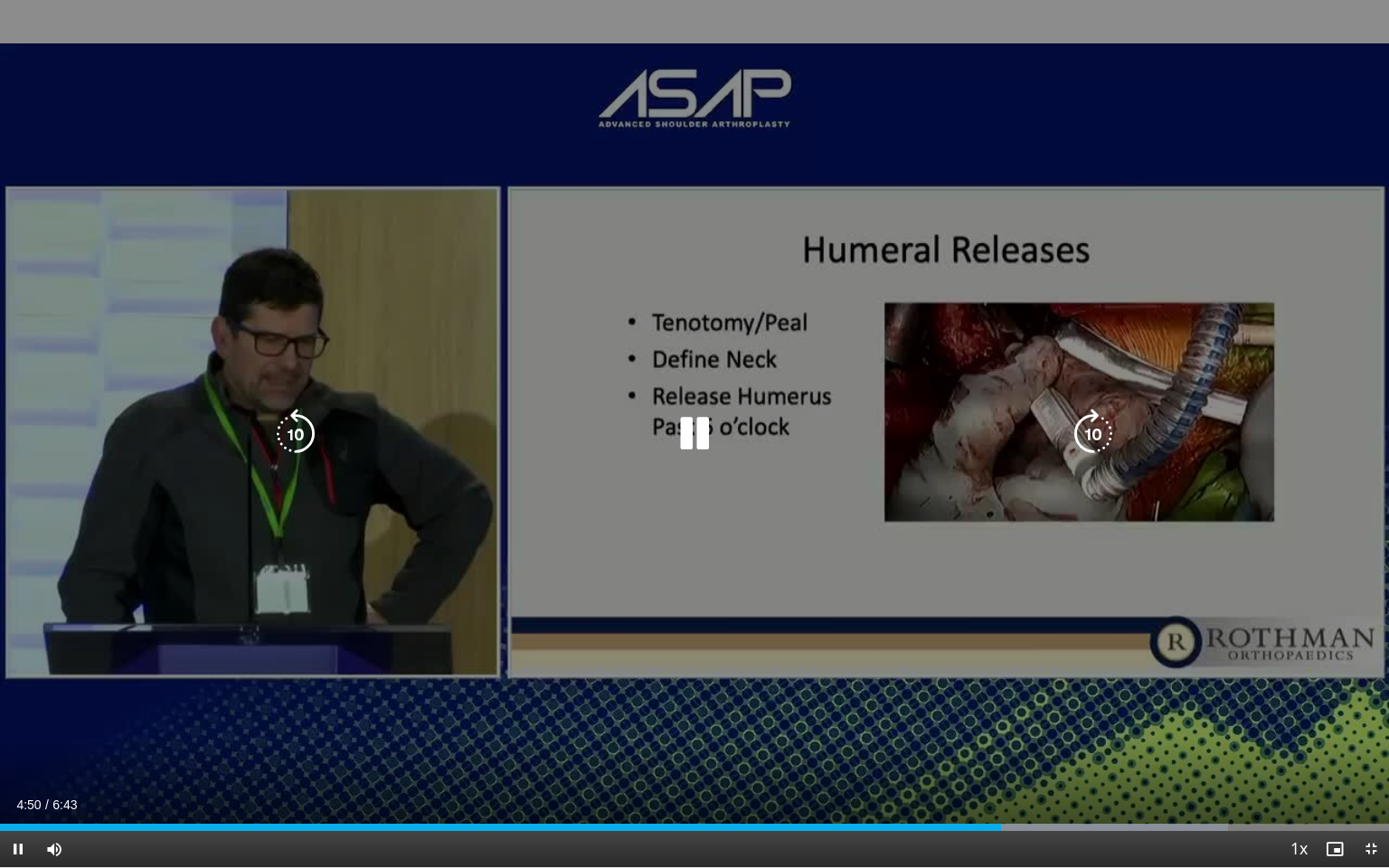 drag, startPoint x: 300, startPoint y: 427, endPoint x: 279, endPoint y: 427, distance: 21 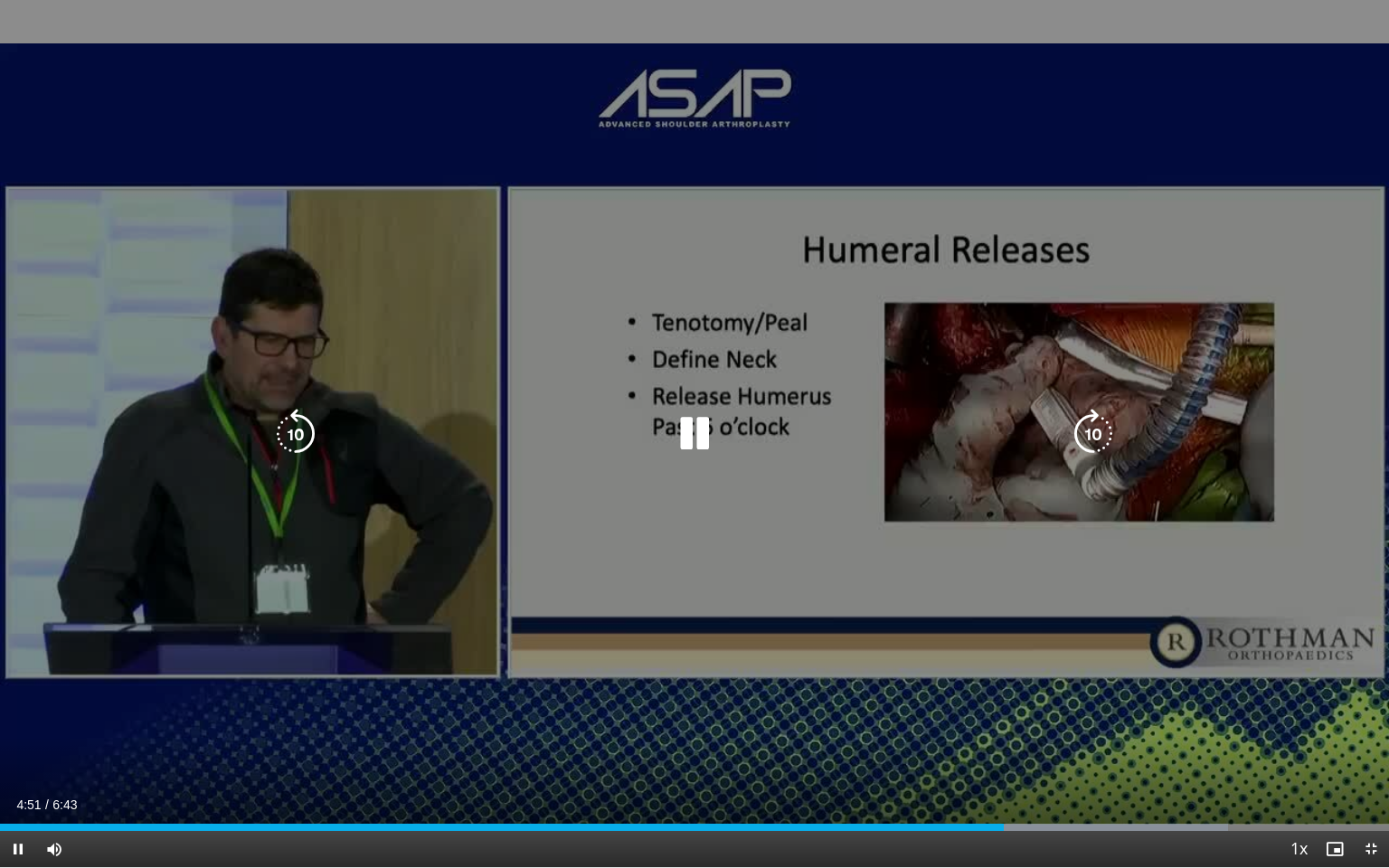 drag, startPoint x: 279, startPoint y: 427, endPoint x: 235, endPoint y: 365, distance: 76.02631 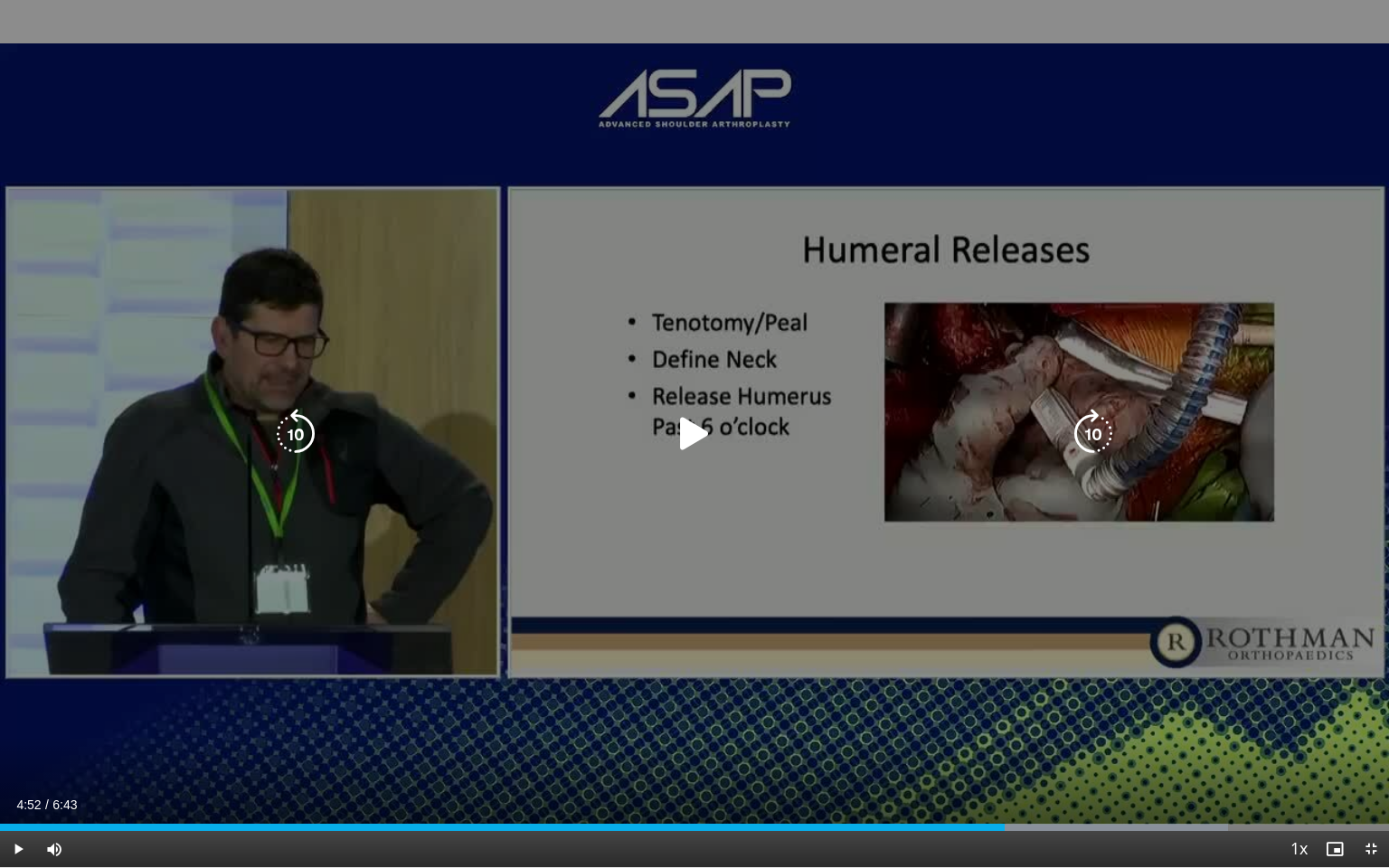 click at bounding box center [296, 434] 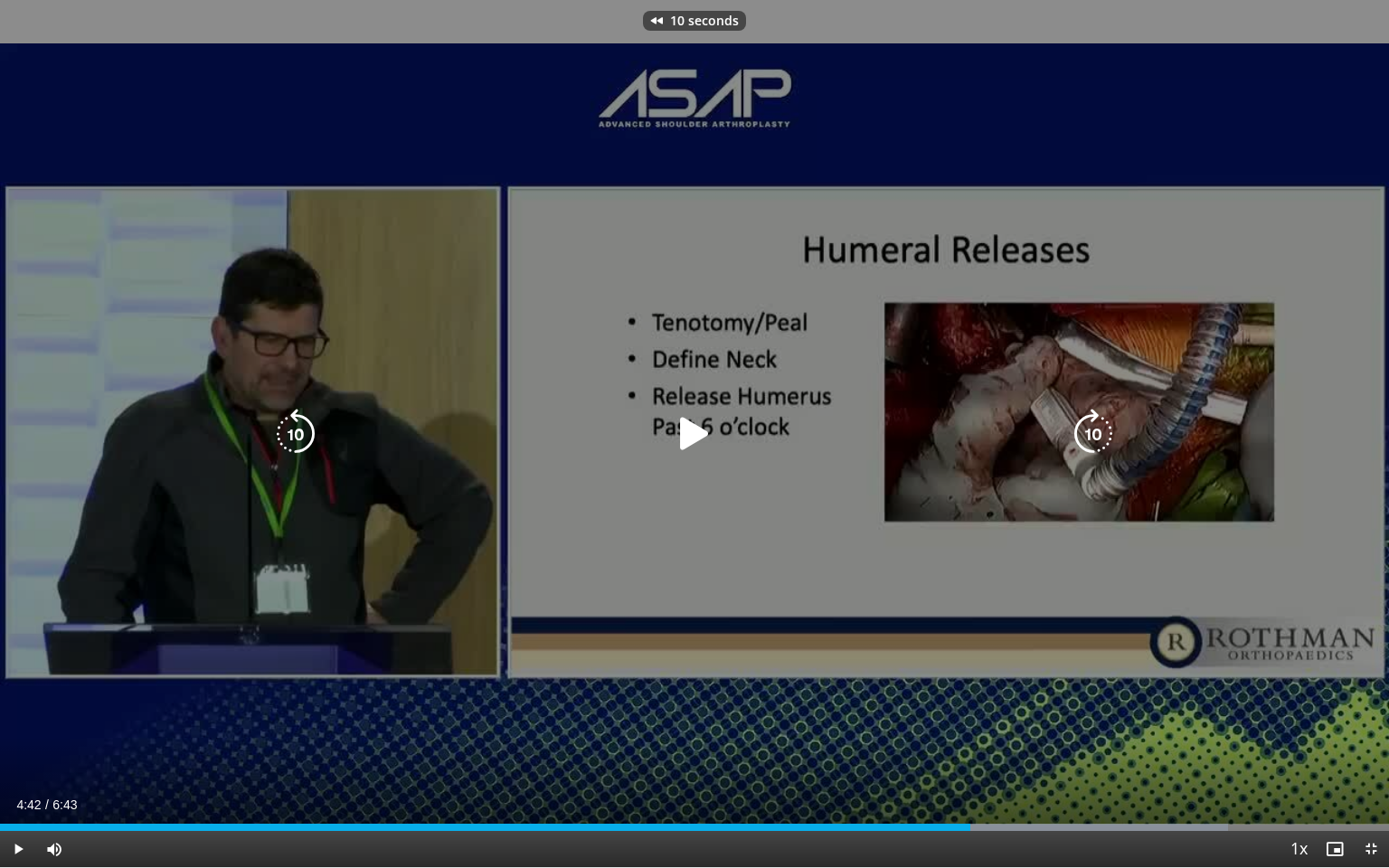 click at bounding box center (296, 434) 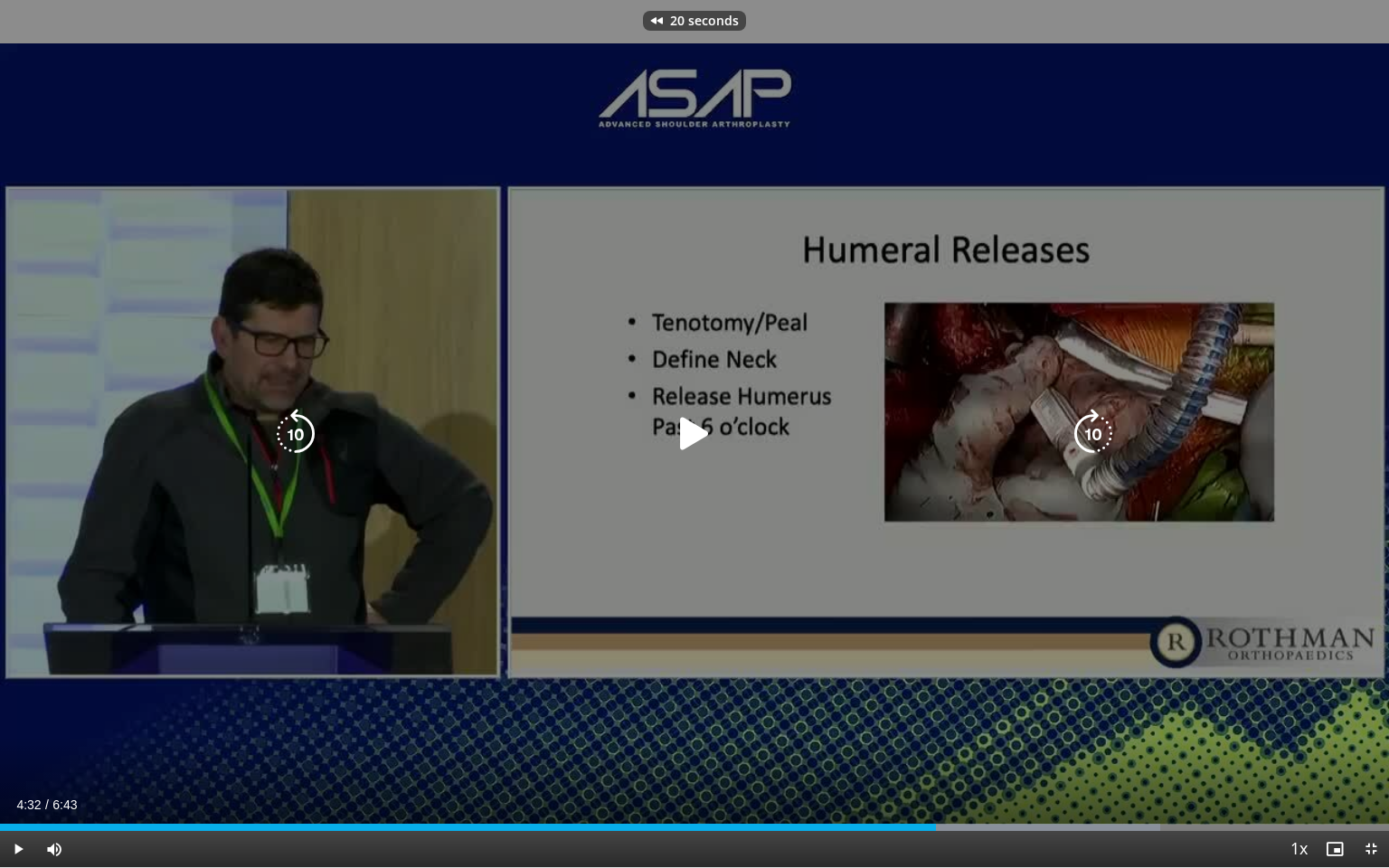 click at bounding box center [296, 434] 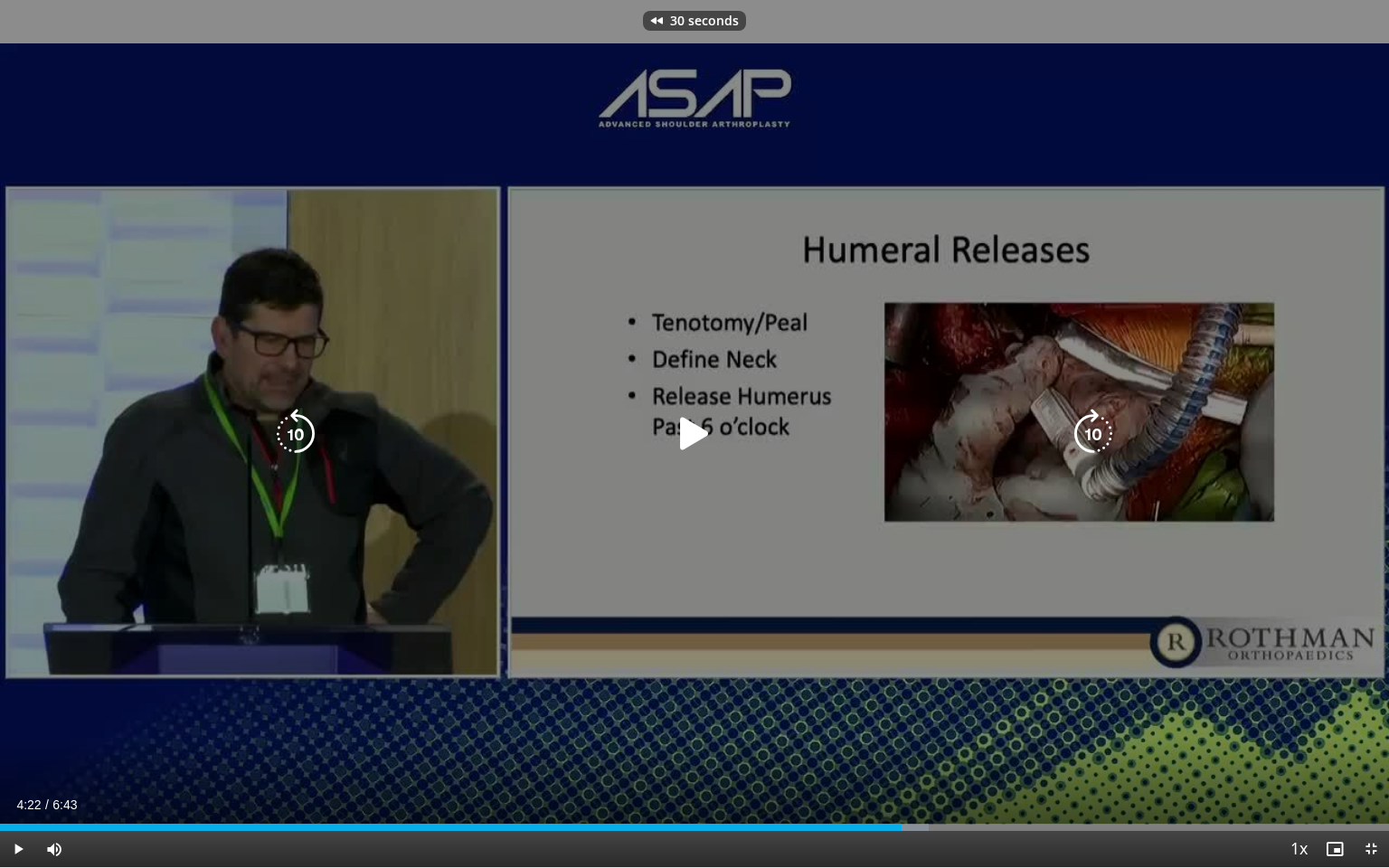 click at bounding box center (296, 434) 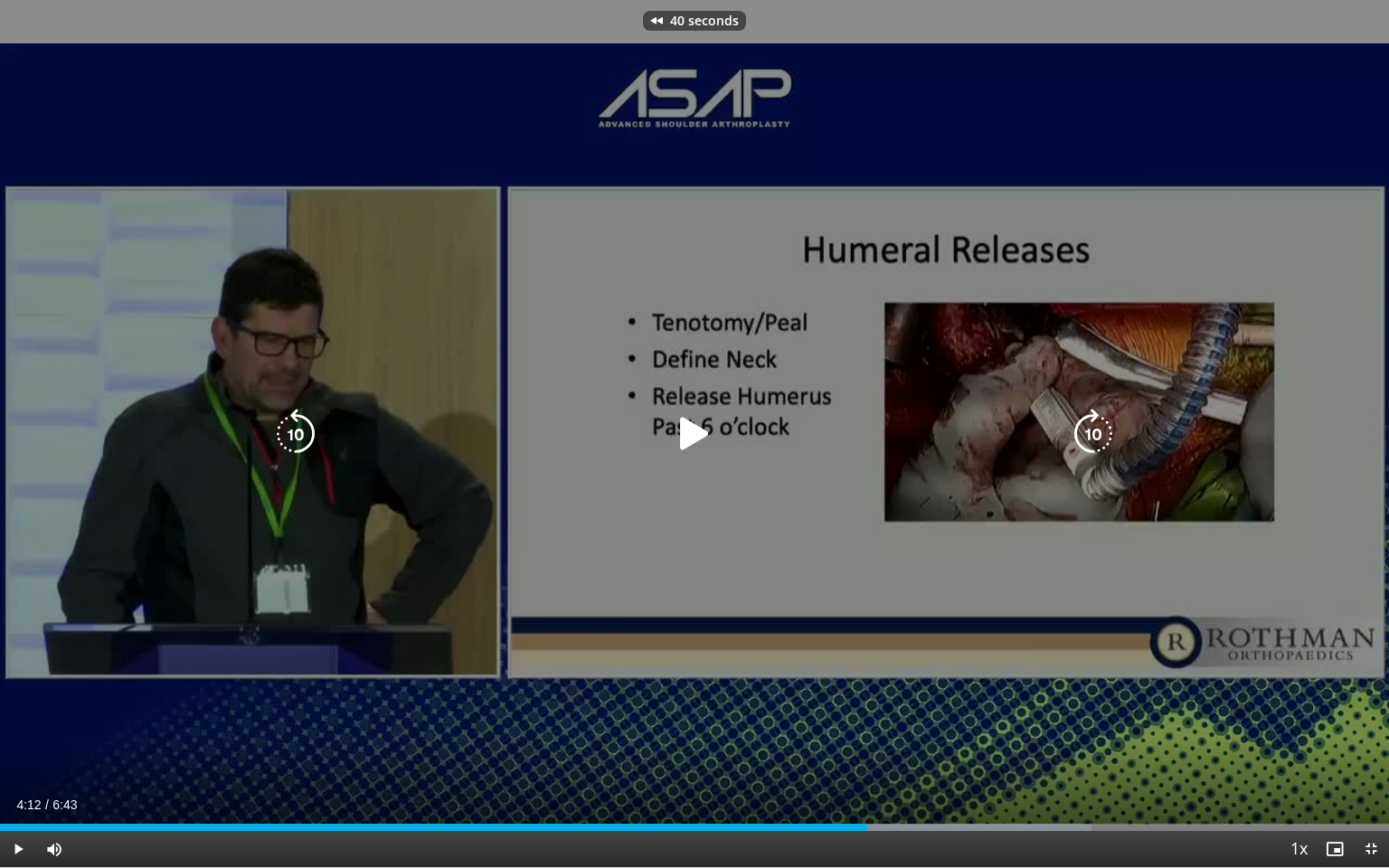 click at bounding box center (694, 434) 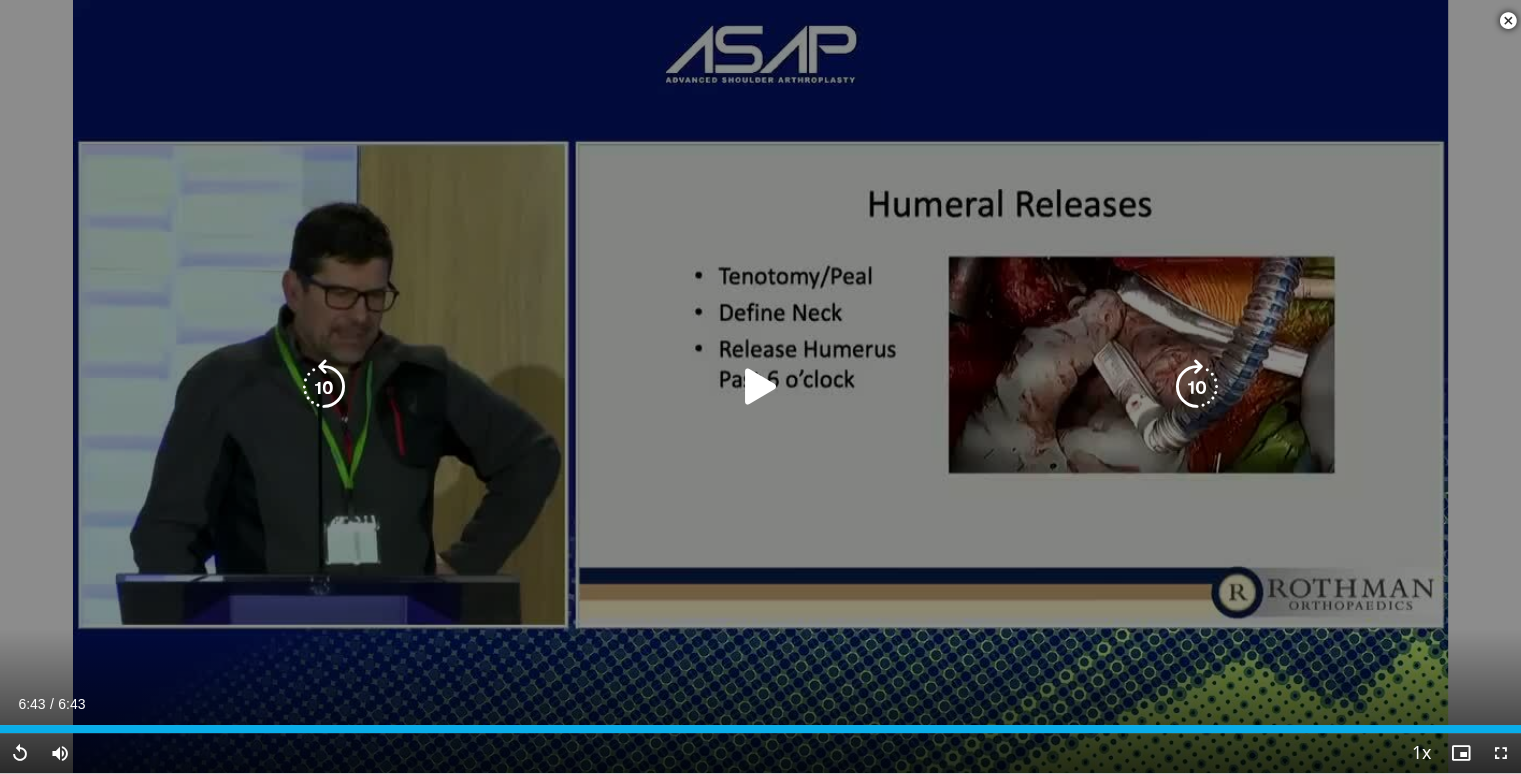 scroll, scrollTop: 412, scrollLeft: 0, axis: vertical 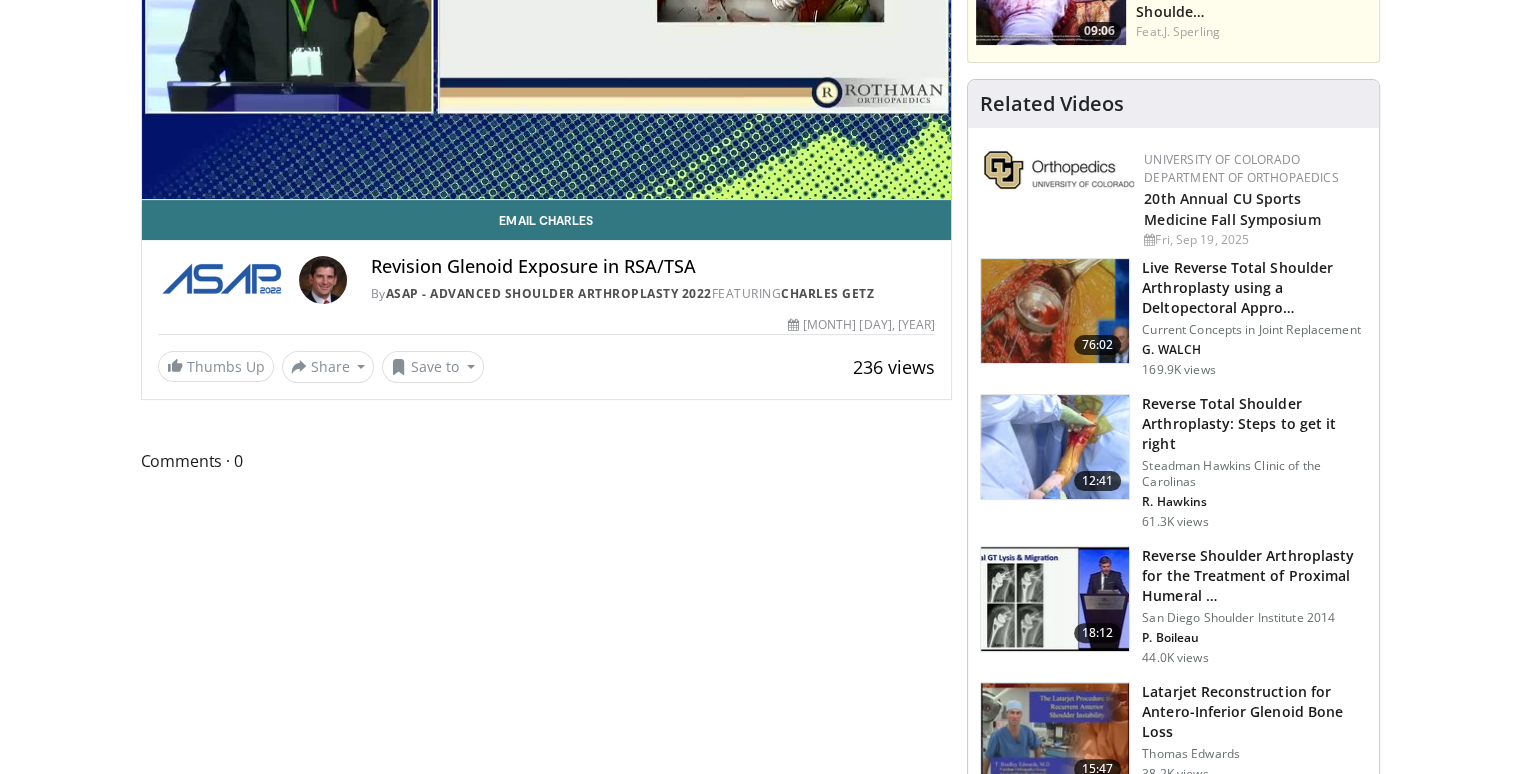 click at bounding box center (323, 280) 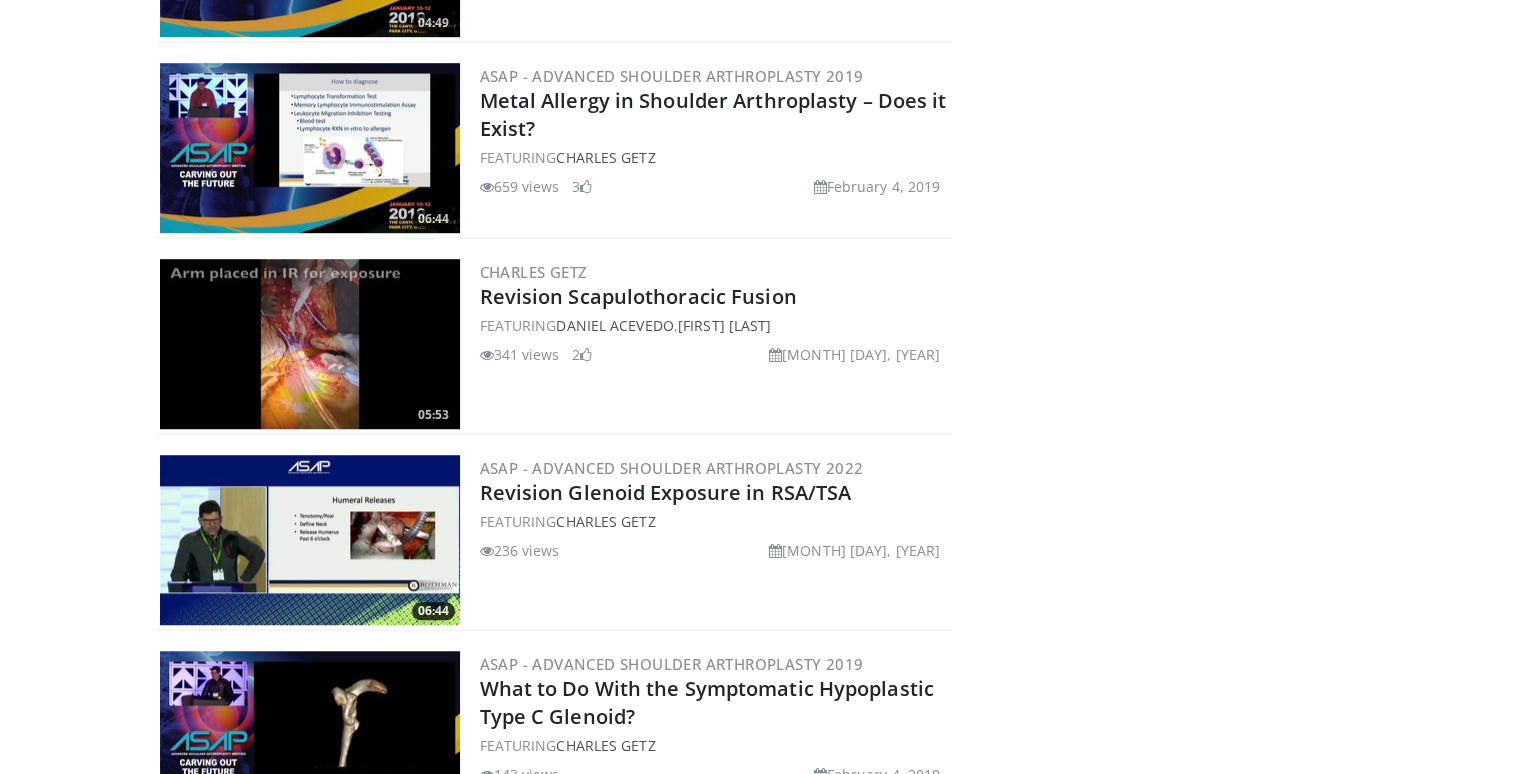 scroll, scrollTop: 1390, scrollLeft: 0, axis: vertical 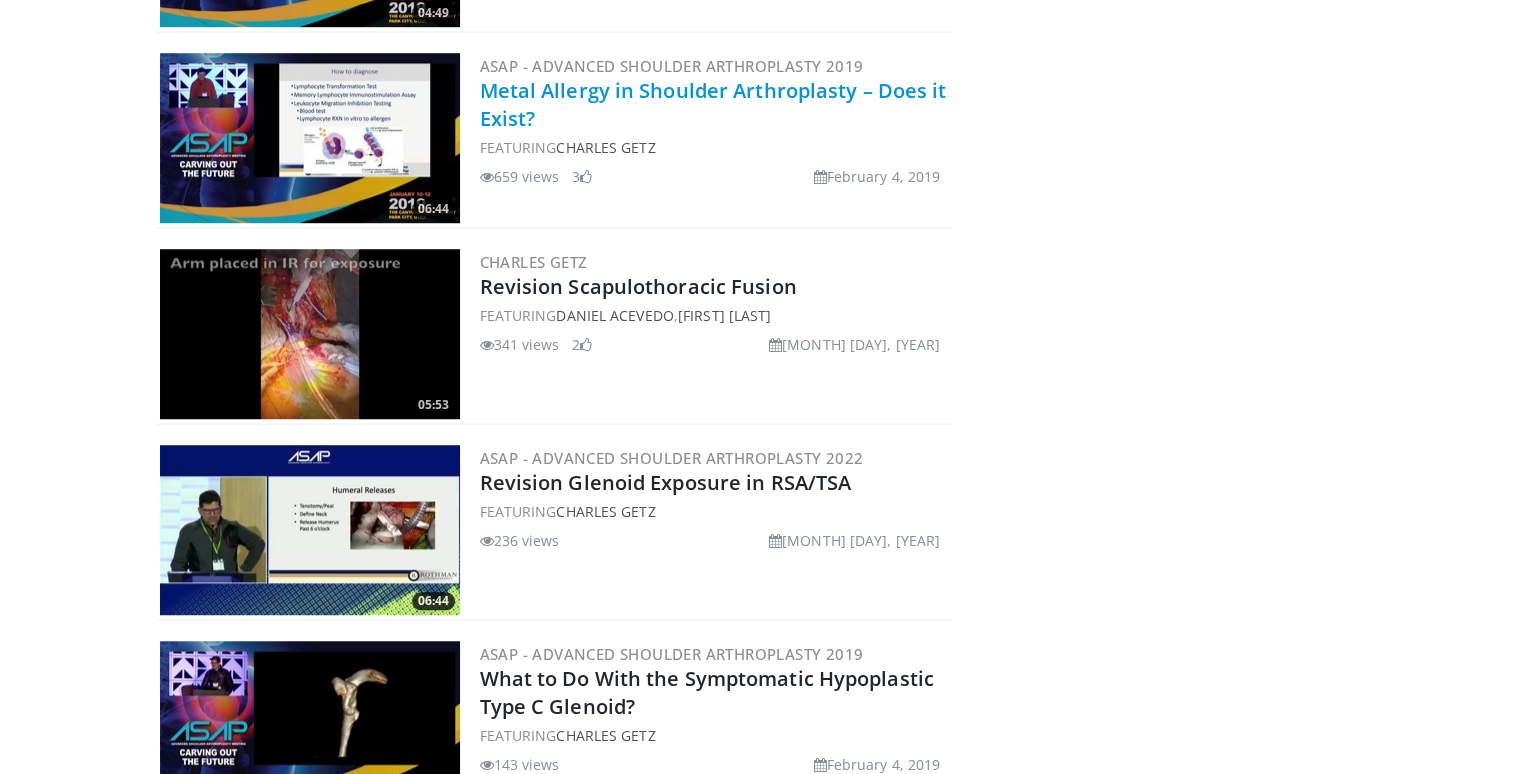 click on "Metal Allergy in Shoulder Arthroplasty – Does it Exist?" at bounding box center [713, 104] 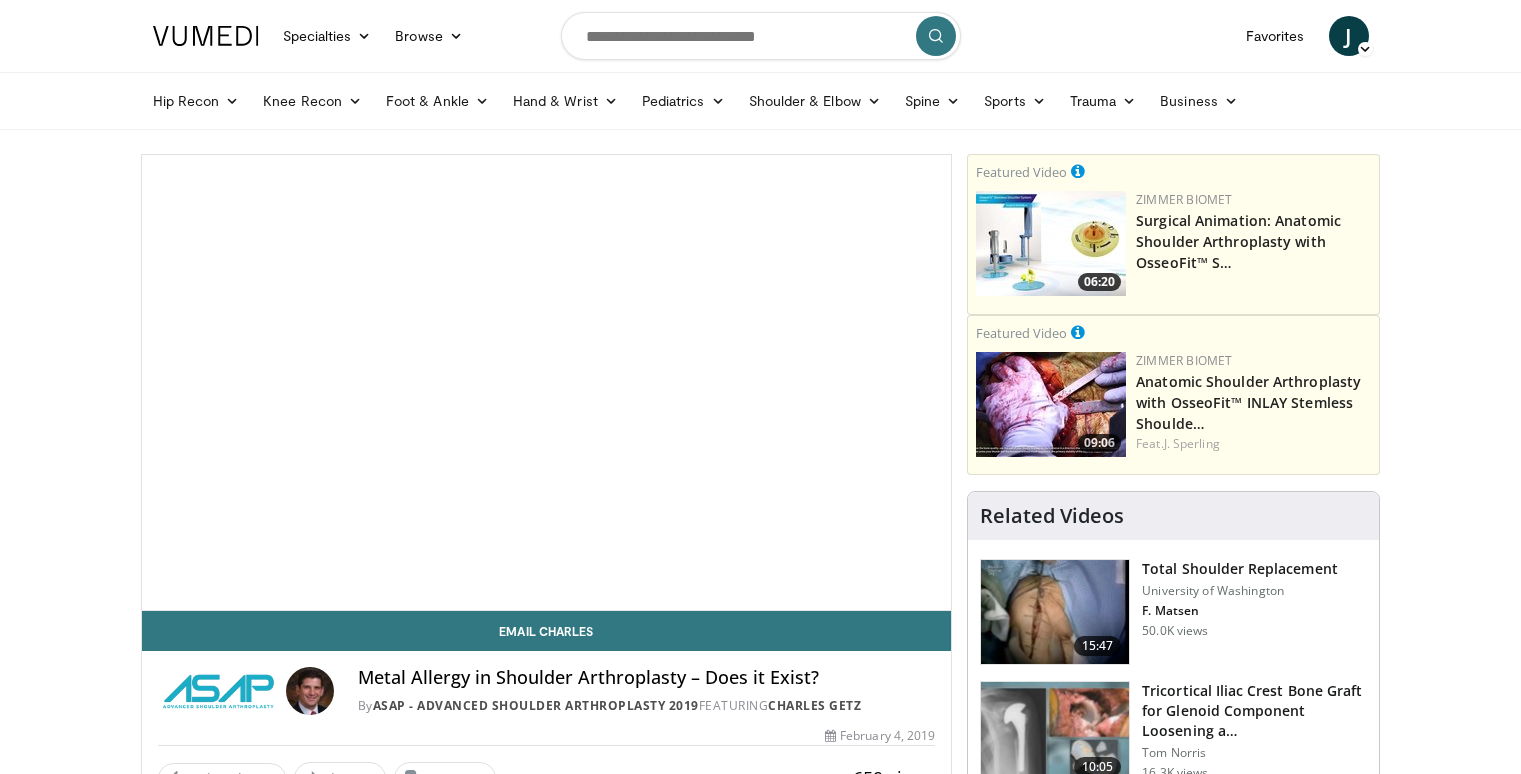 scroll, scrollTop: 0, scrollLeft: 0, axis: both 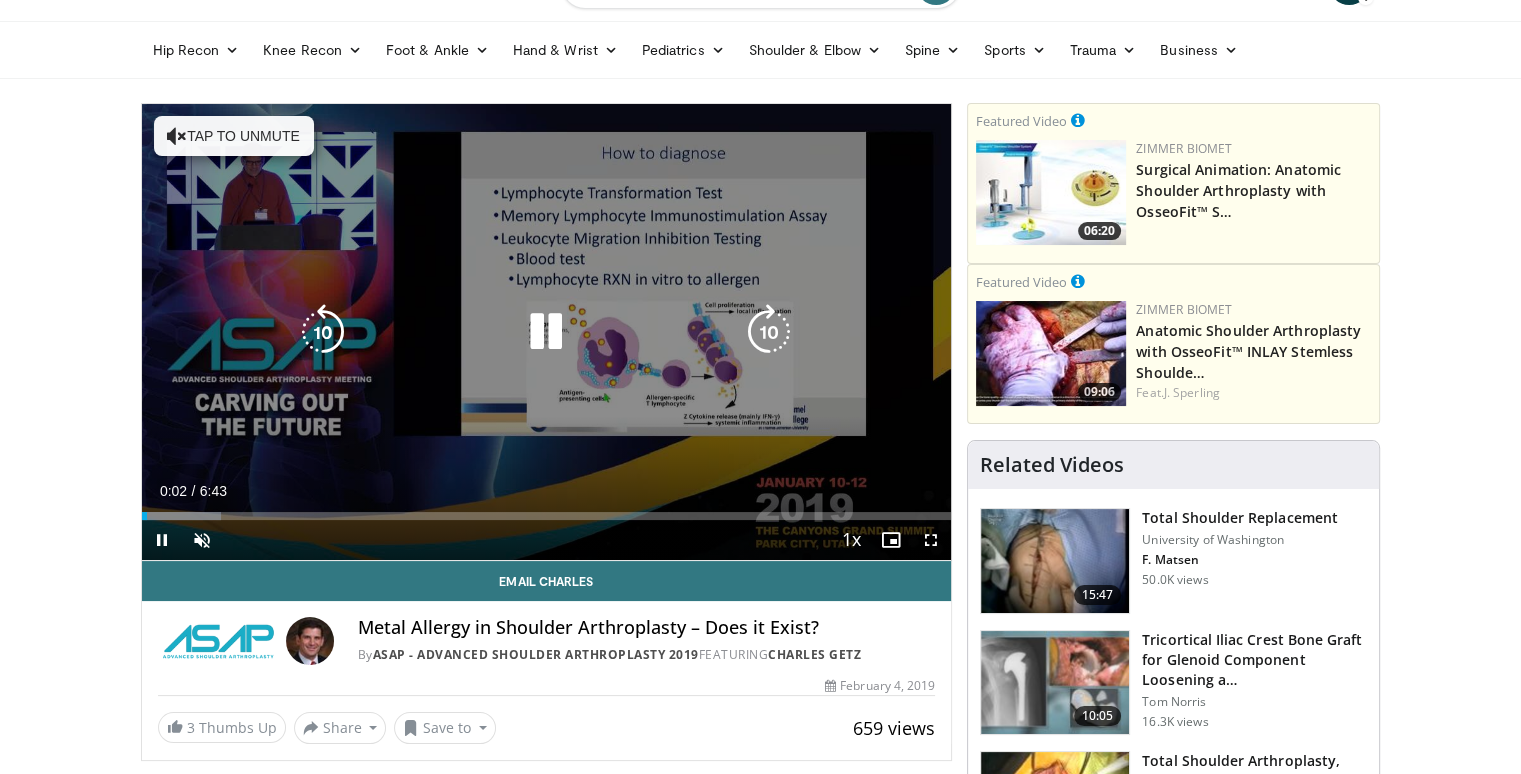 click on "Tap to unmute" at bounding box center (234, 136) 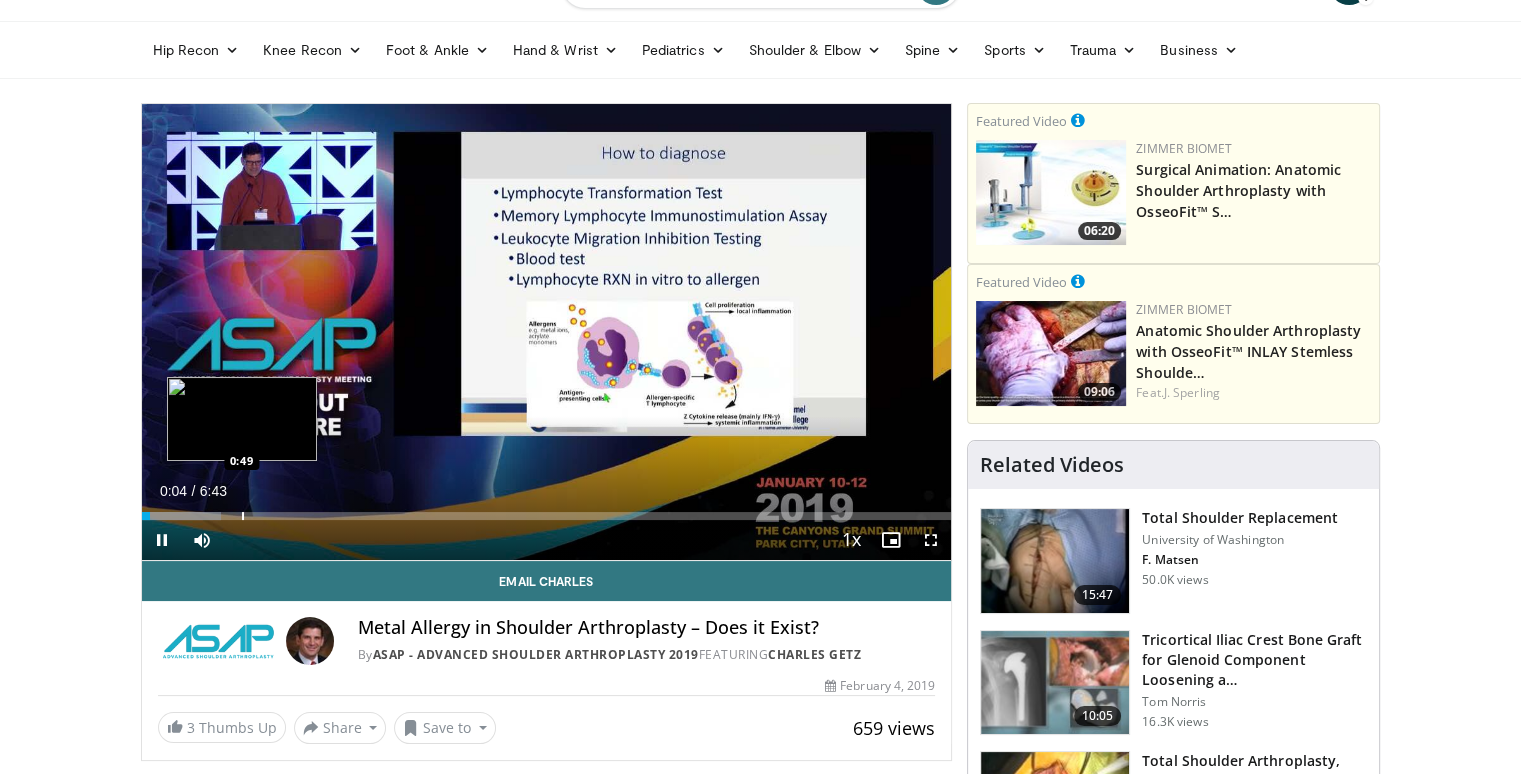 drag, startPoint x: 239, startPoint y: 515, endPoint x: 187, endPoint y: 511, distance: 52.153618 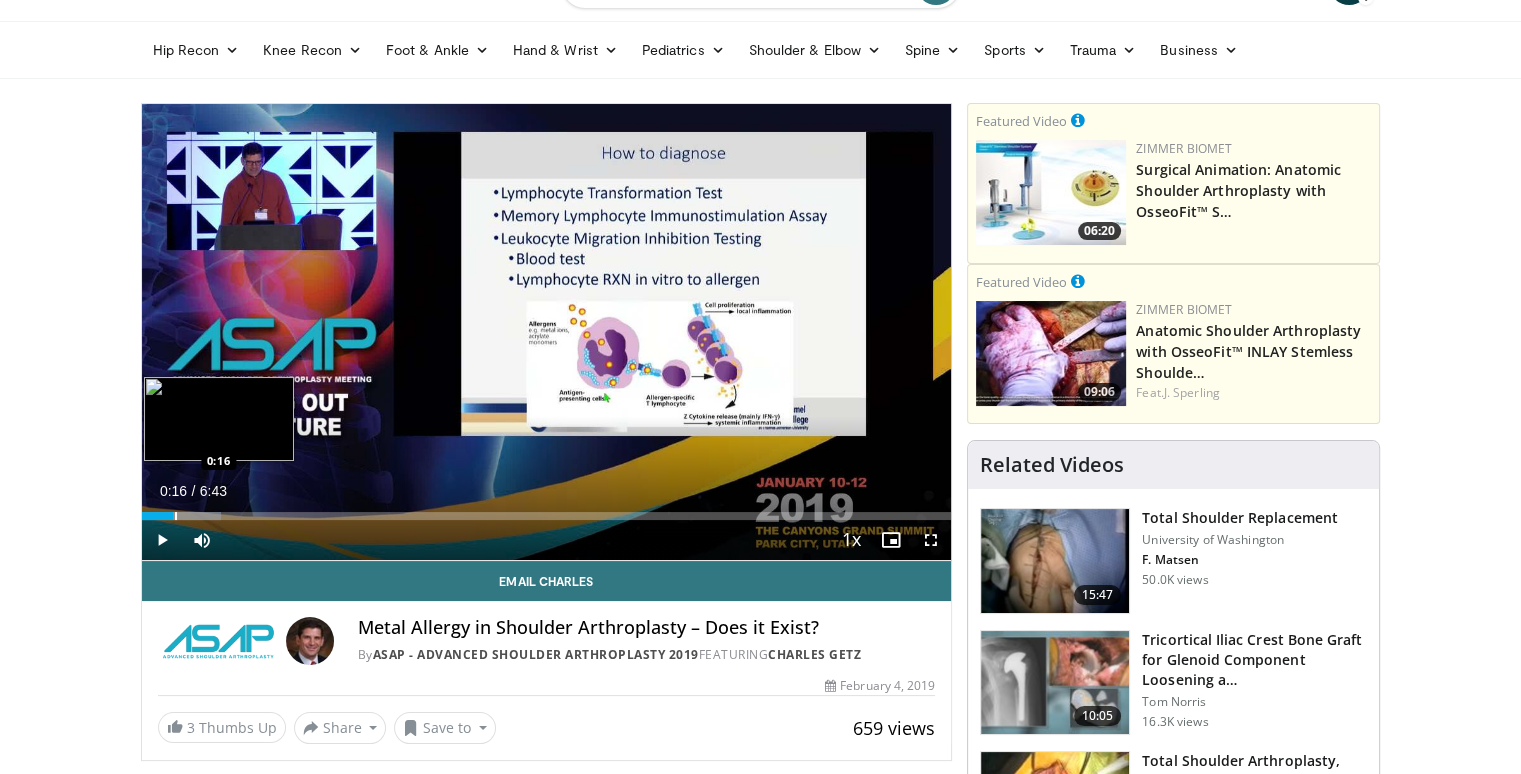 drag, startPoint x: 187, startPoint y: 511, endPoint x: 174, endPoint y: 514, distance: 13.341664 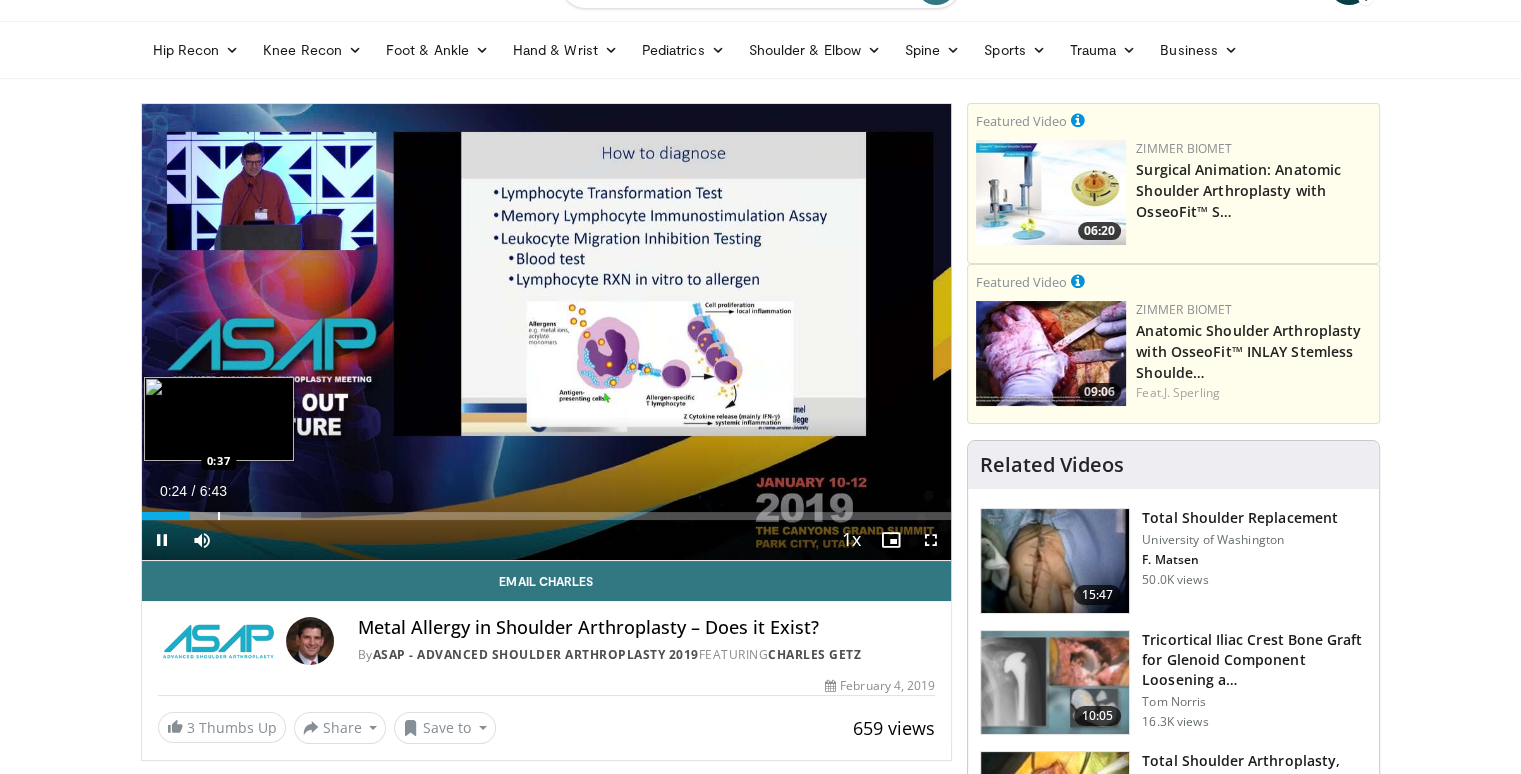 click at bounding box center [219, 516] 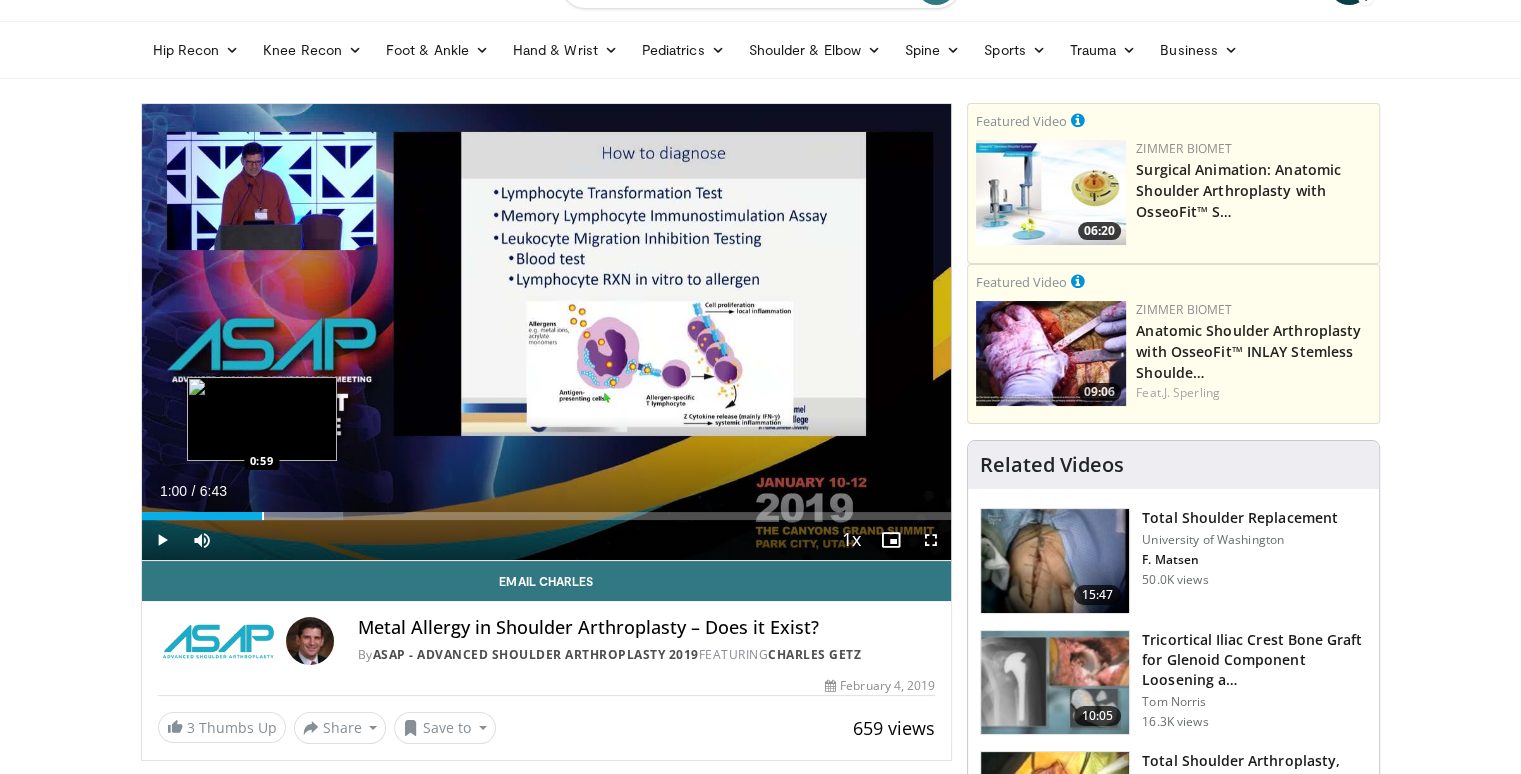 click at bounding box center [263, 516] 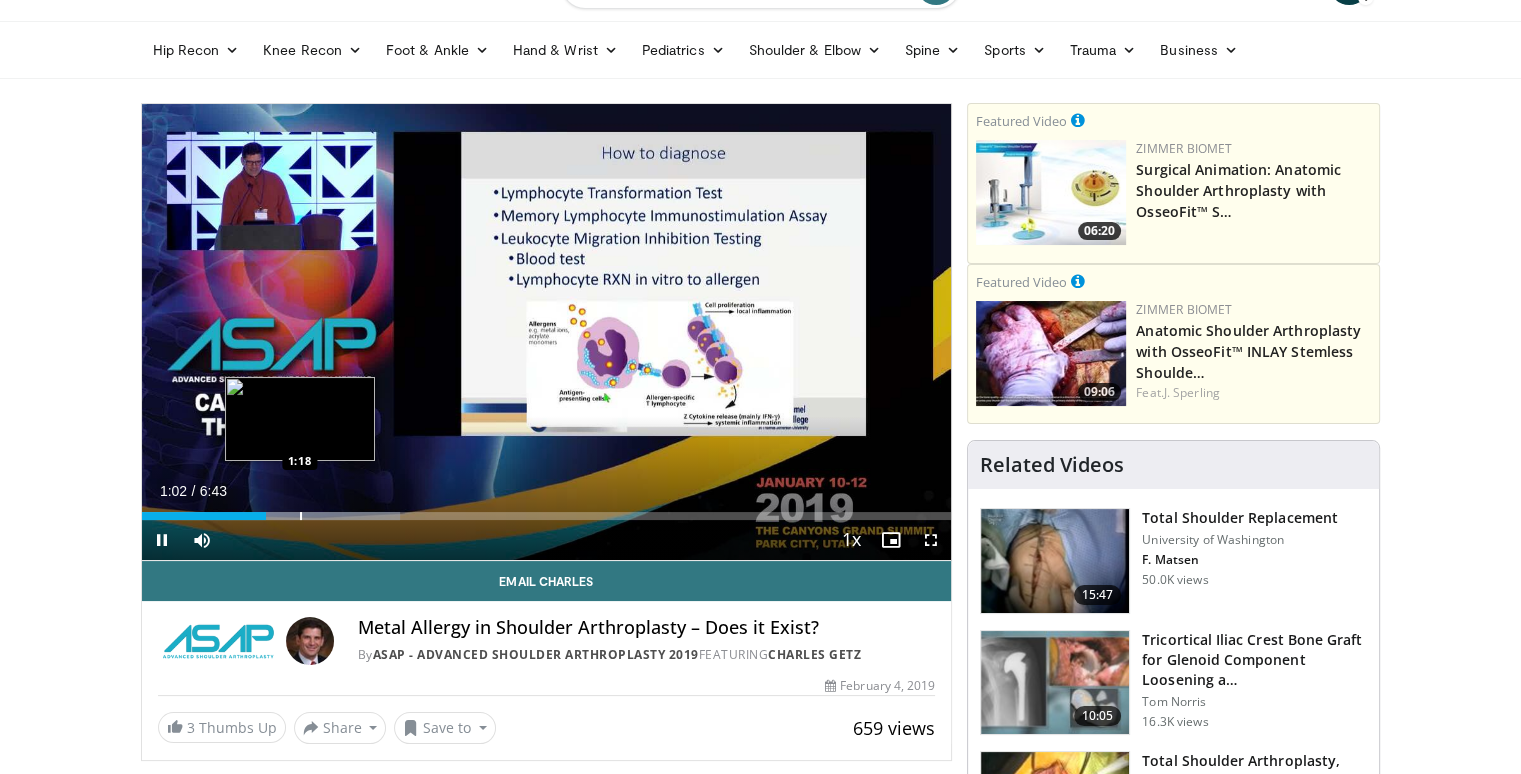 click on "Loaded :  31.97% 1:02 1:18" at bounding box center [547, 510] 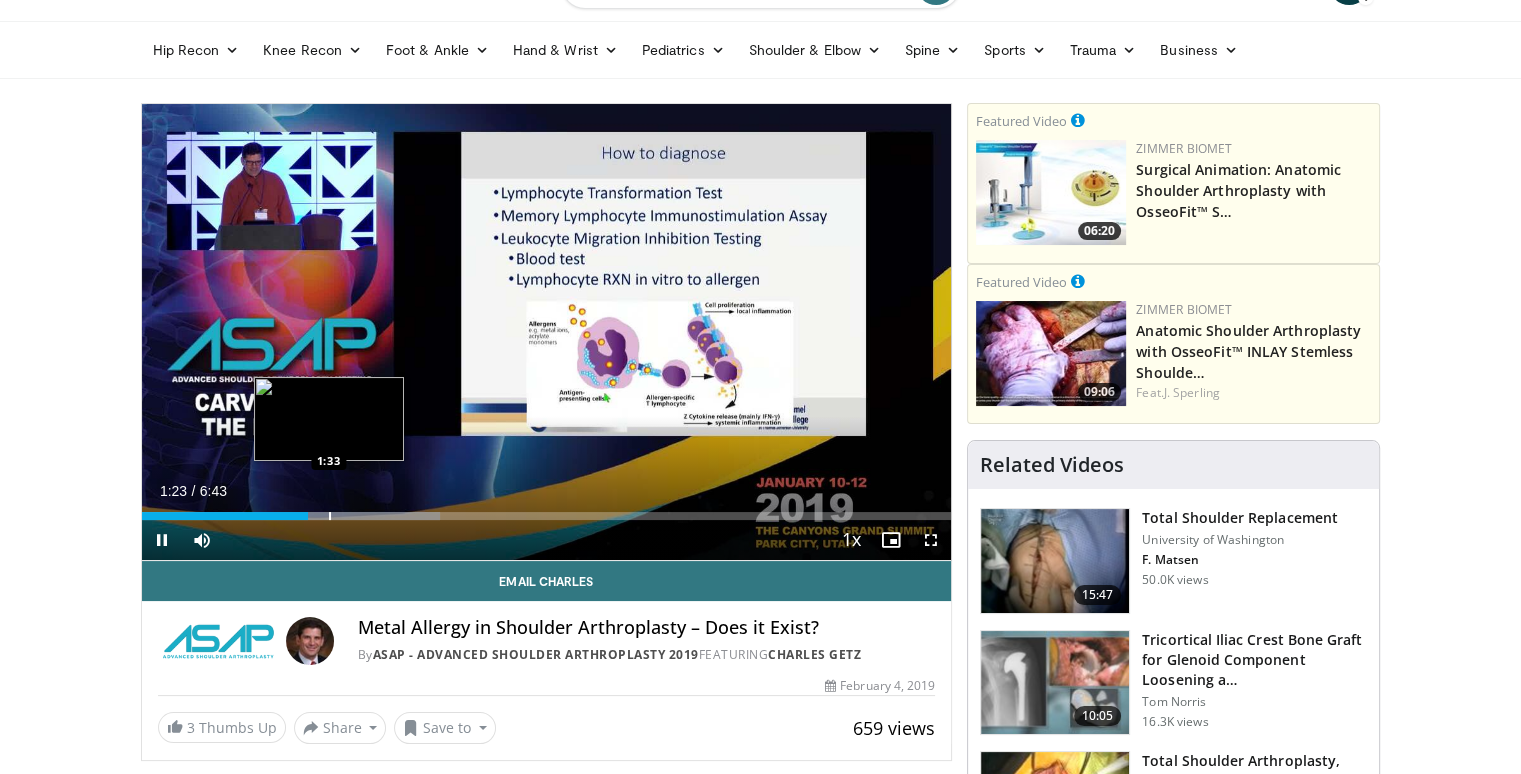 click on "Loaded :  36.89% 1:23 1:33" at bounding box center [547, 510] 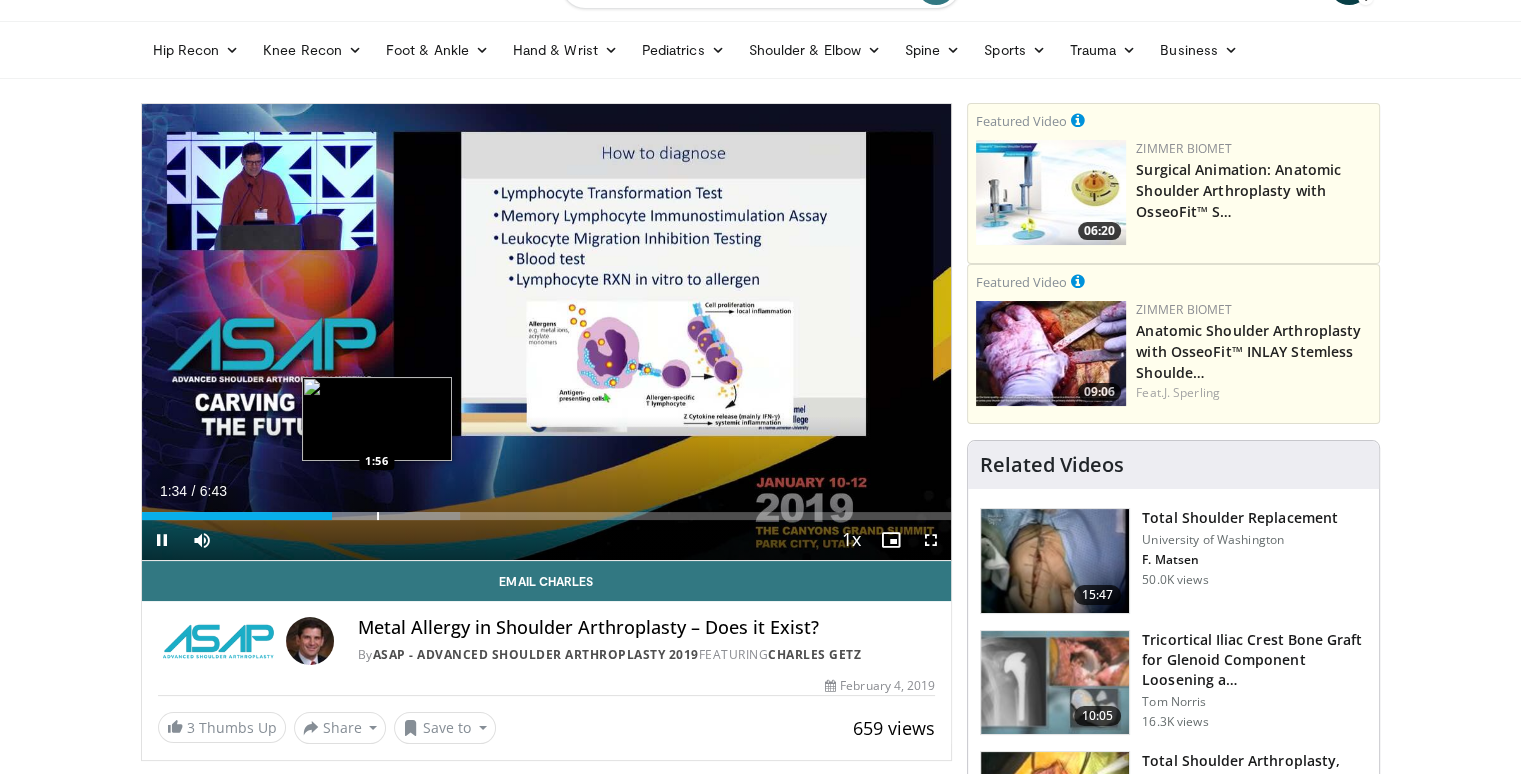 click at bounding box center (378, 516) 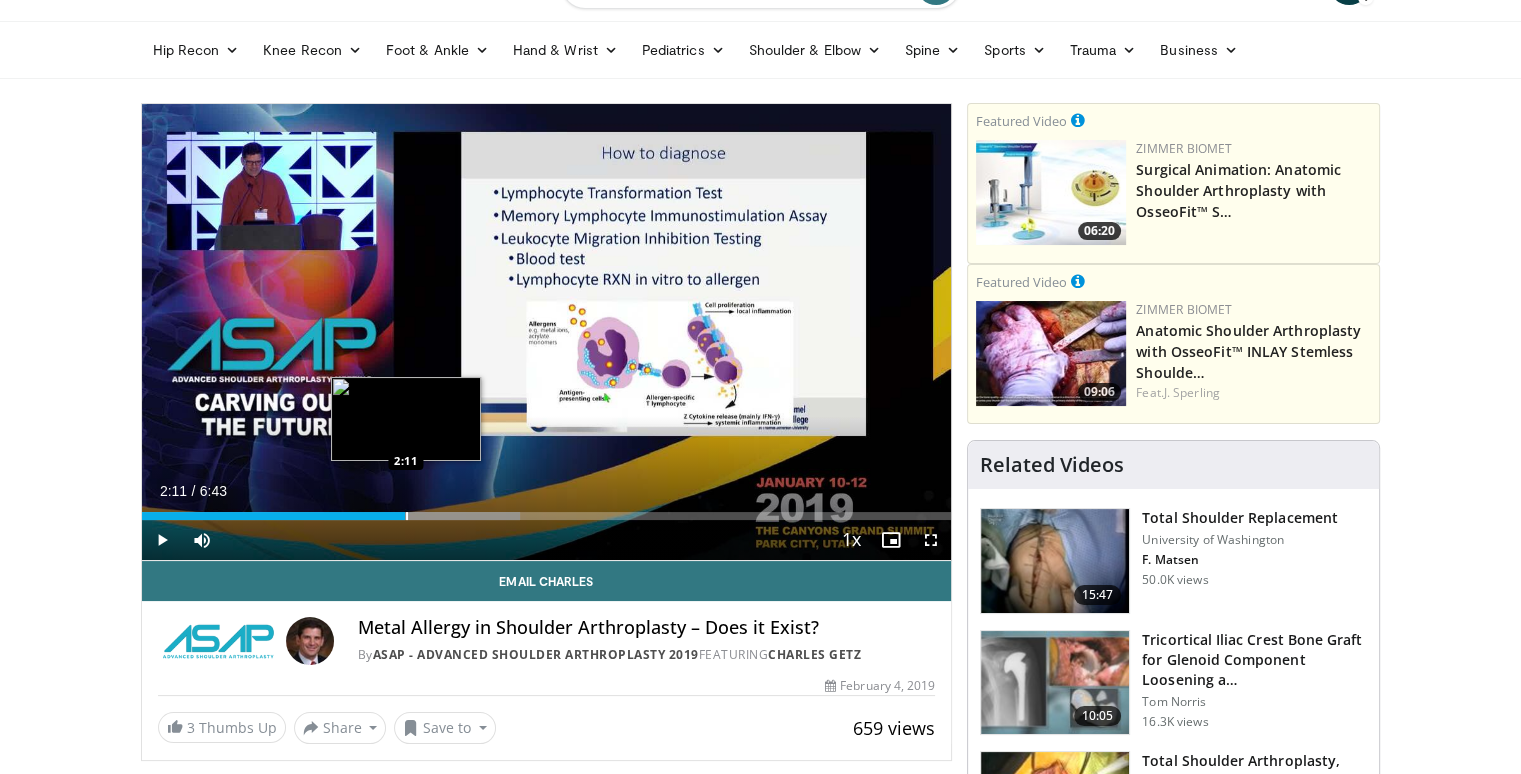 click at bounding box center [407, 516] 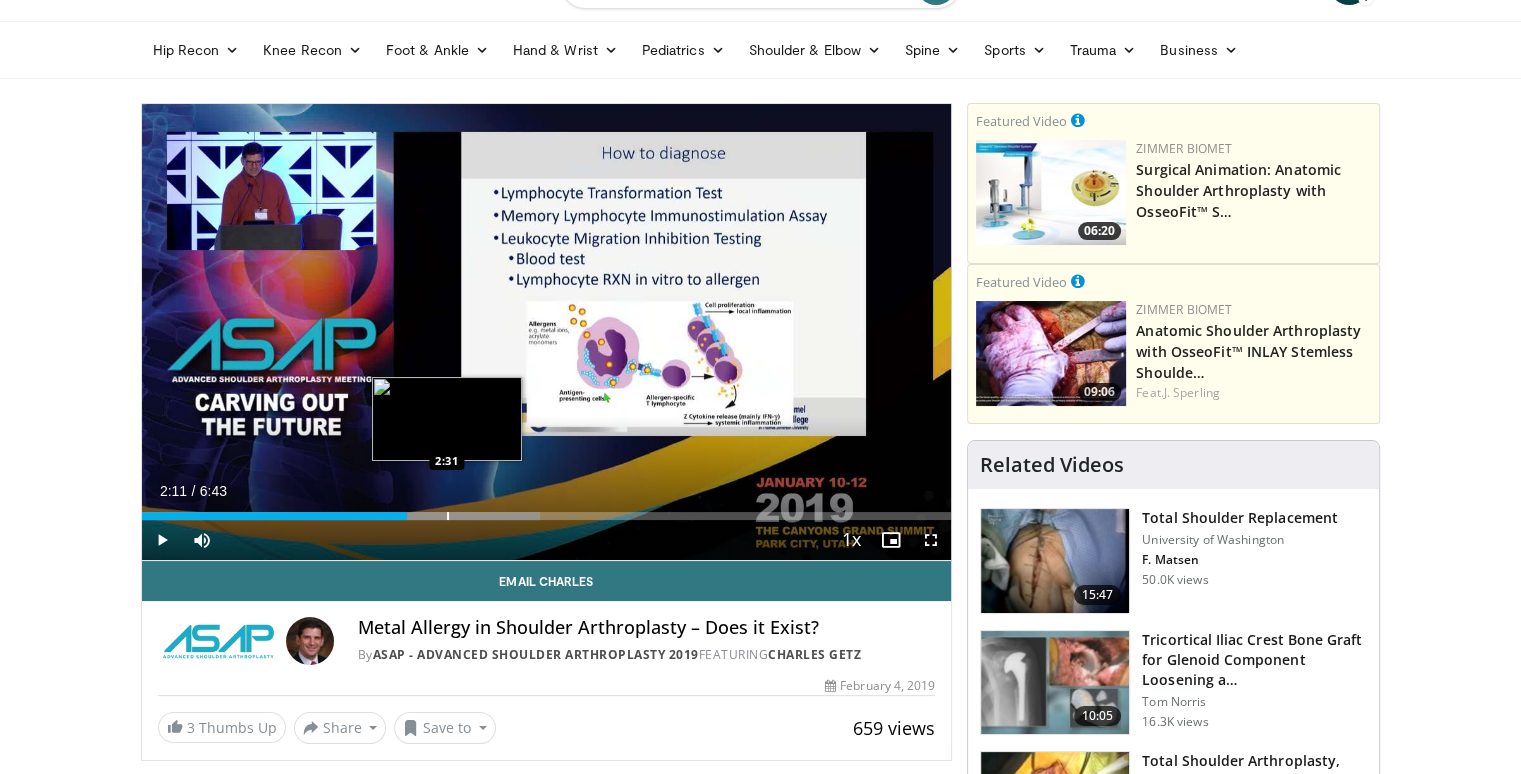 click at bounding box center (448, 516) 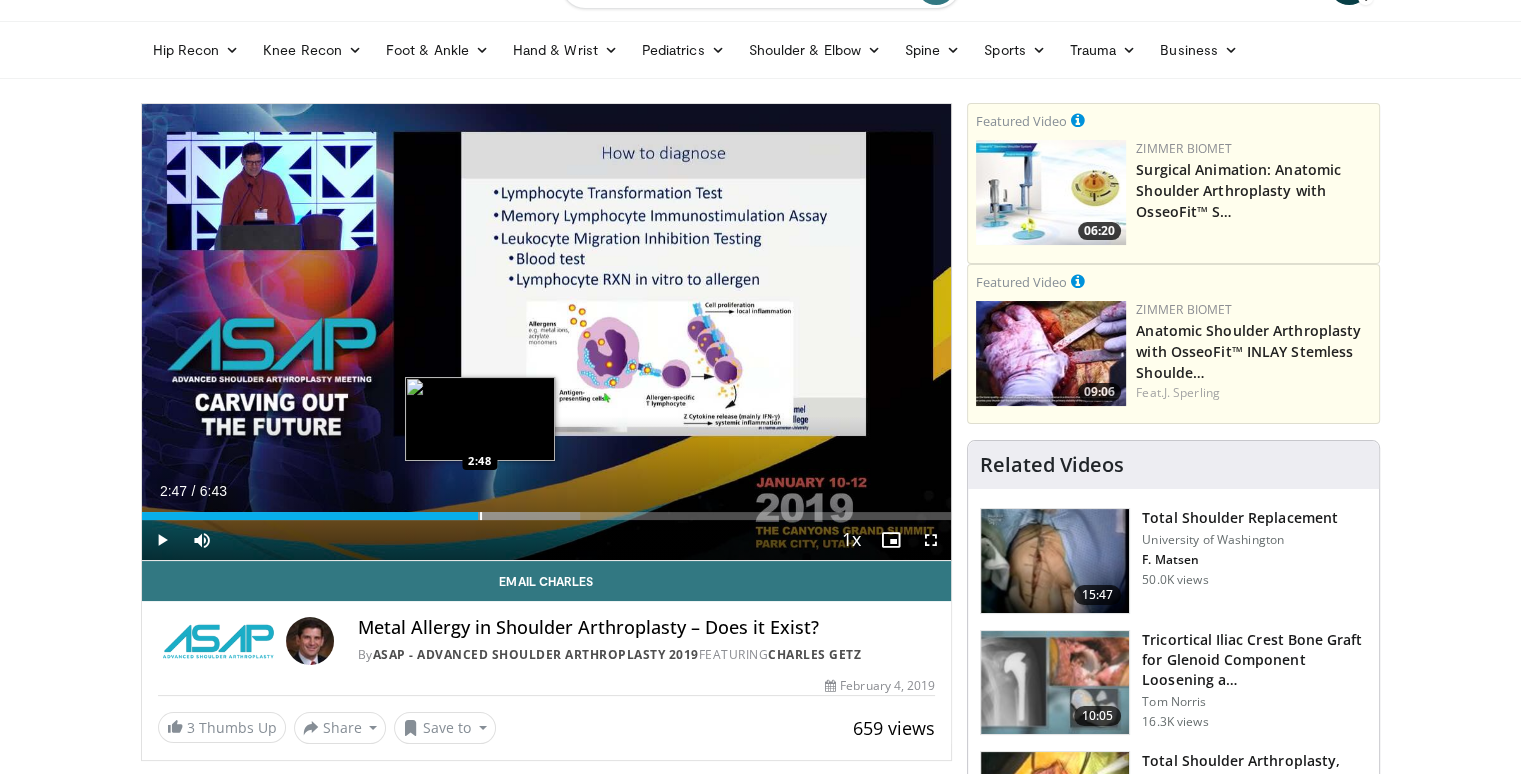 click on "Loaded :  54.12% 2:47 2:48" at bounding box center [547, 510] 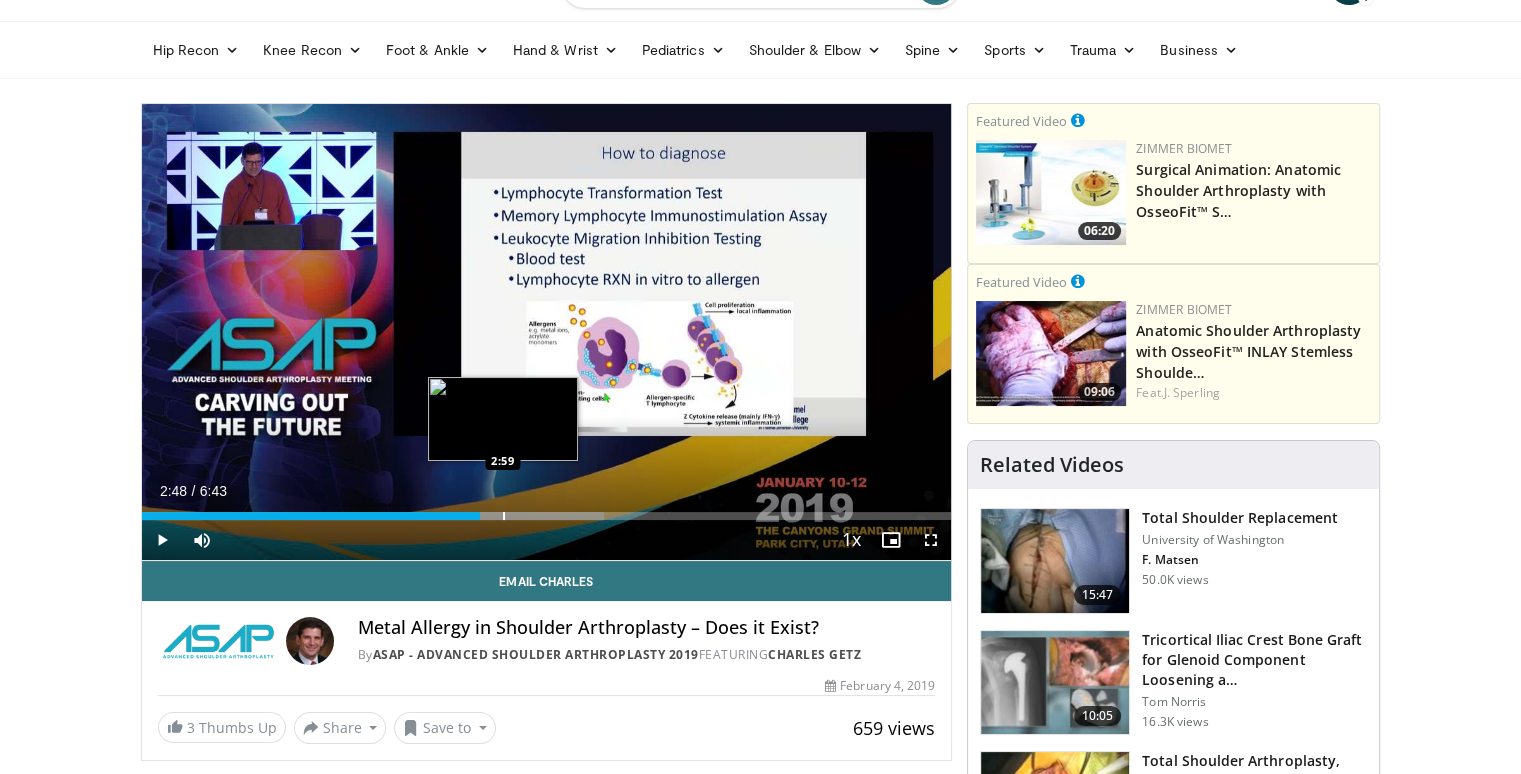 click on "Loaded :  57.11% 2:48 2:59" at bounding box center (547, 510) 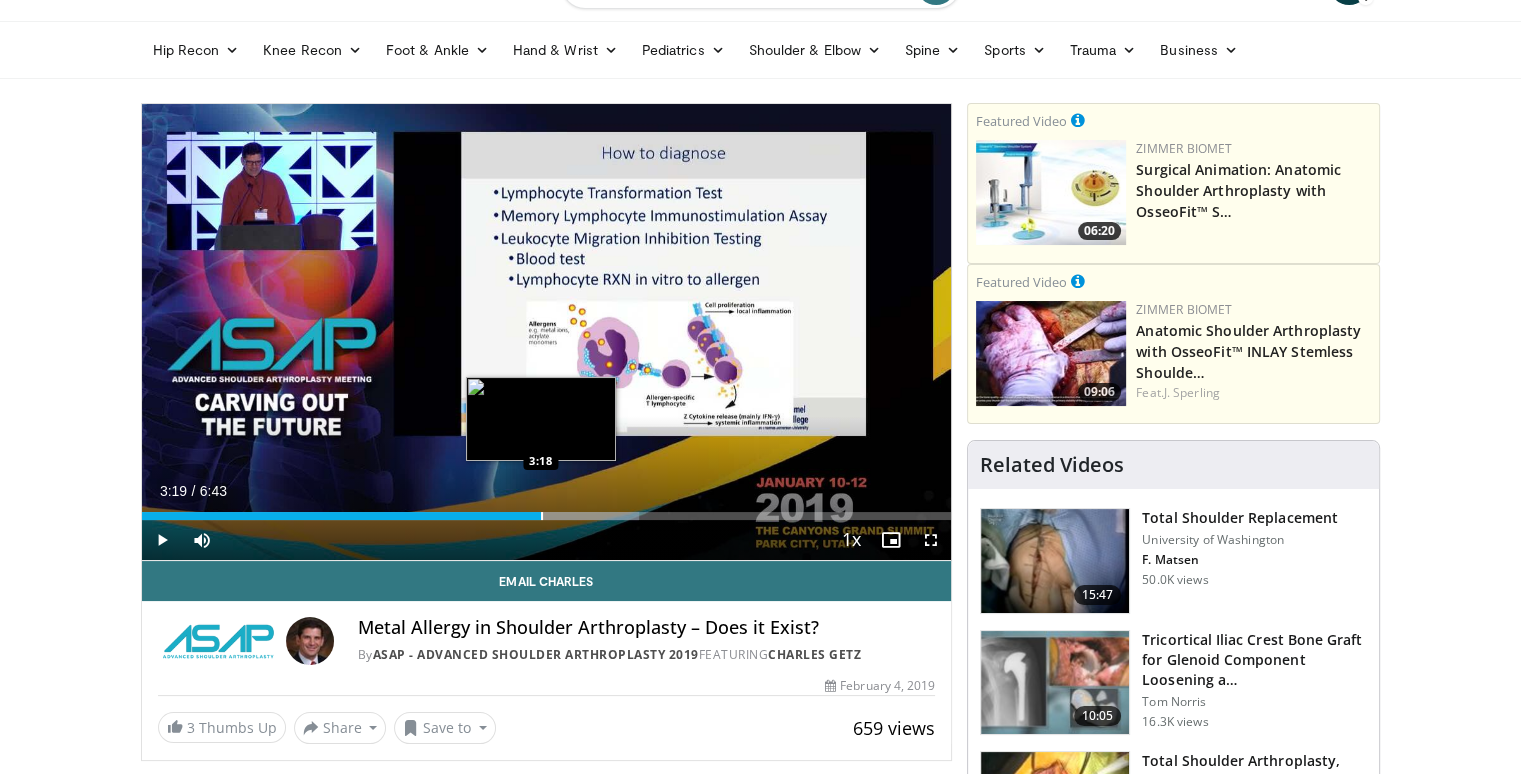 click at bounding box center (542, 516) 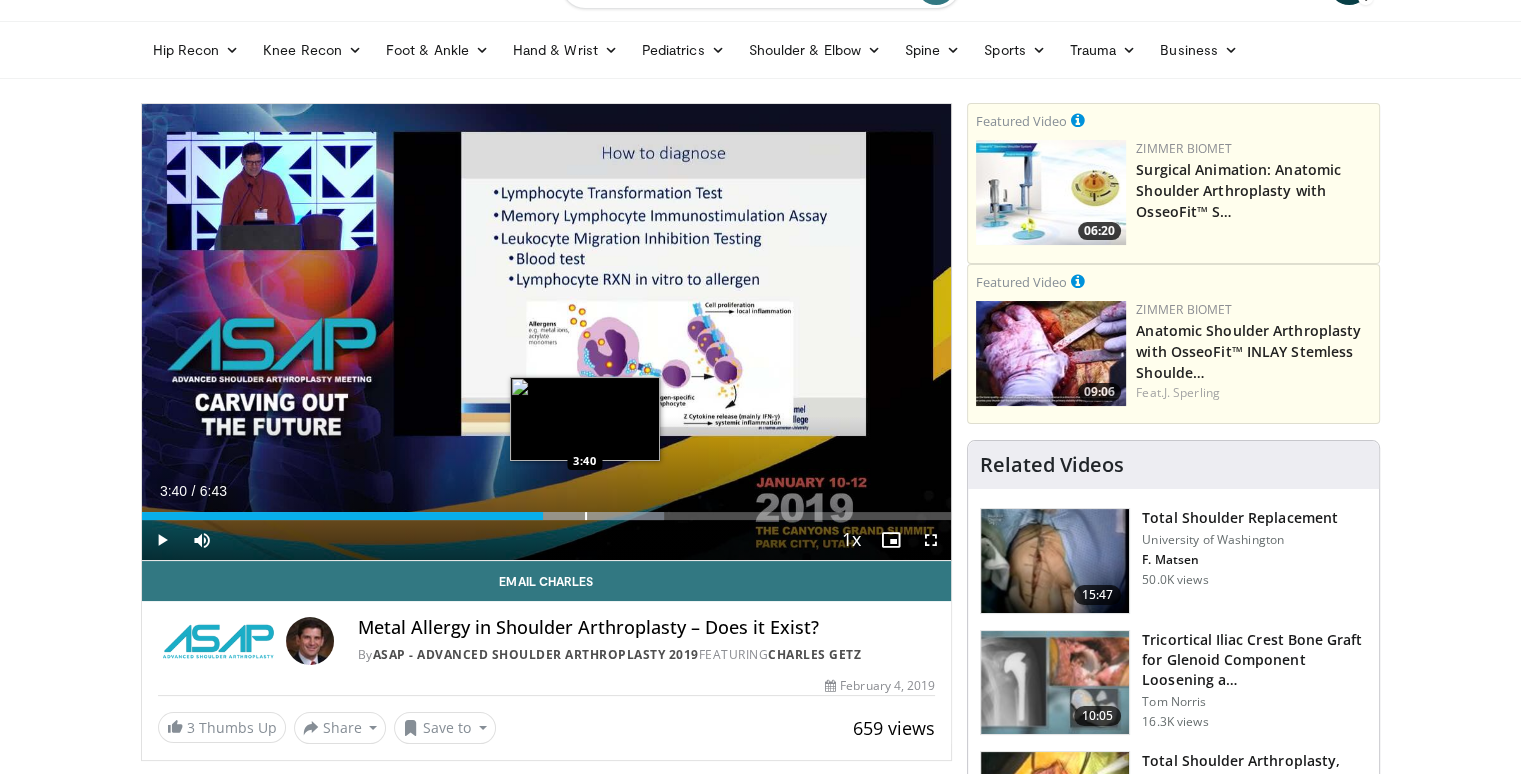 click at bounding box center [586, 516] 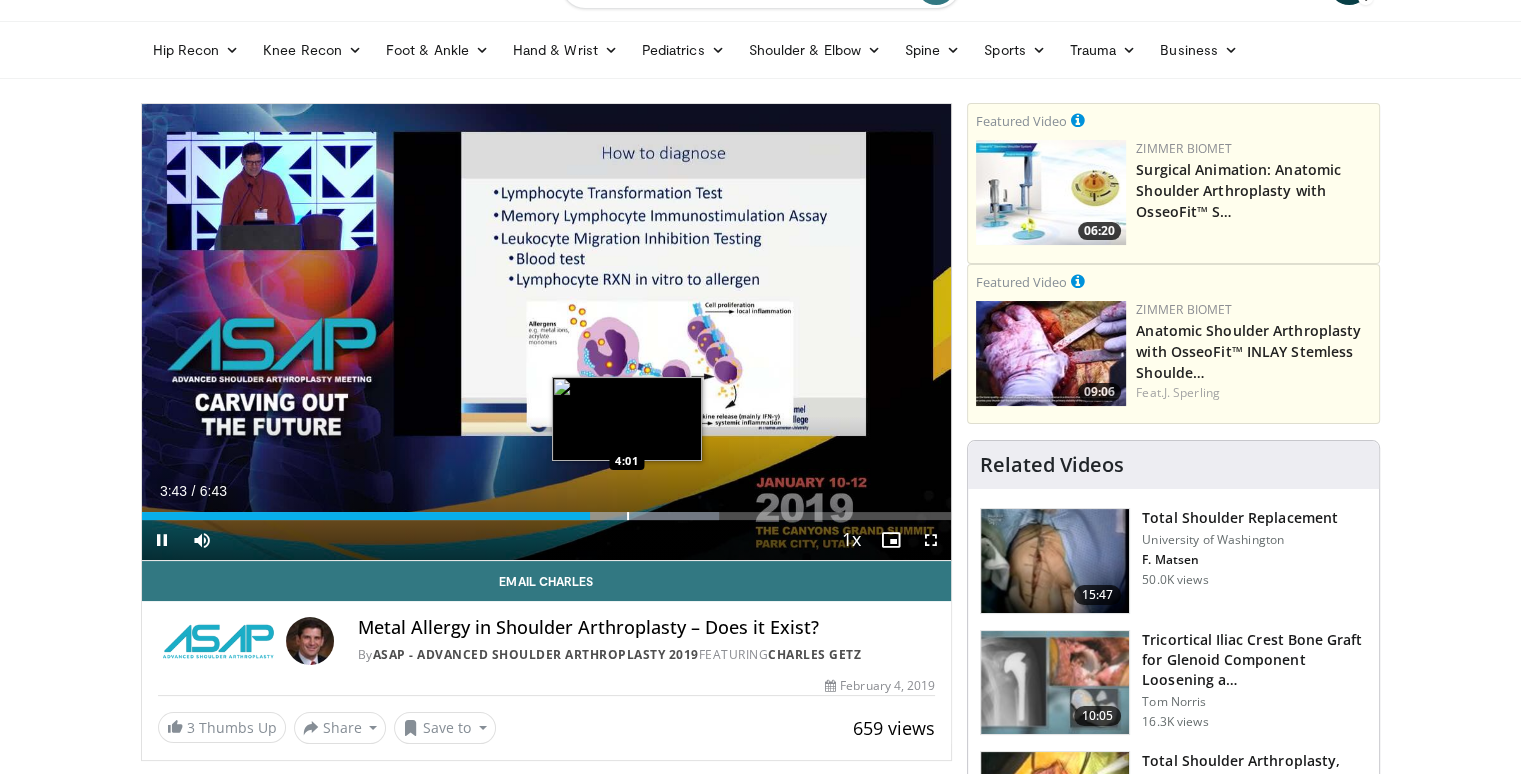 click on "Loaded :  71.34% 3:43 4:01" at bounding box center [547, 510] 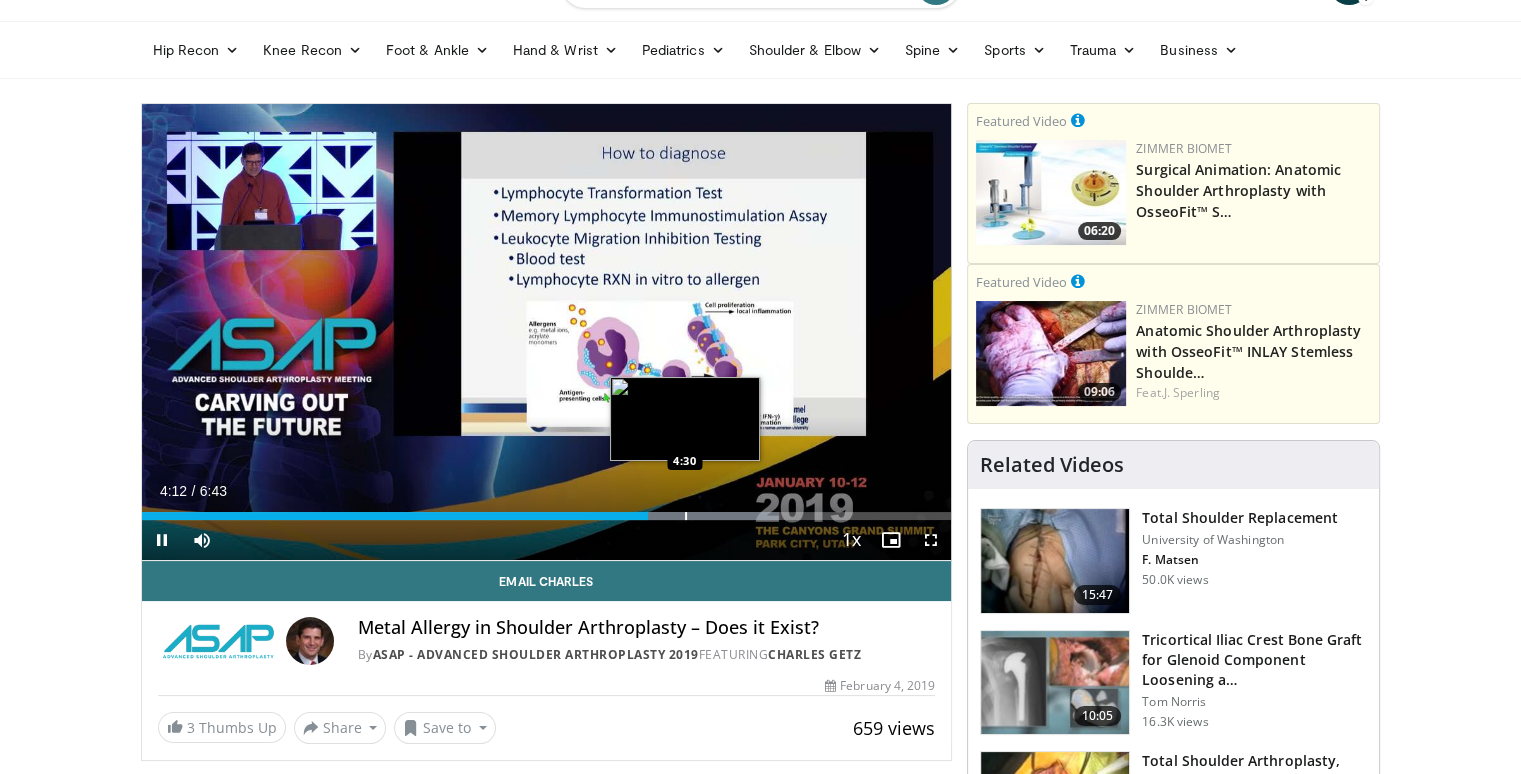 click at bounding box center (686, 516) 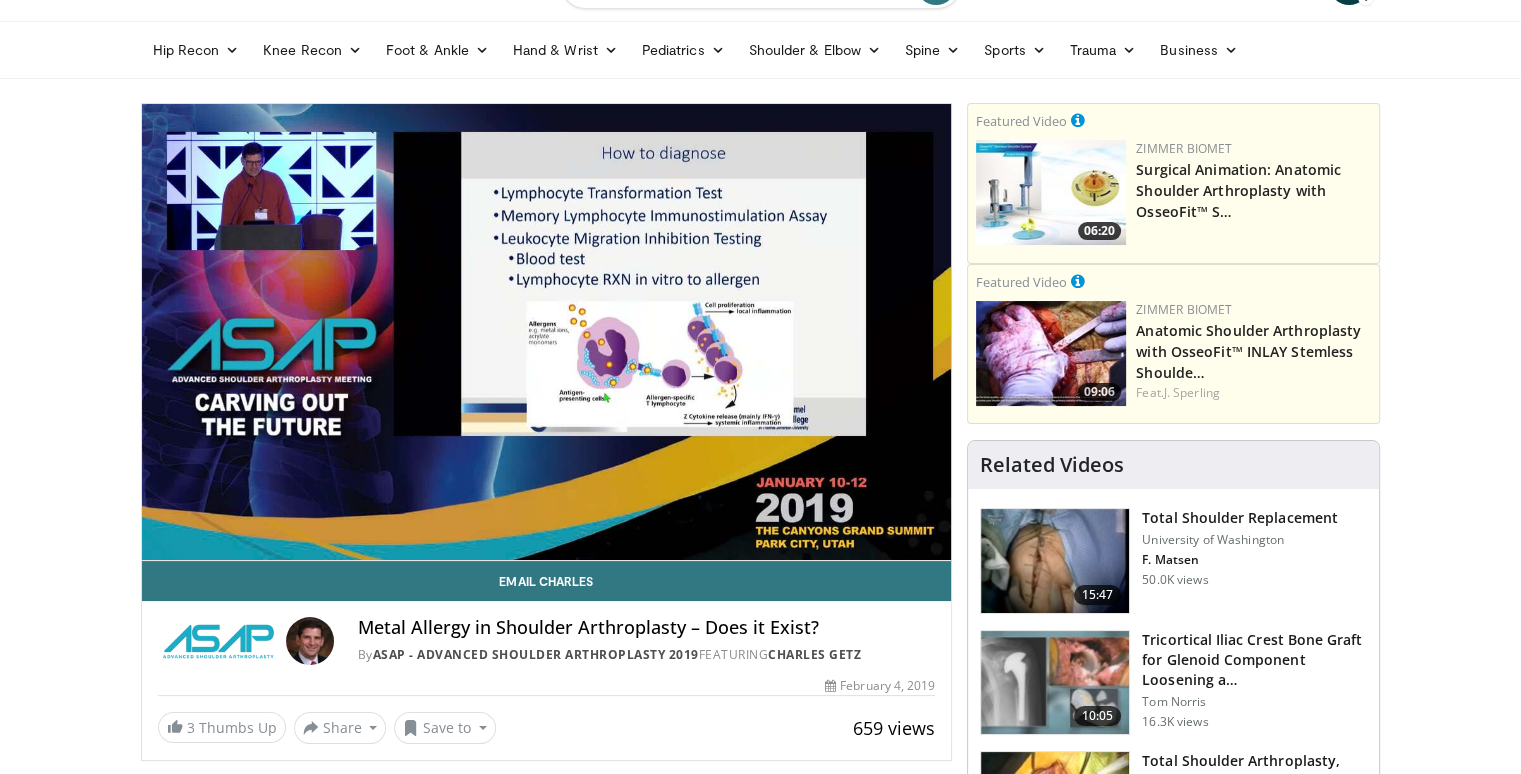 click on "10 seconds
Tap to unmute" at bounding box center (547, 332) 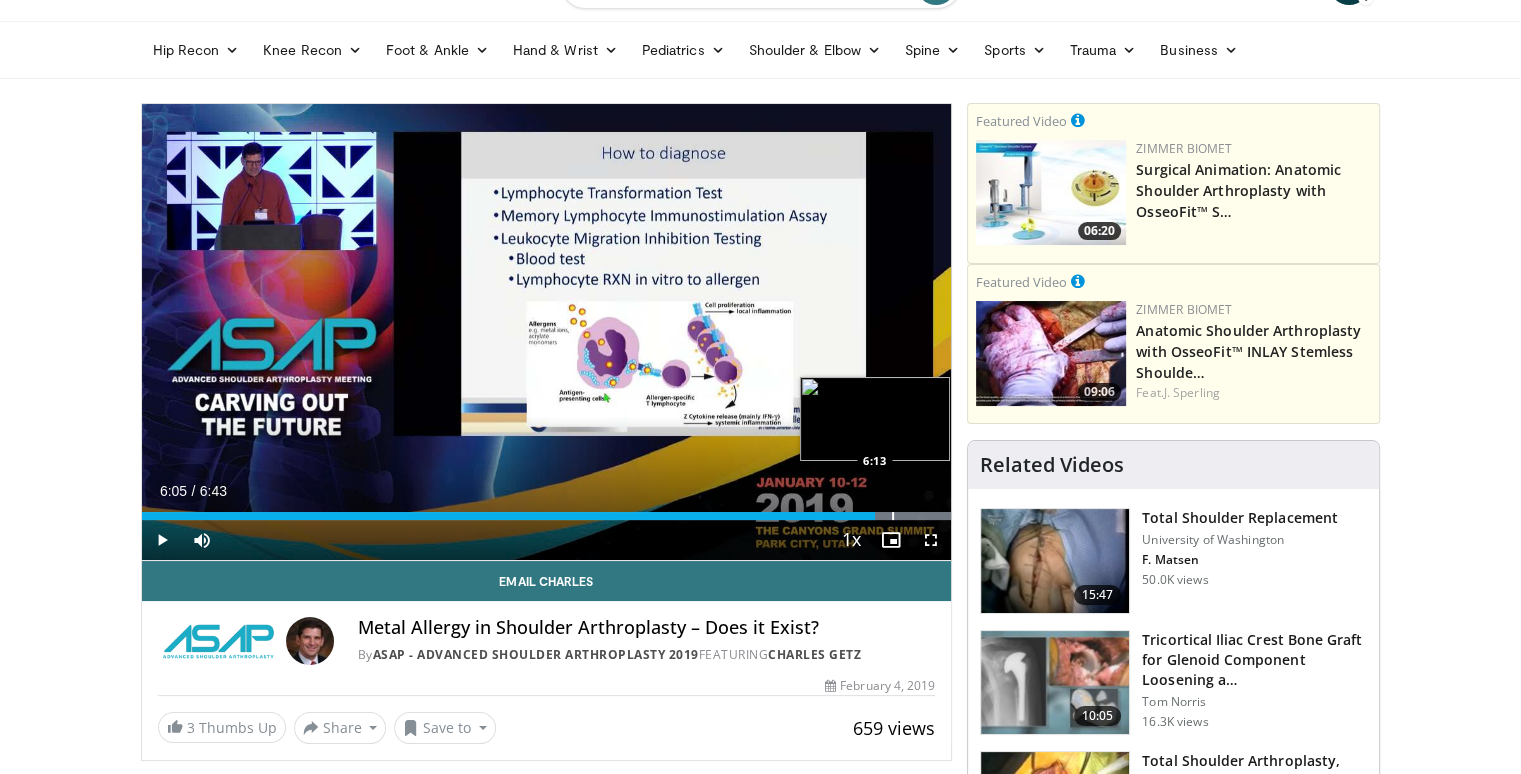 click at bounding box center (893, 516) 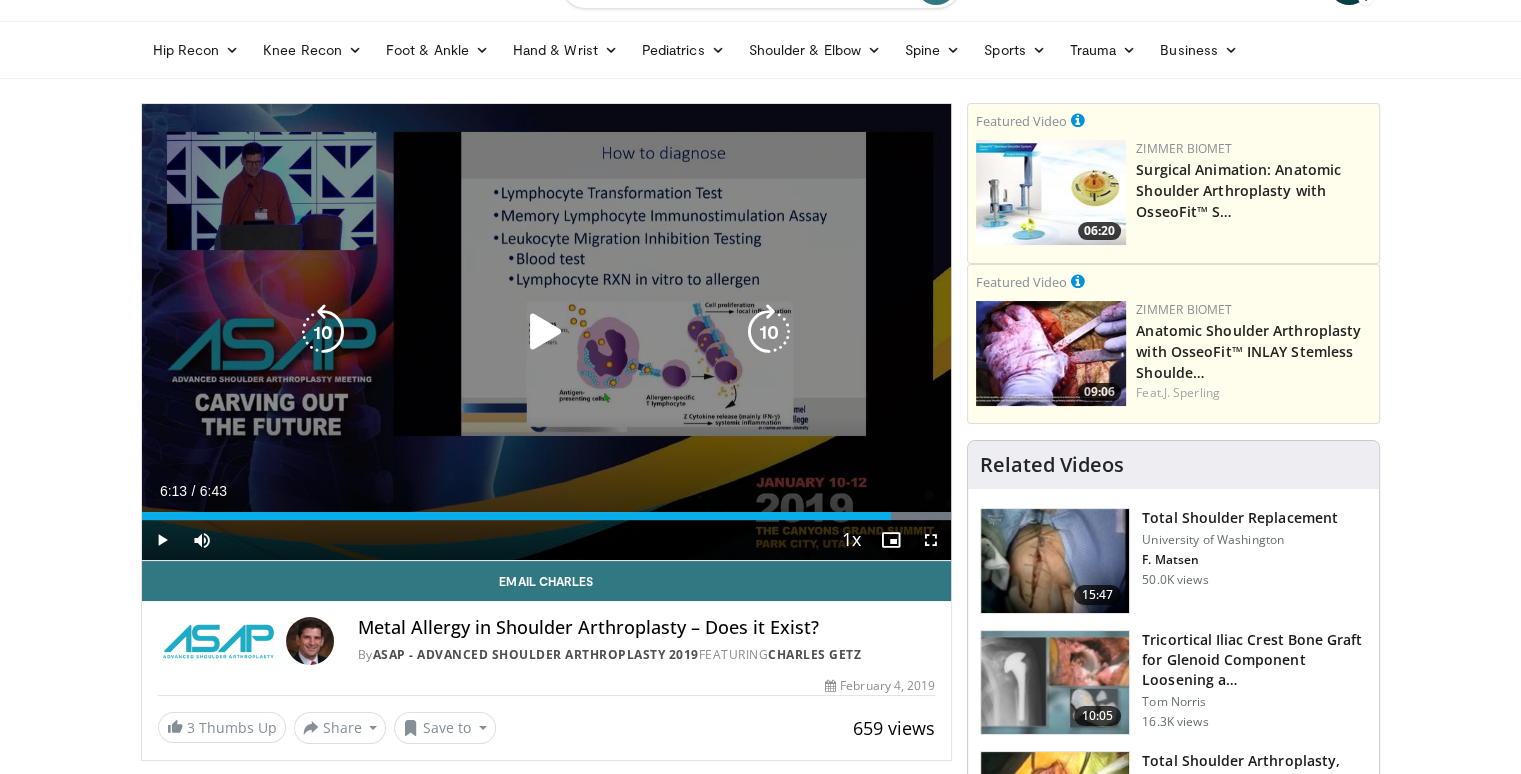 click at bounding box center [546, 332] 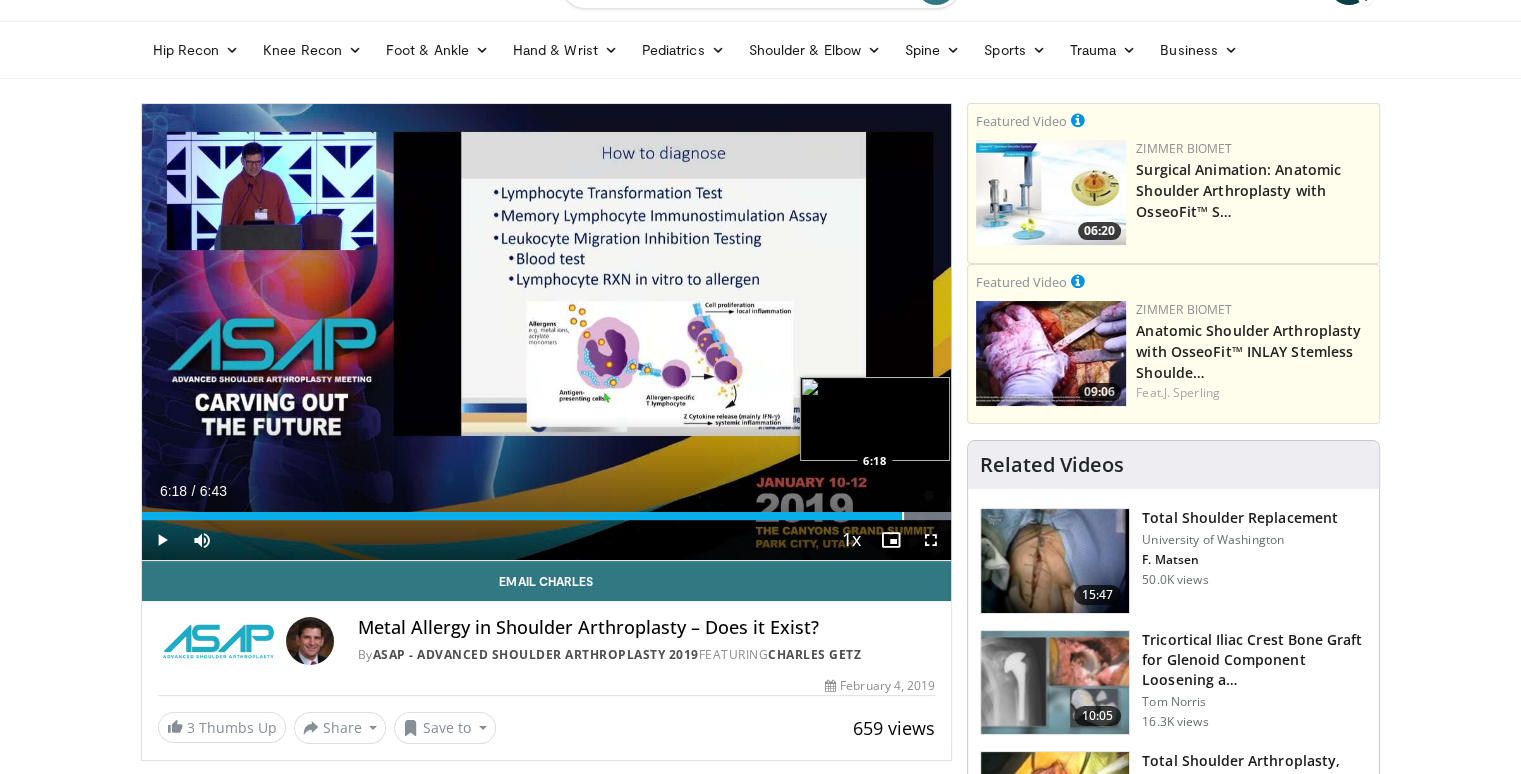 click at bounding box center [903, 516] 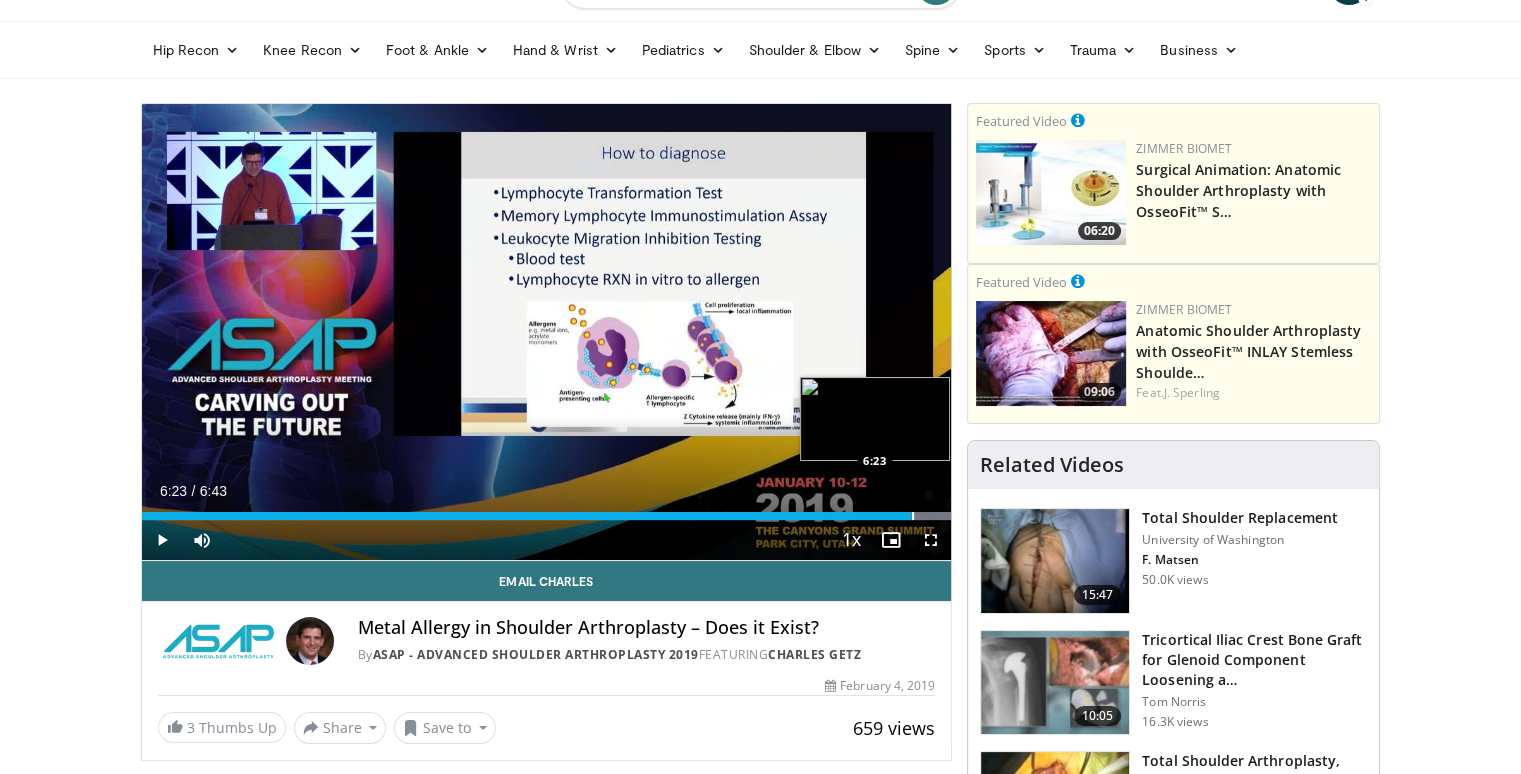 click at bounding box center [913, 516] 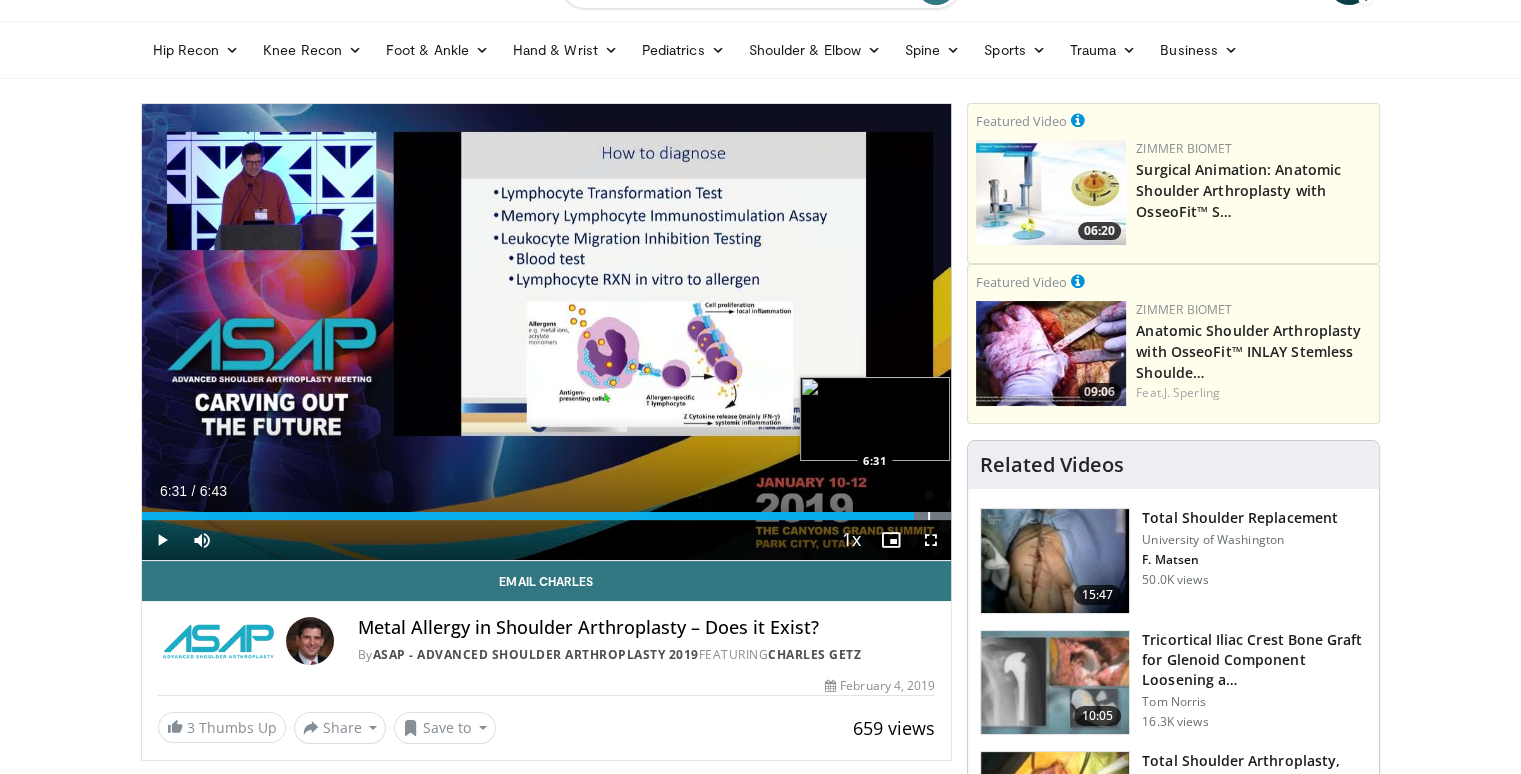 click at bounding box center [929, 516] 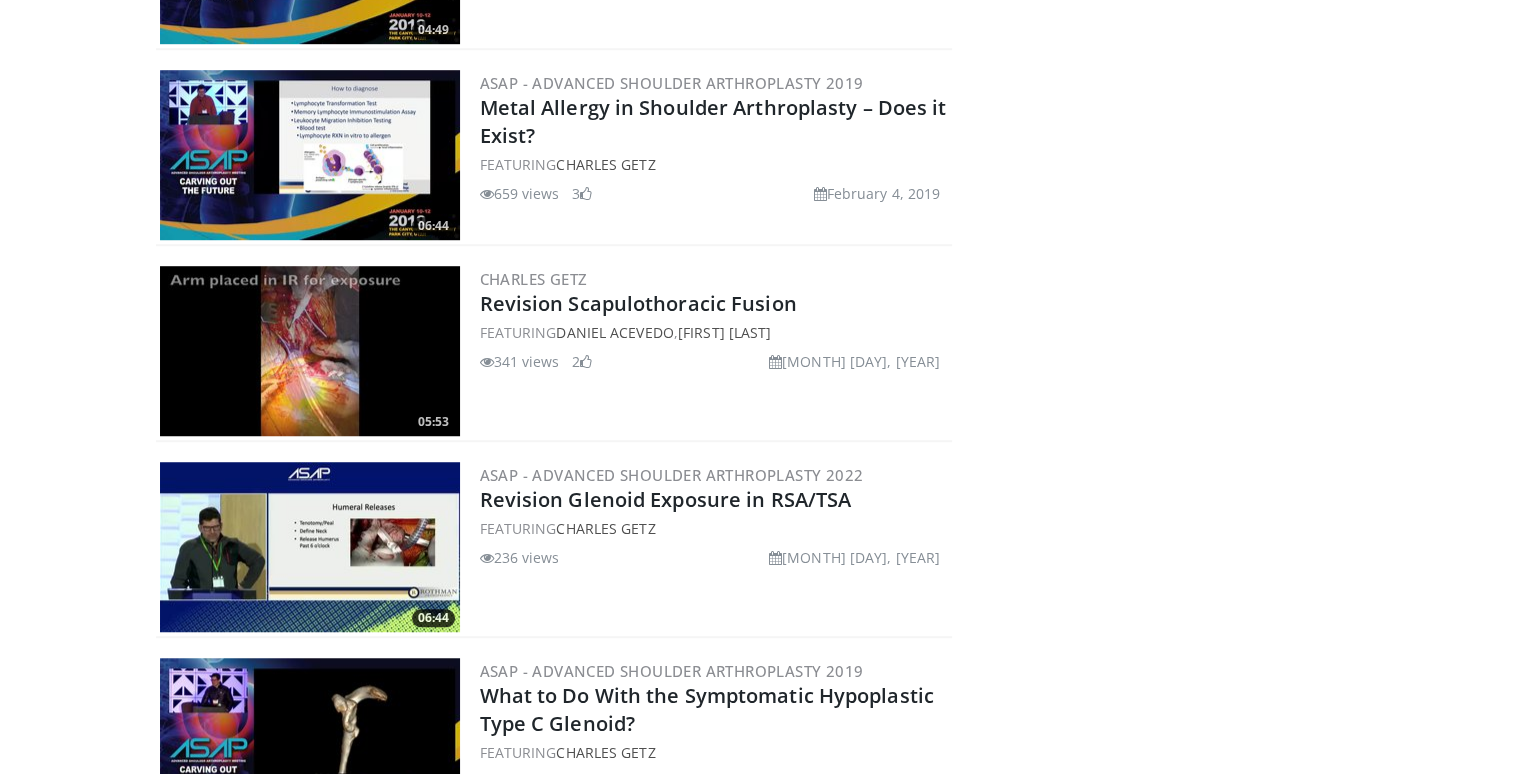 scroll, scrollTop: 1226, scrollLeft: 0, axis: vertical 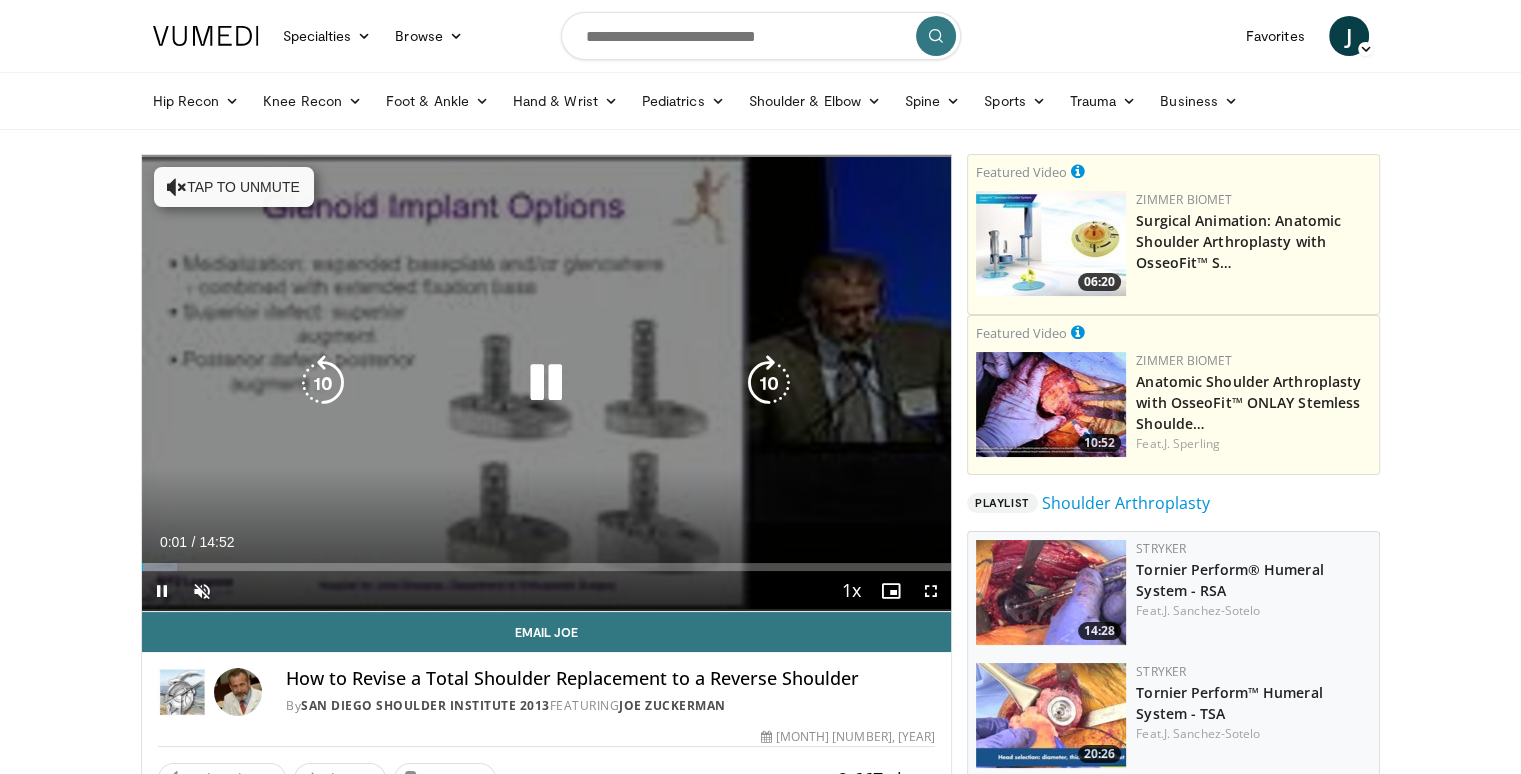click on "Tap to unmute" at bounding box center (234, 187) 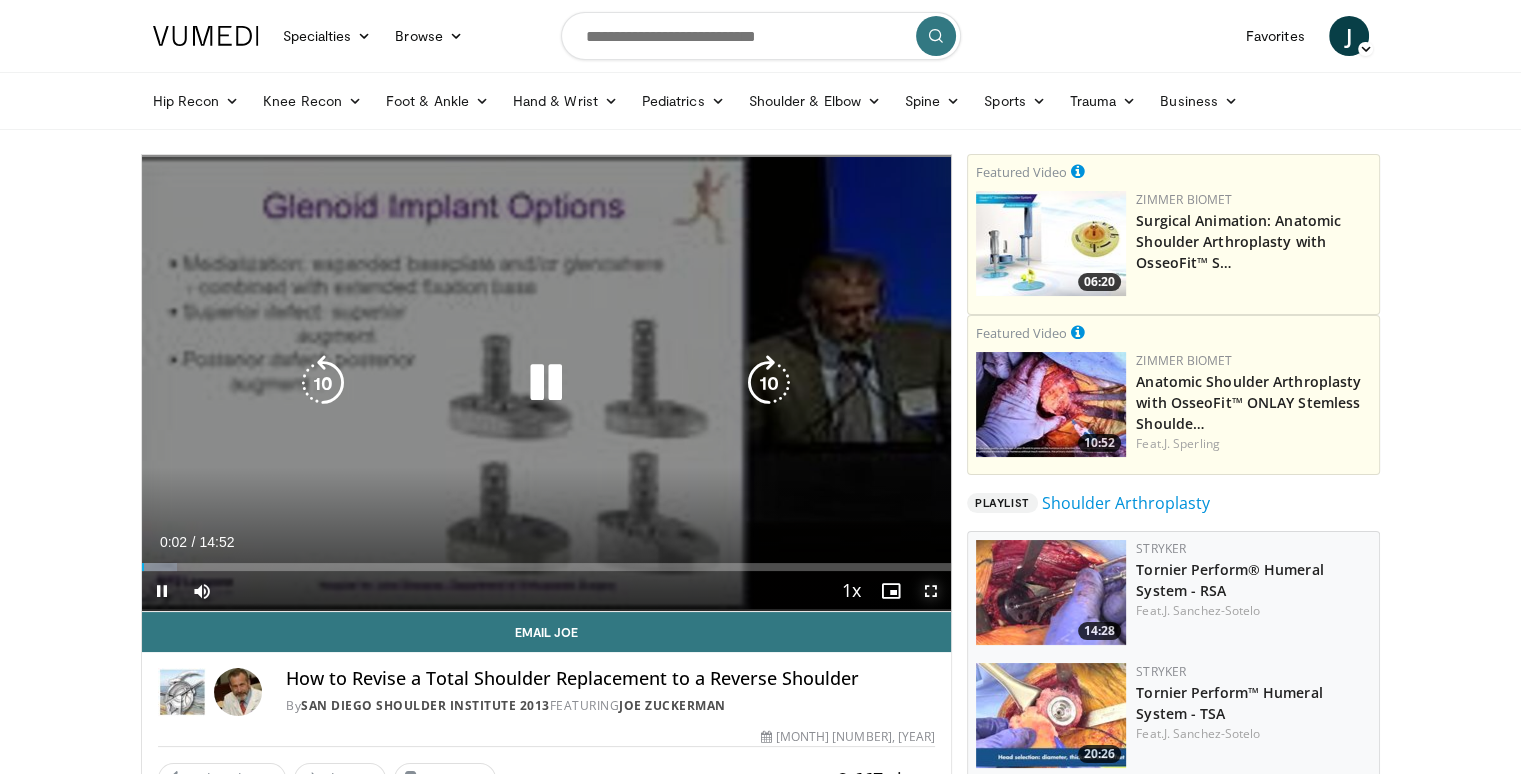 click at bounding box center (931, 591) 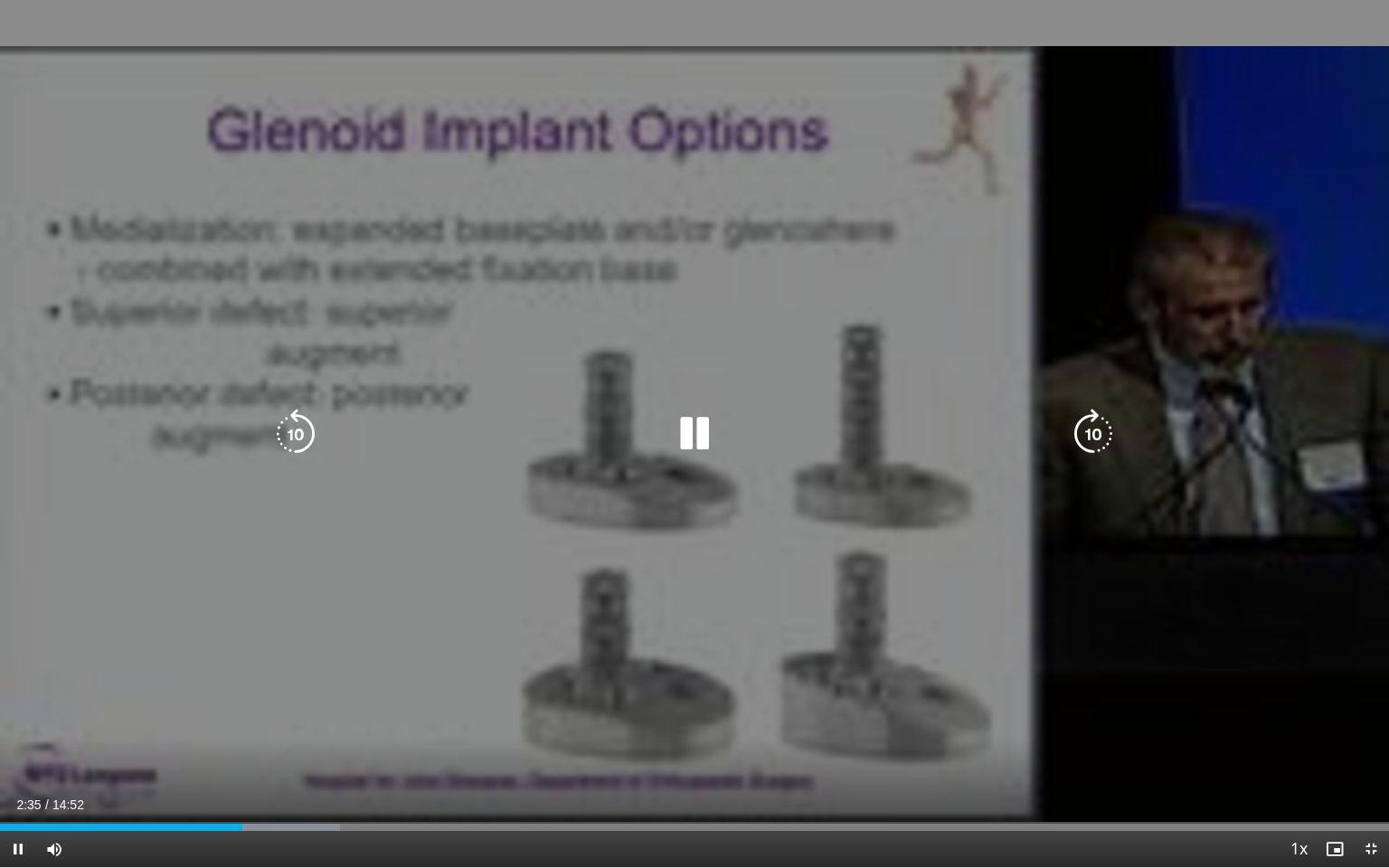 click at bounding box center (1093, 434) 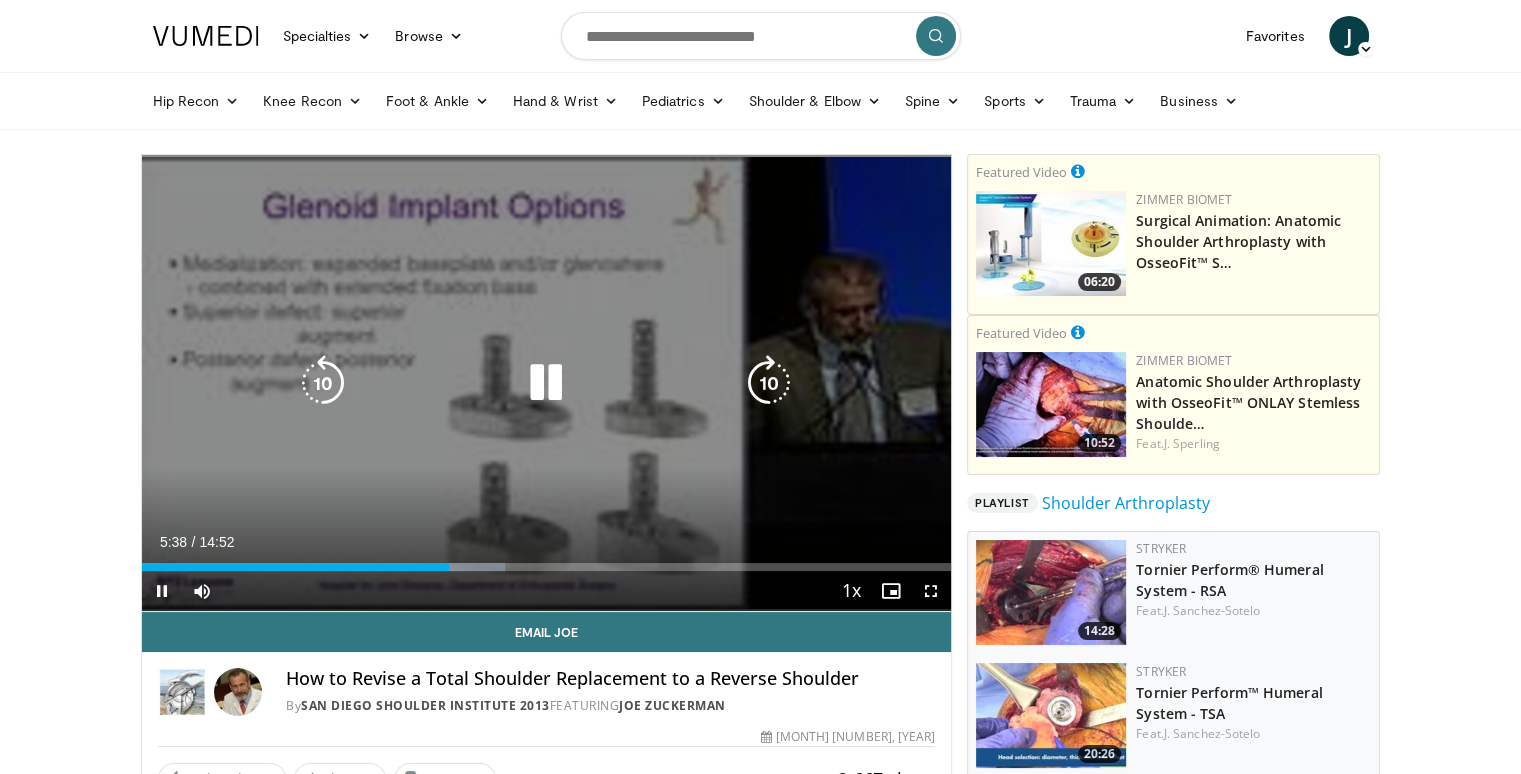 click at bounding box center [546, 383] 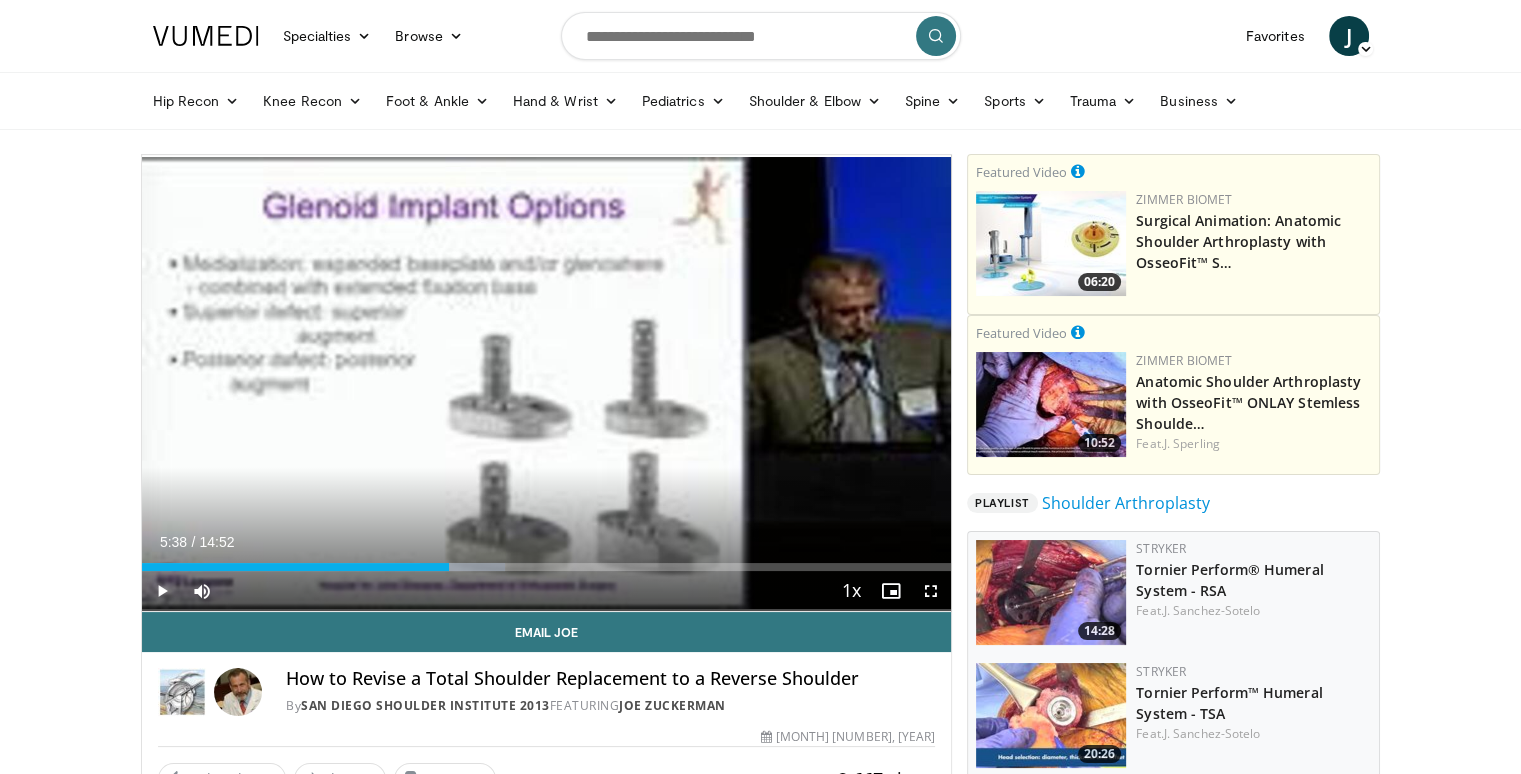 click at bounding box center (162, 591) 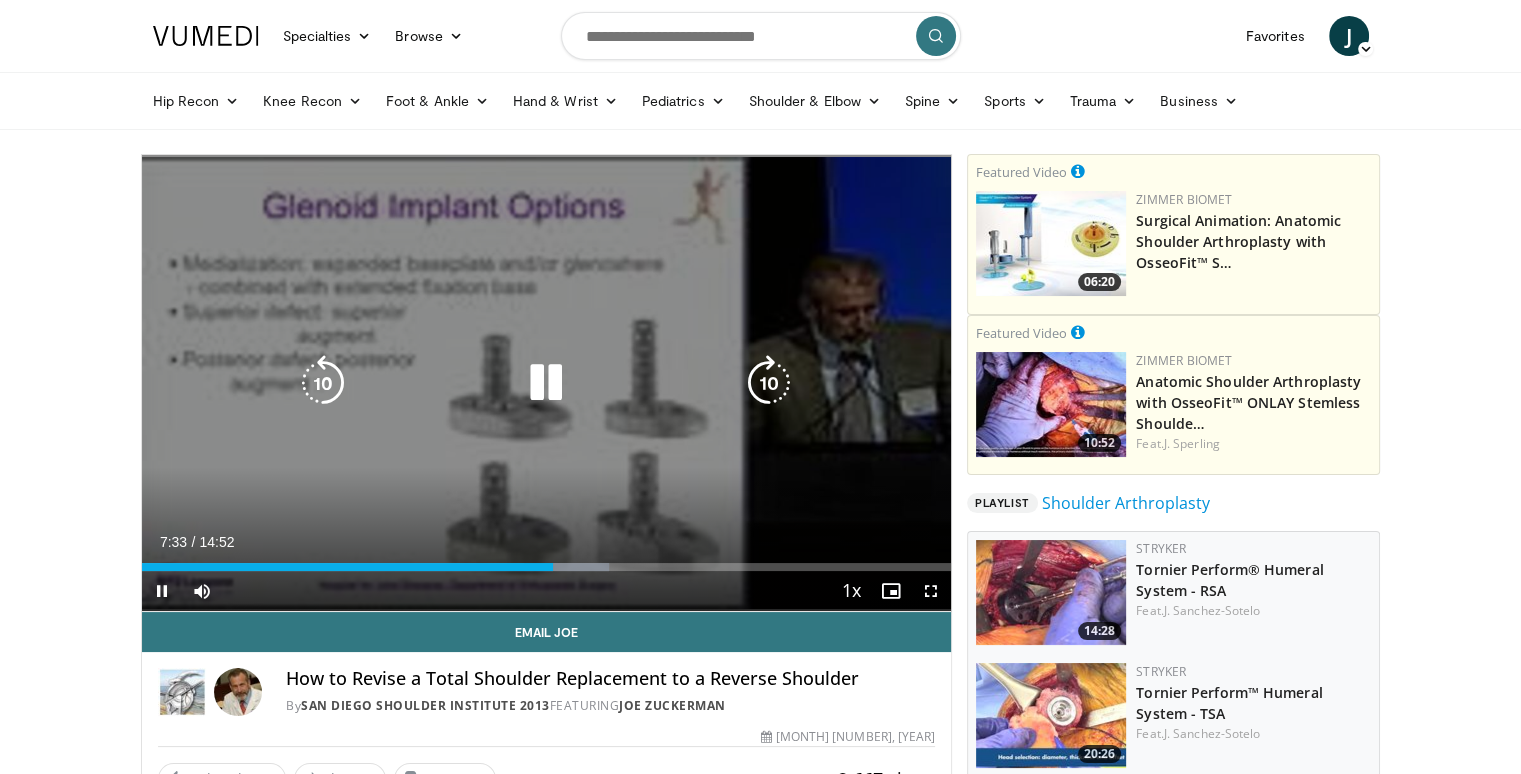 click at bounding box center (769, 383) 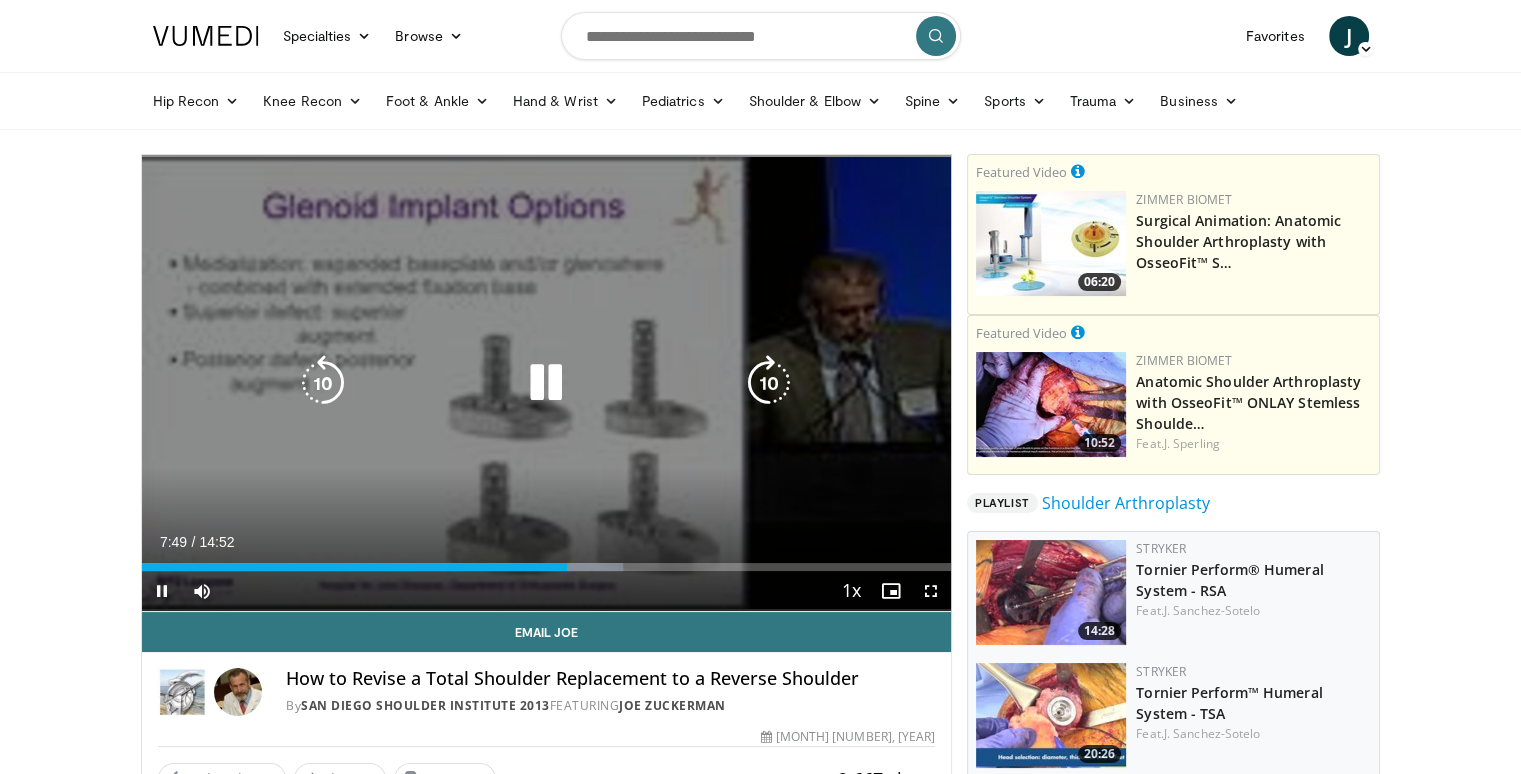 click at bounding box center (769, 383) 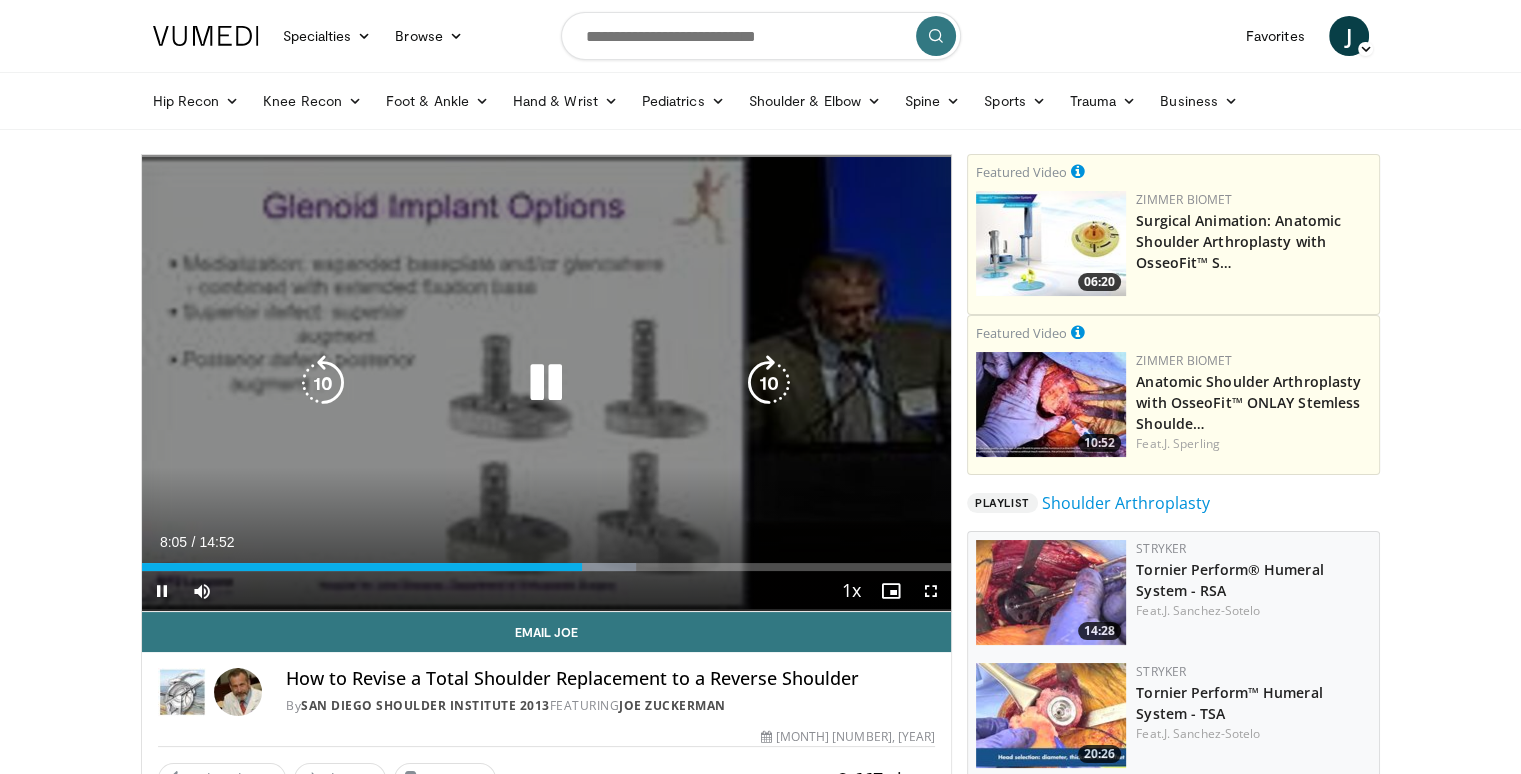 click at bounding box center (769, 383) 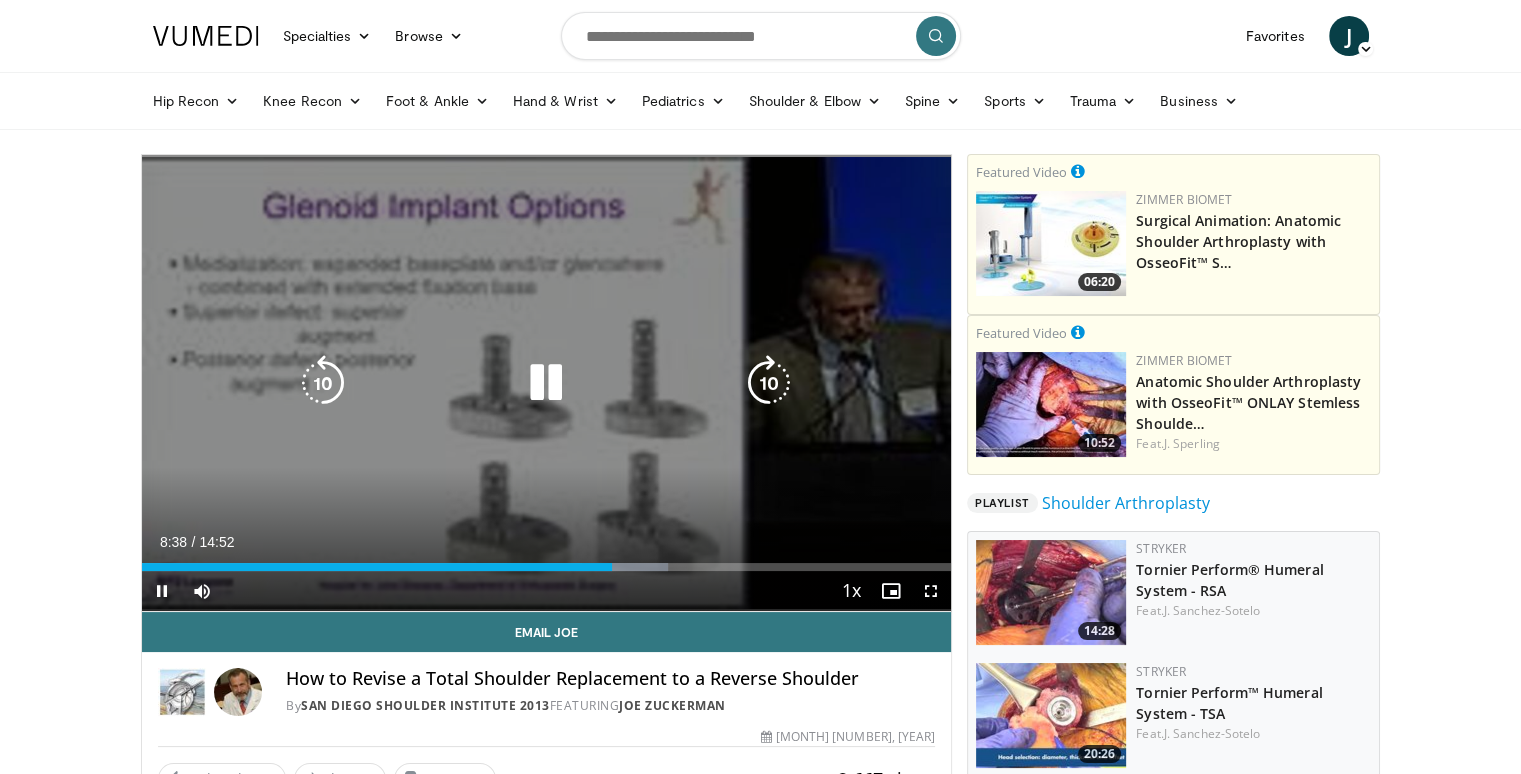 click at bounding box center (769, 383) 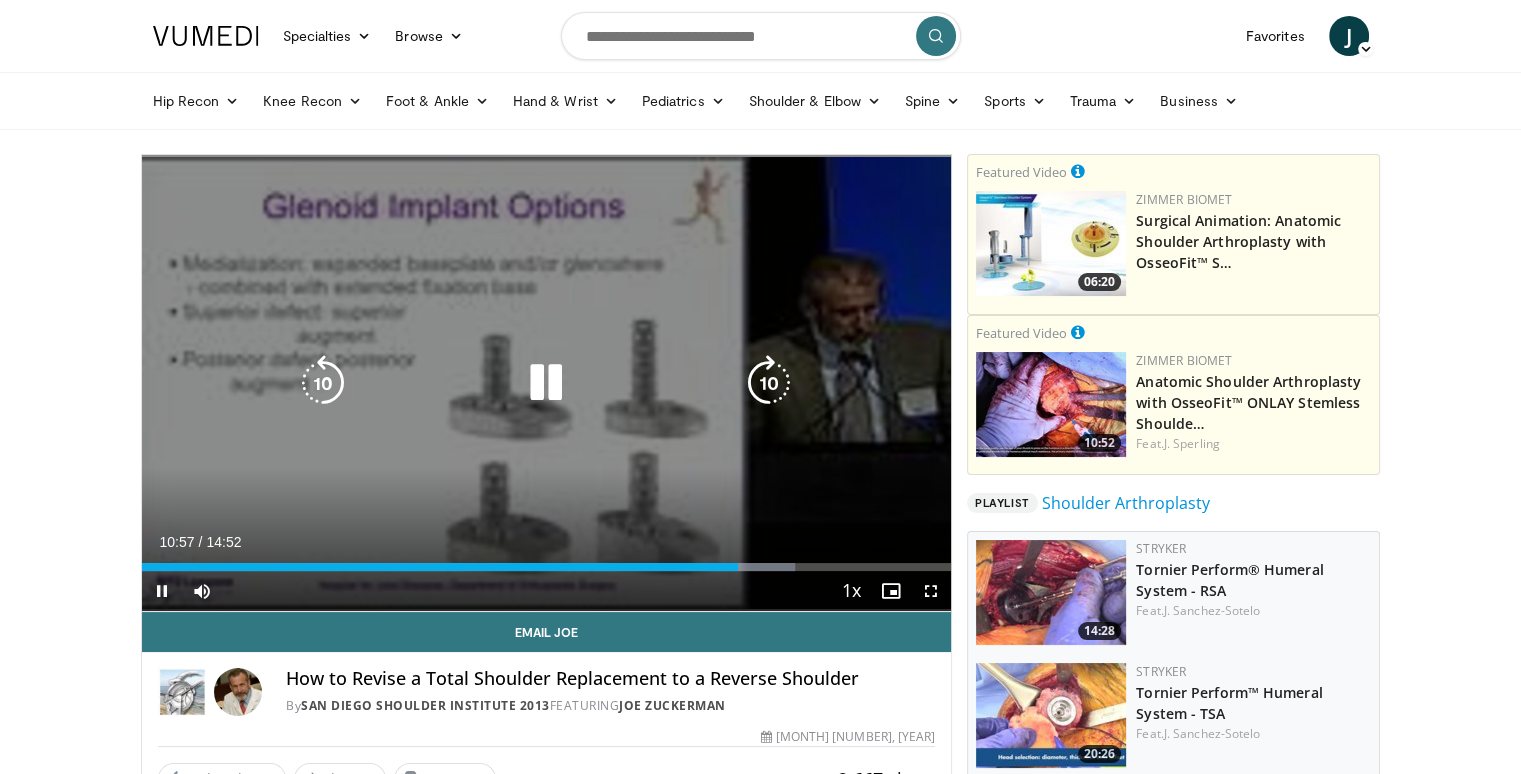 click at bounding box center (769, 383) 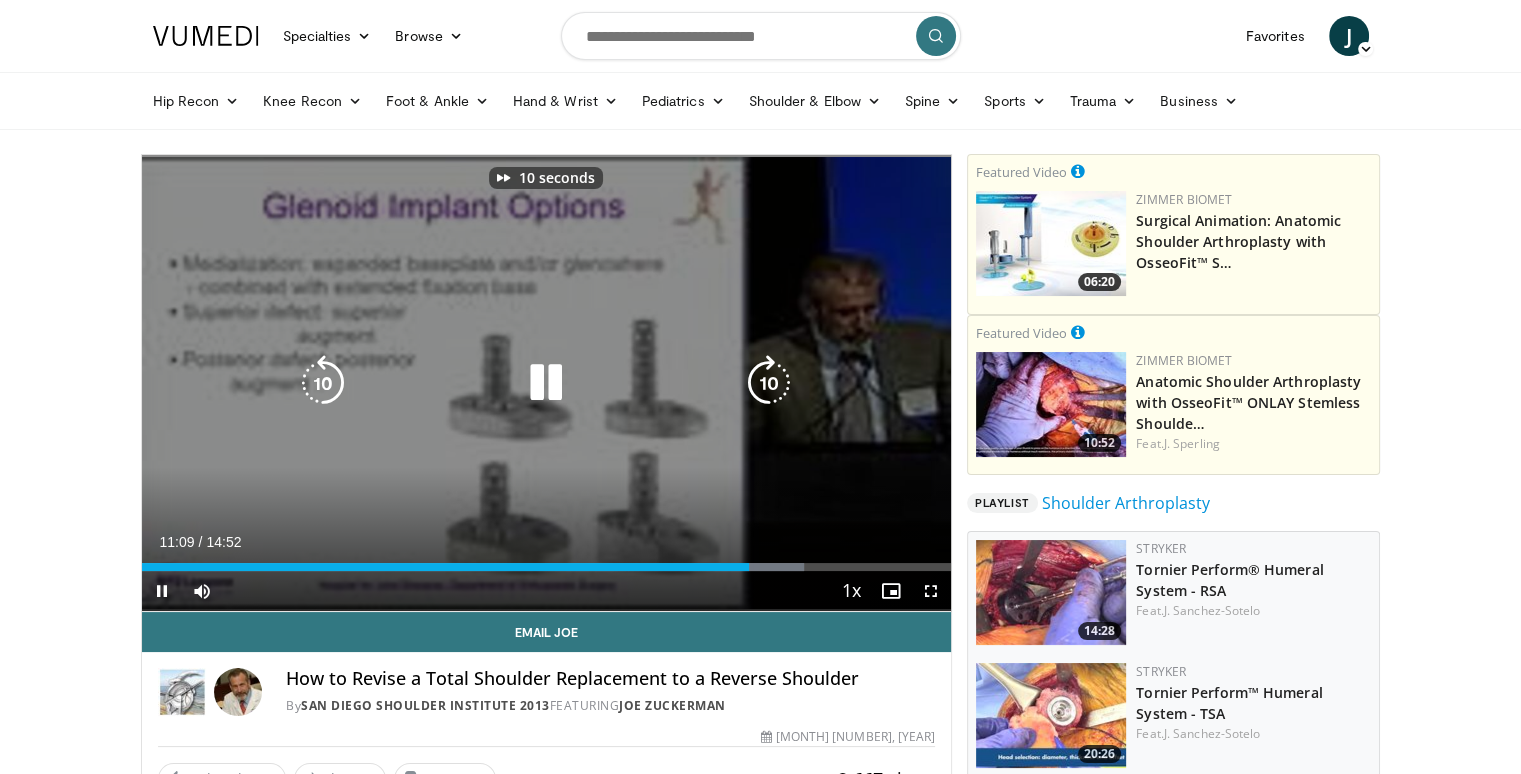 click at bounding box center [769, 383] 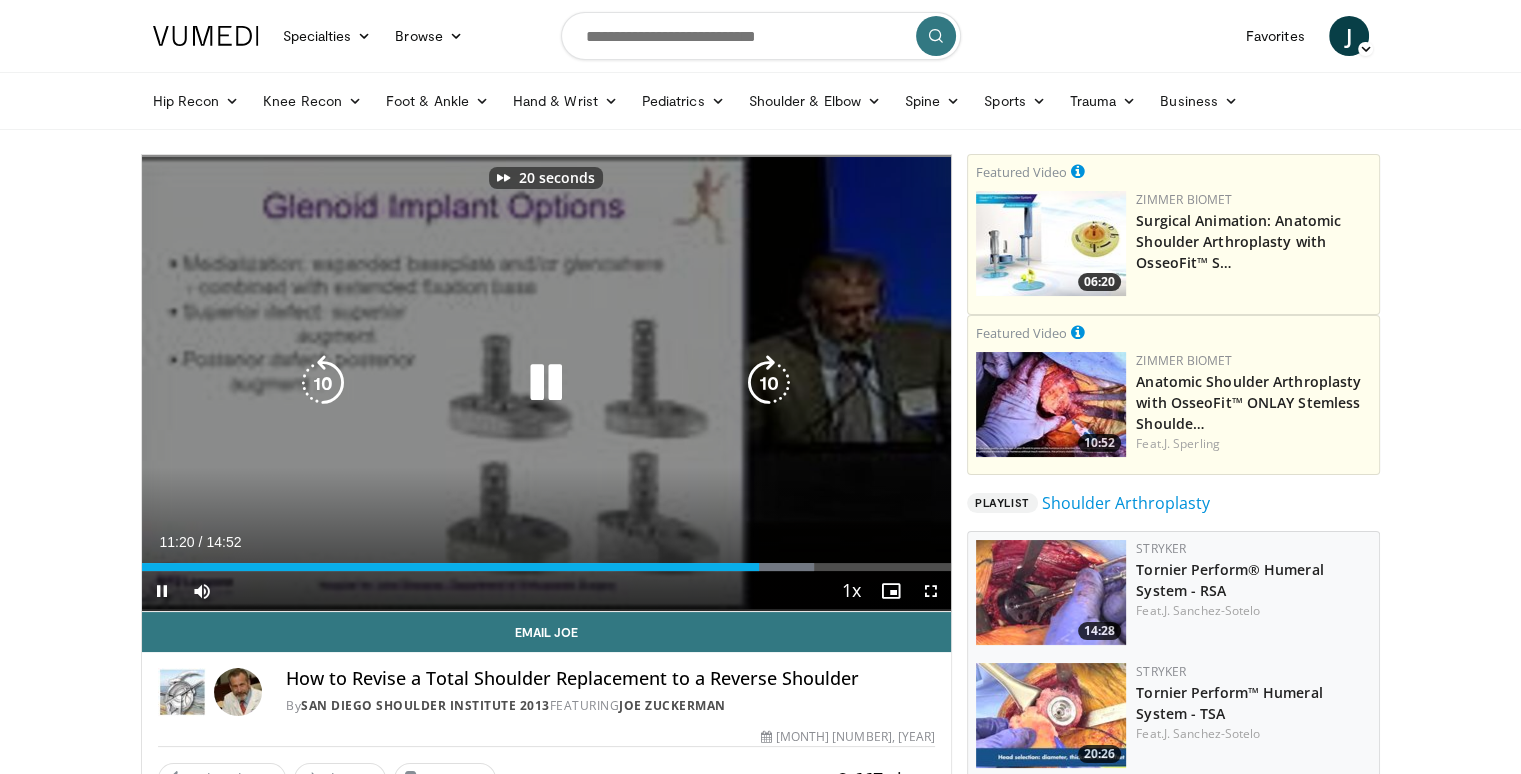 click at bounding box center (769, 383) 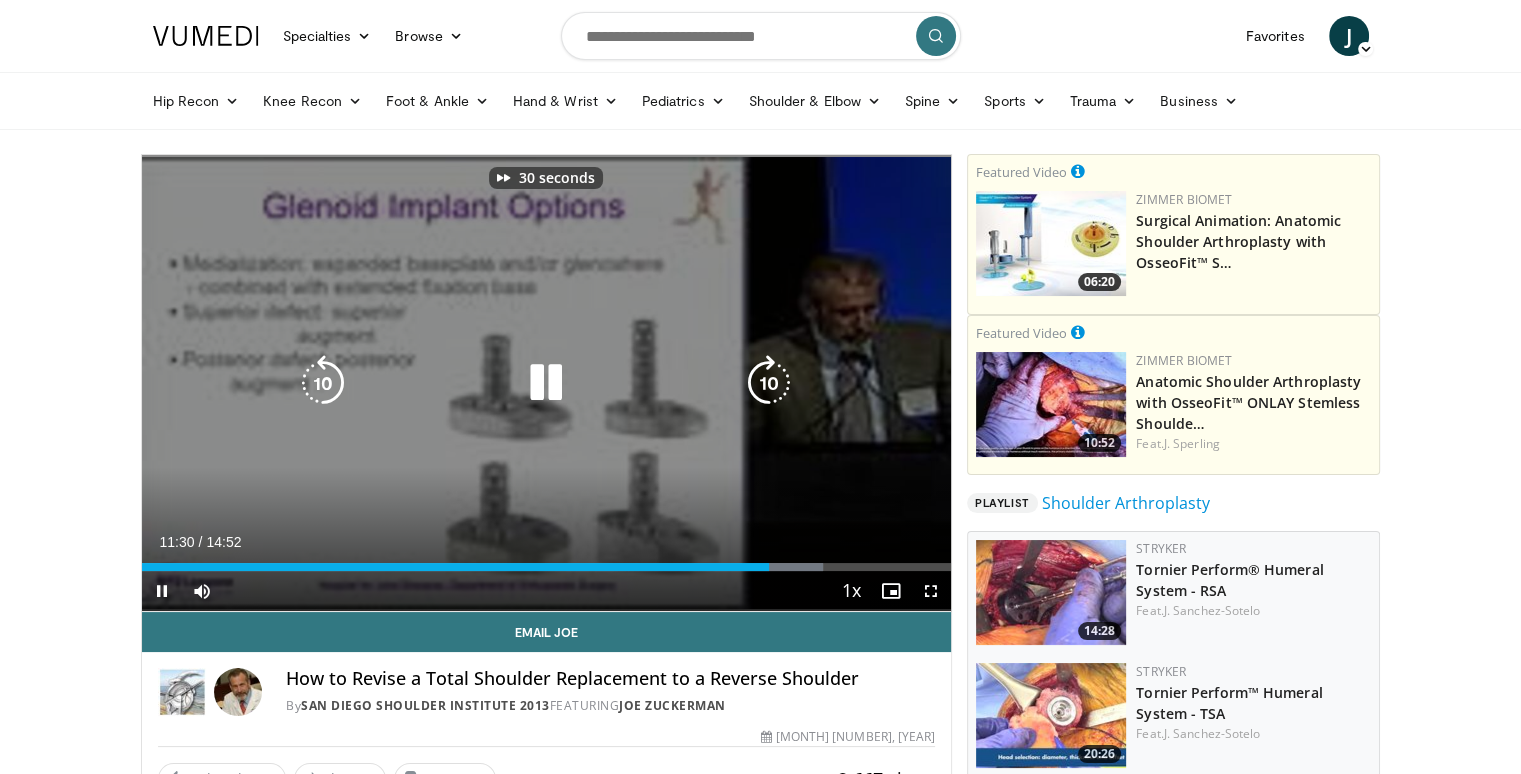 click at bounding box center [769, 383] 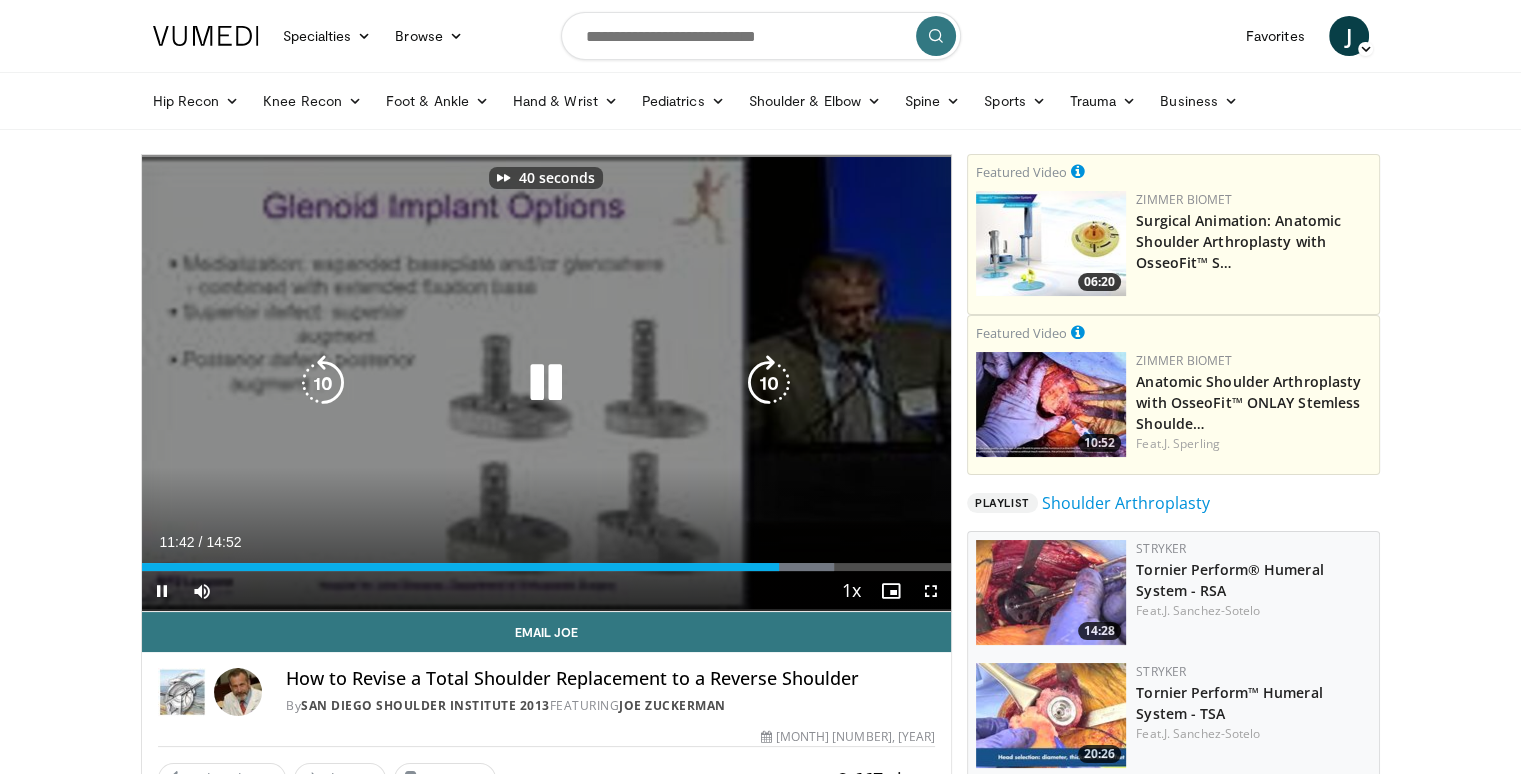 click at bounding box center (769, 383) 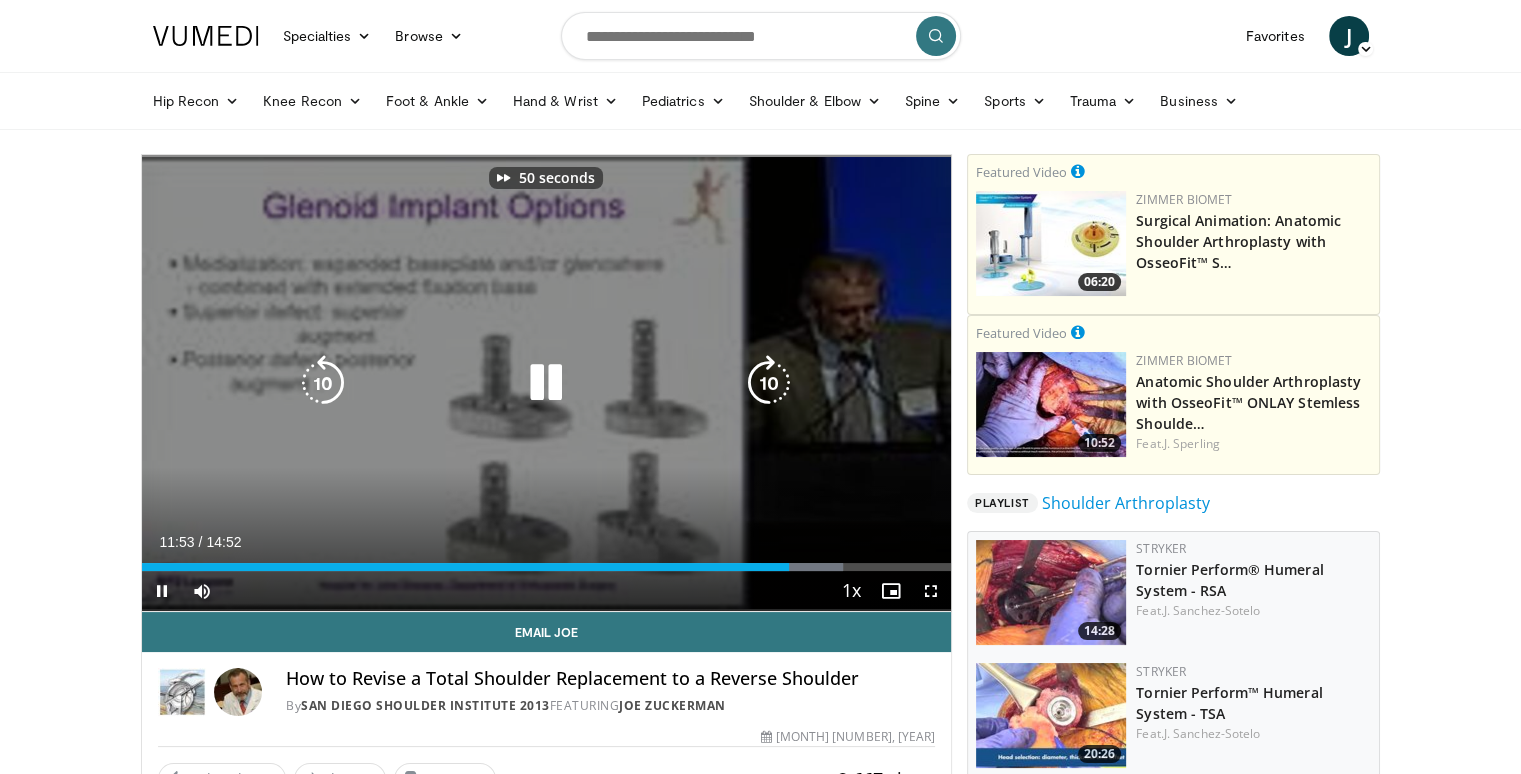 click on "50 seconds
Tap to unmute" at bounding box center [547, 383] 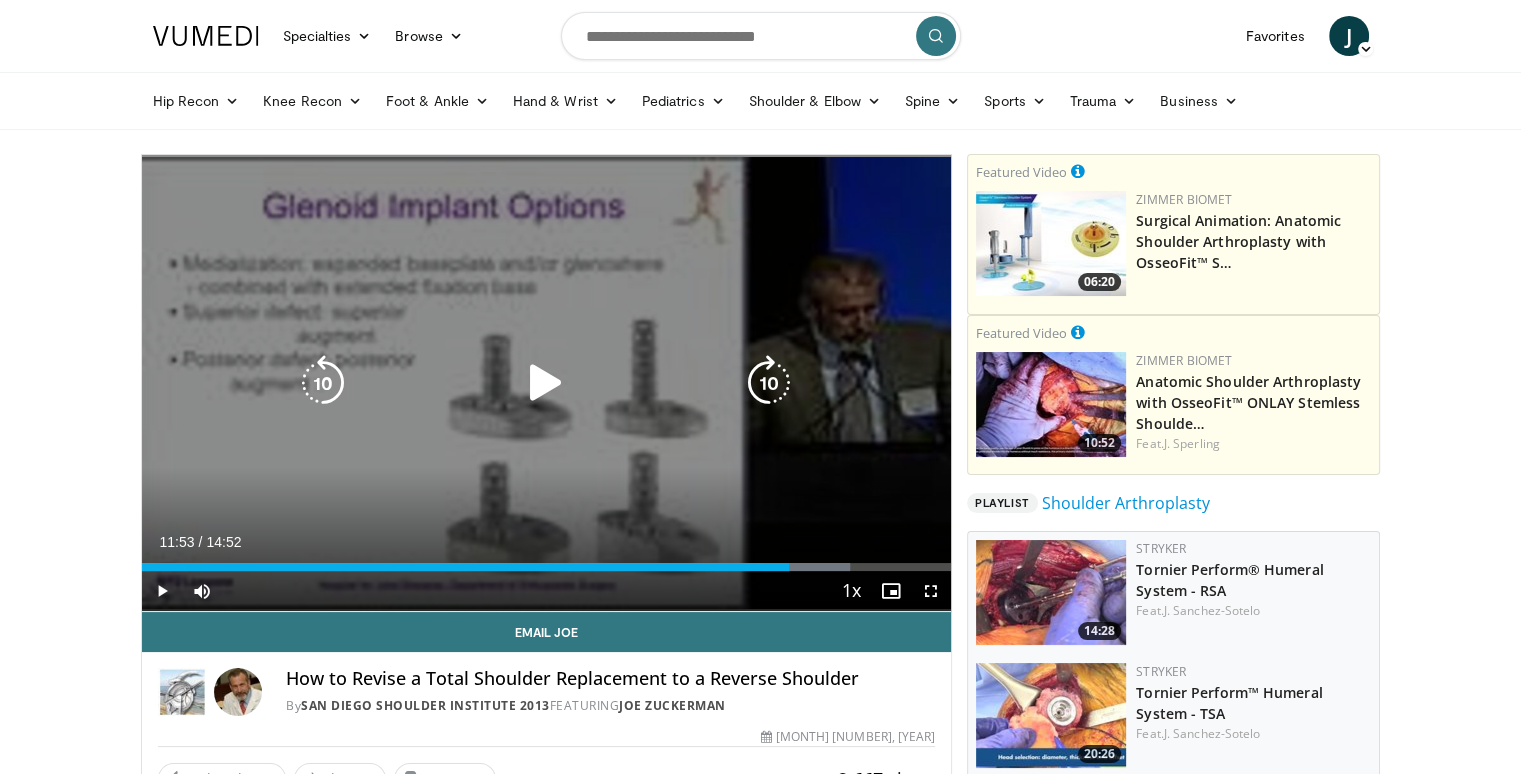 click on "50 seconds
Tap to unmute" at bounding box center [547, 383] 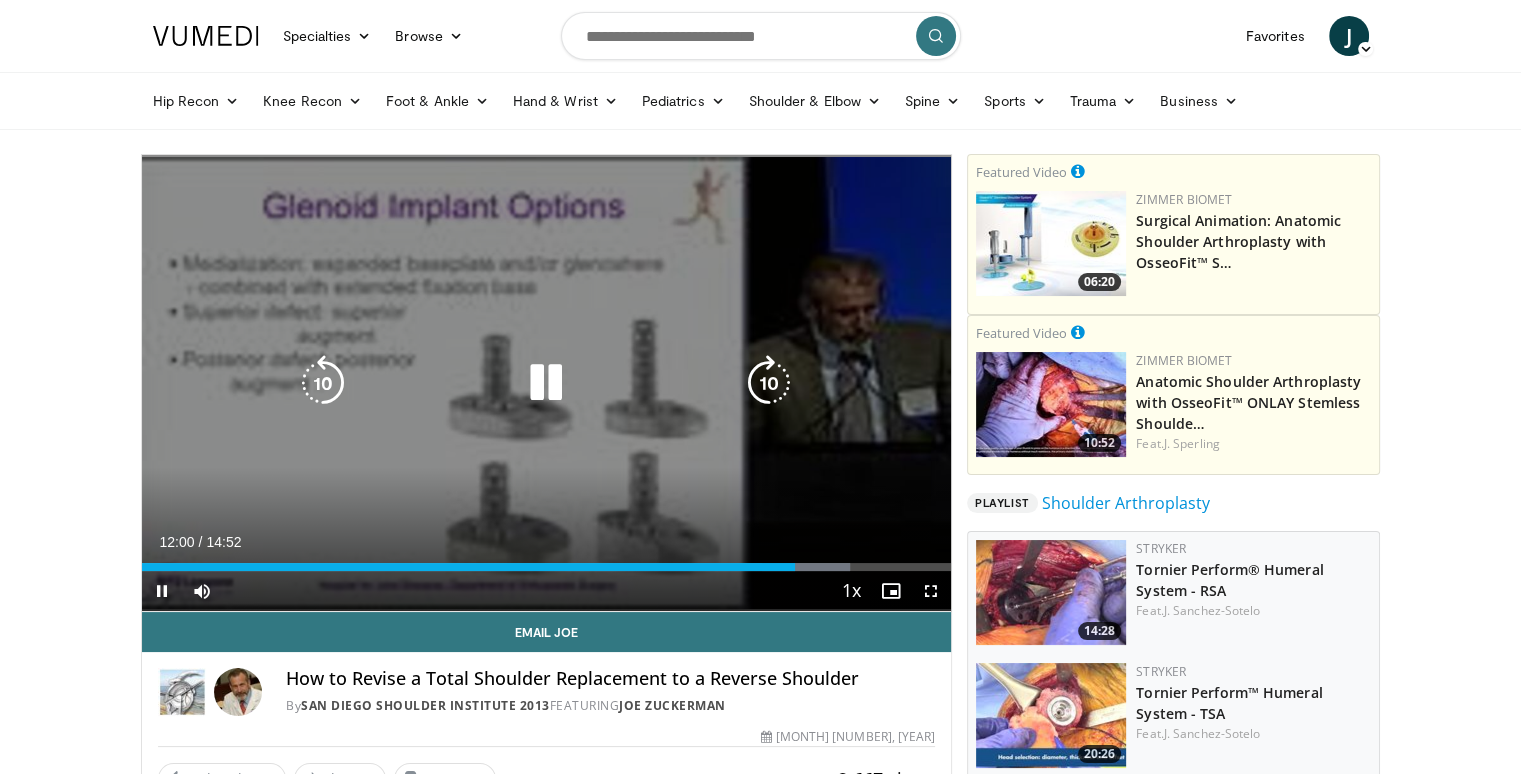 click at bounding box center (323, 383) 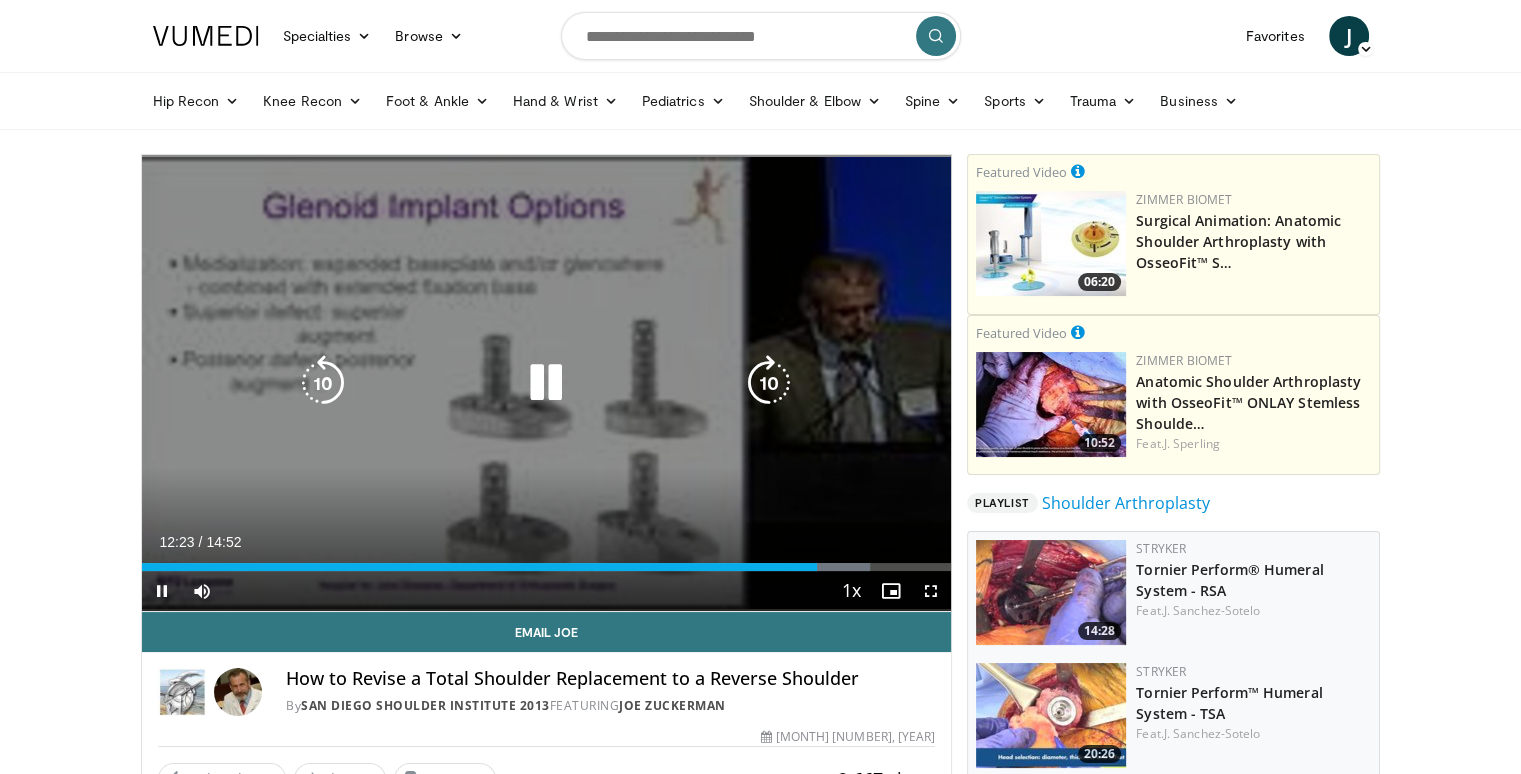 click at bounding box center [769, 383] 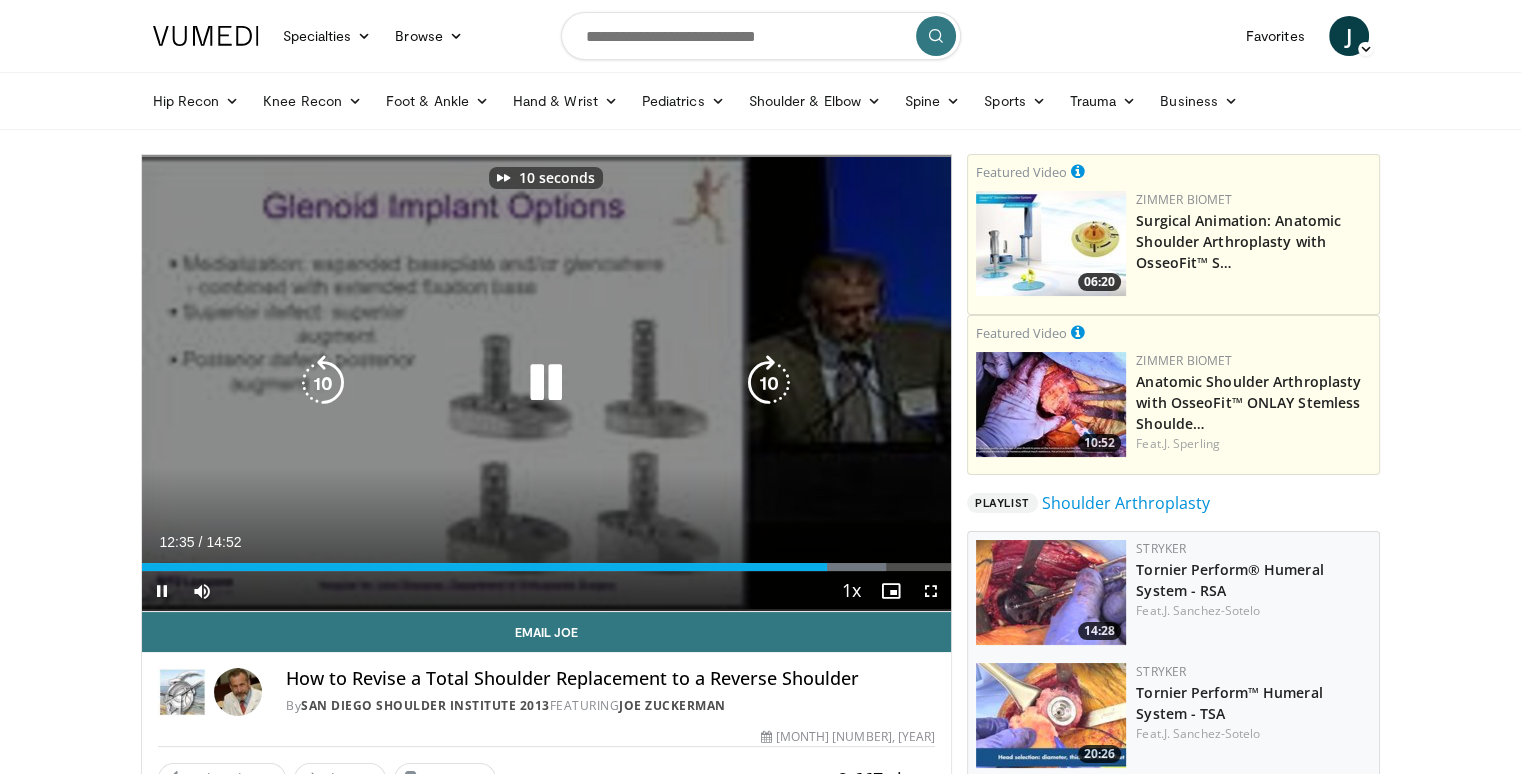 click at bounding box center [769, 383] 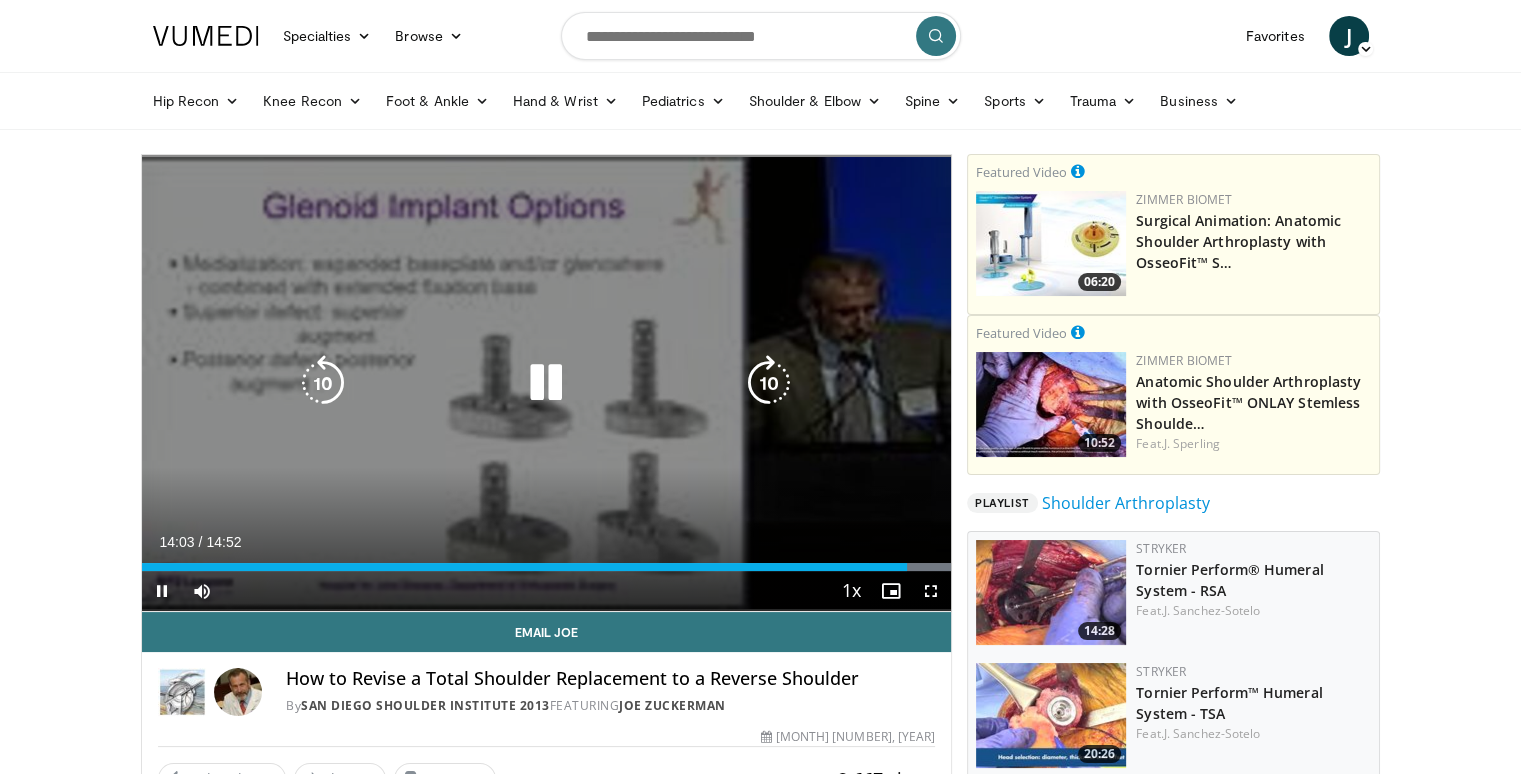 click at bounding box center (769, 383) 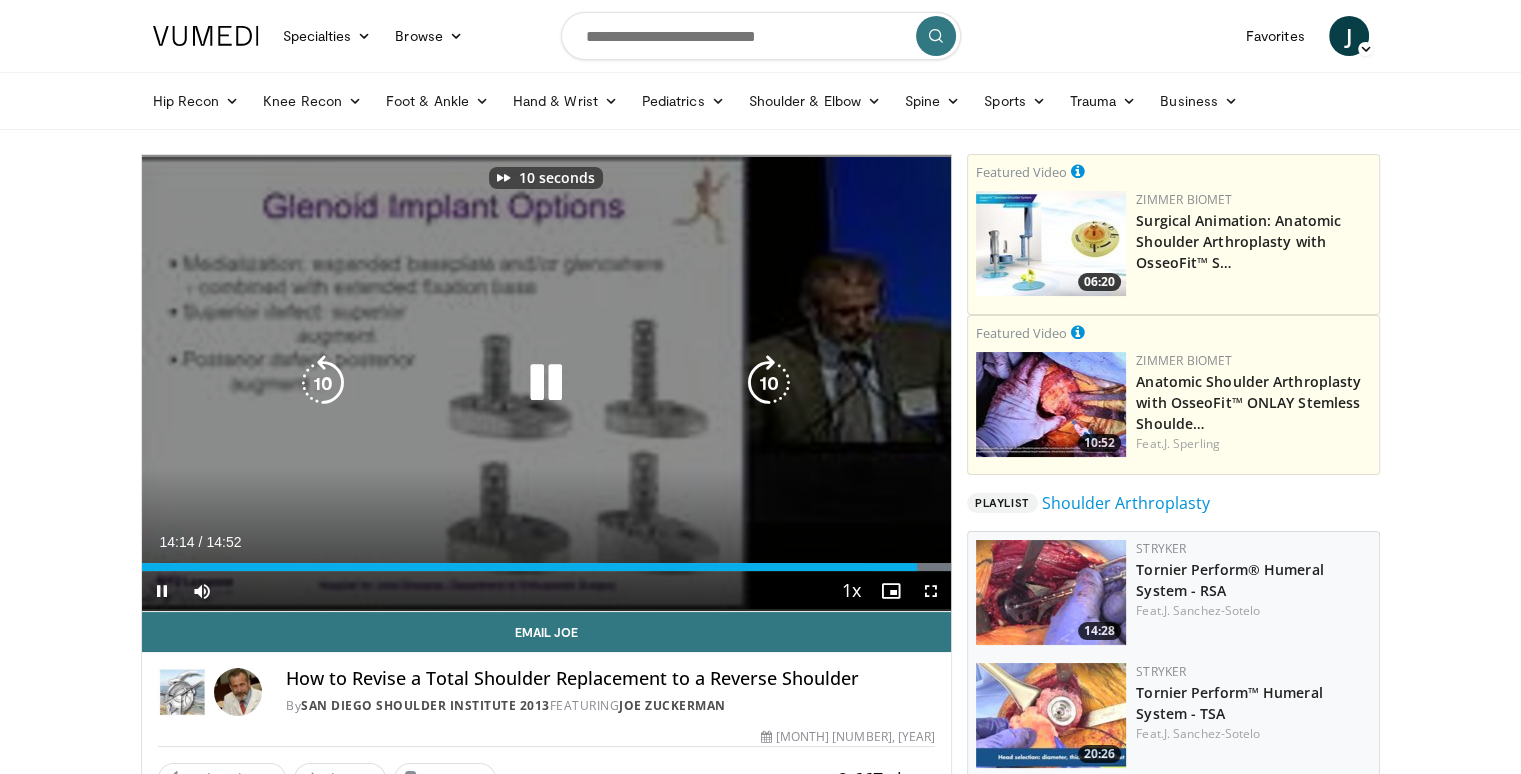 click at bounding box center [769, 383] 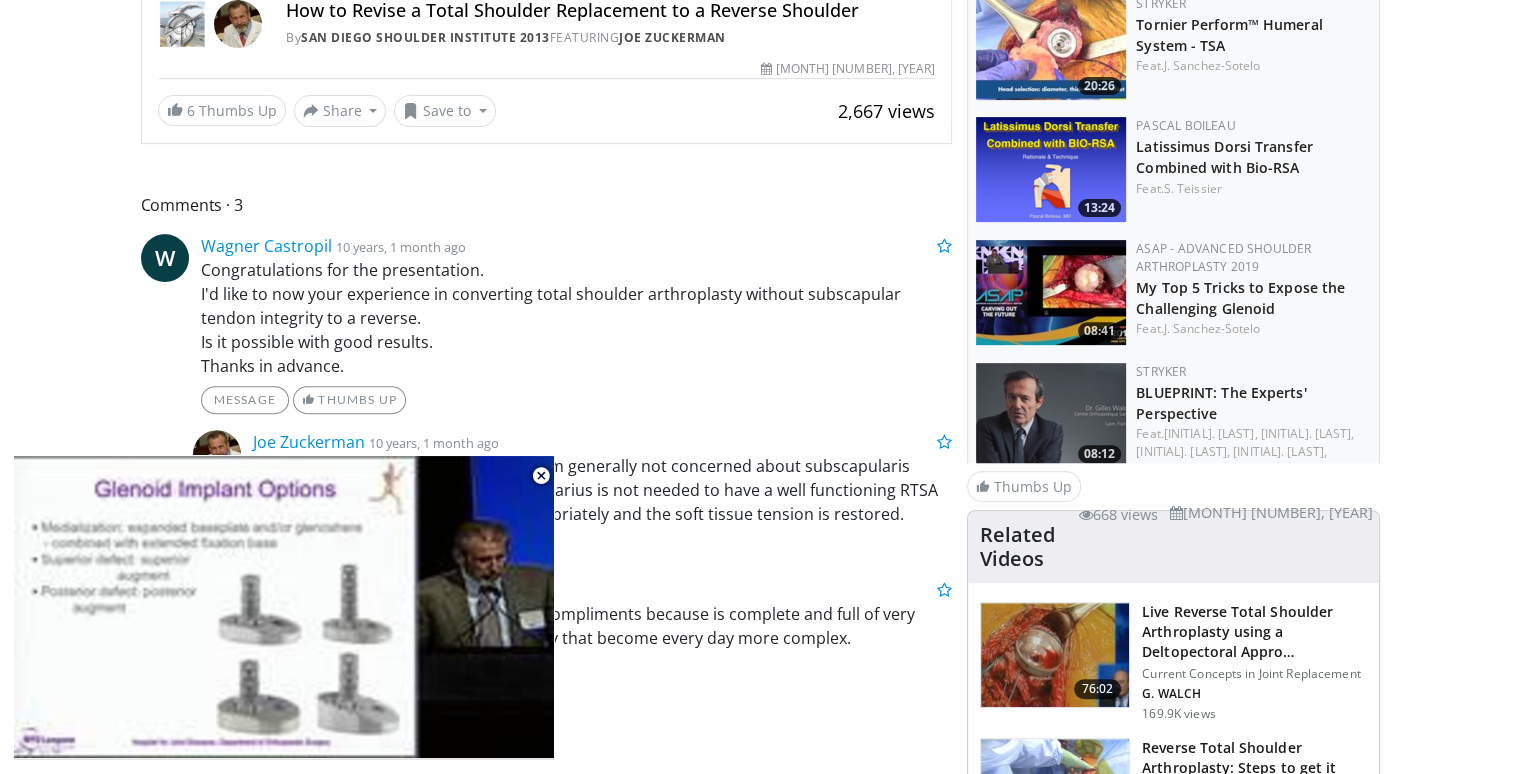 scroll, scrollTop: 672, scrollLeft: 0, axis: vertical 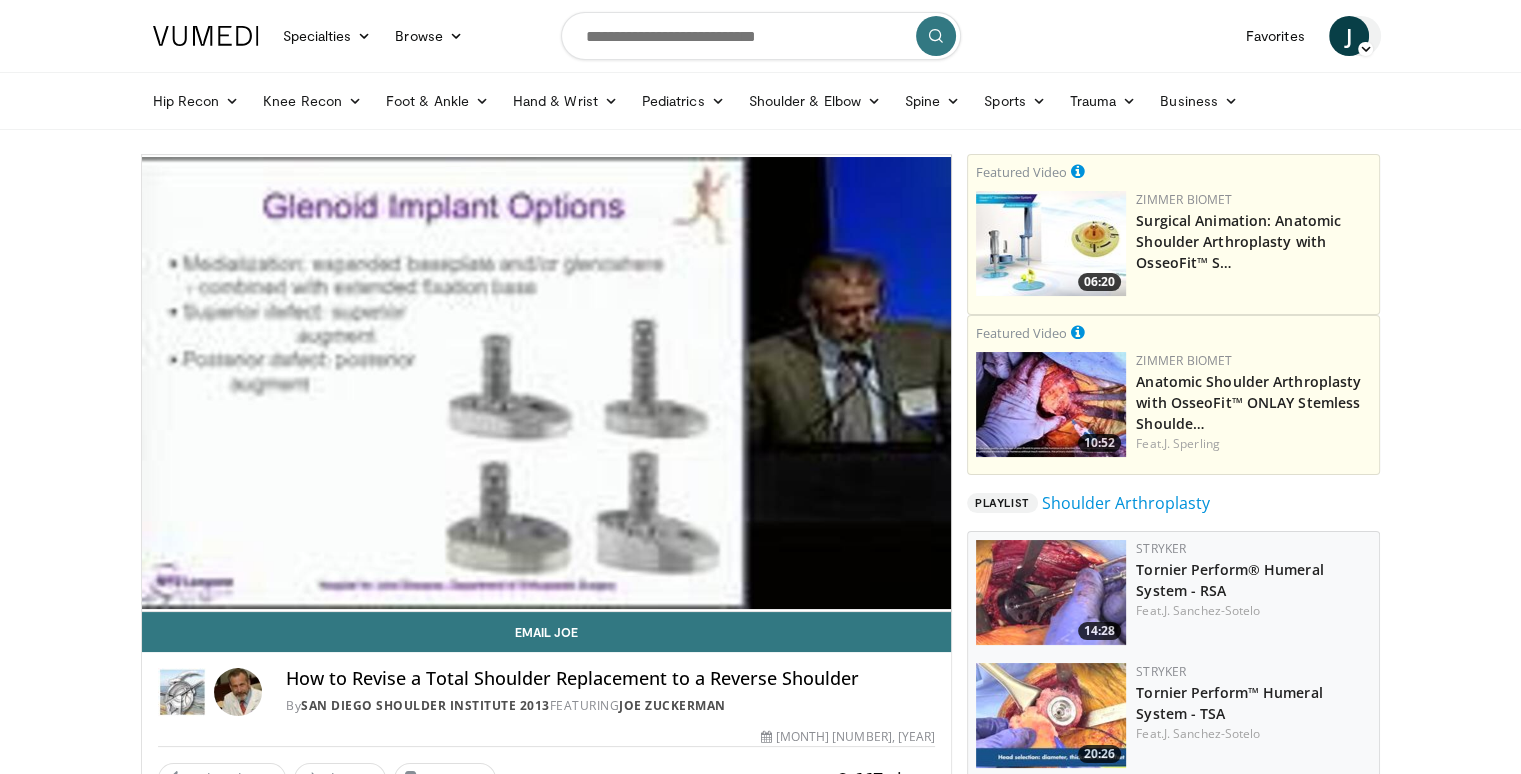 click at bounding box center (1365, 49) 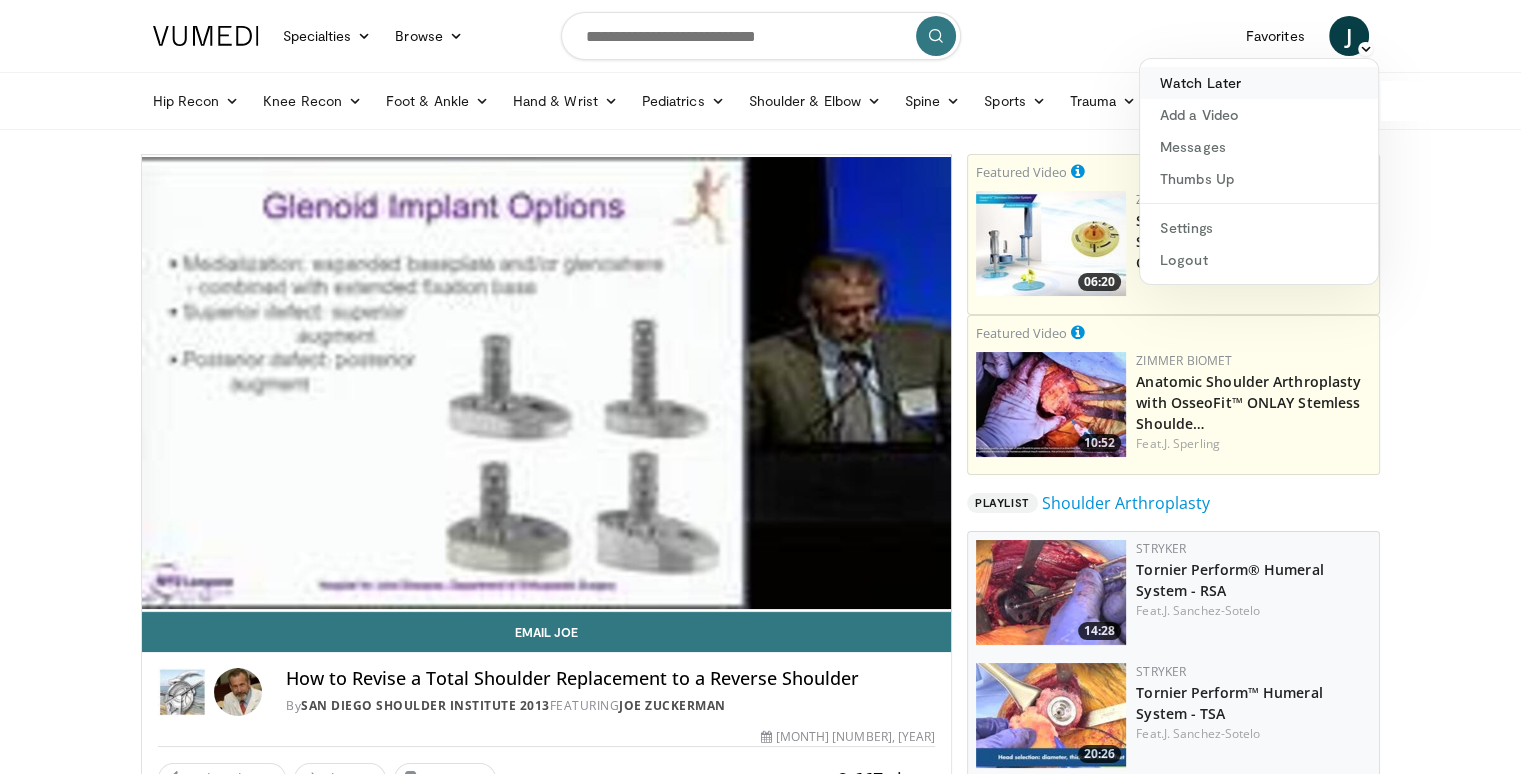 click on "Watch Later" at bounding box center [1259, 83] 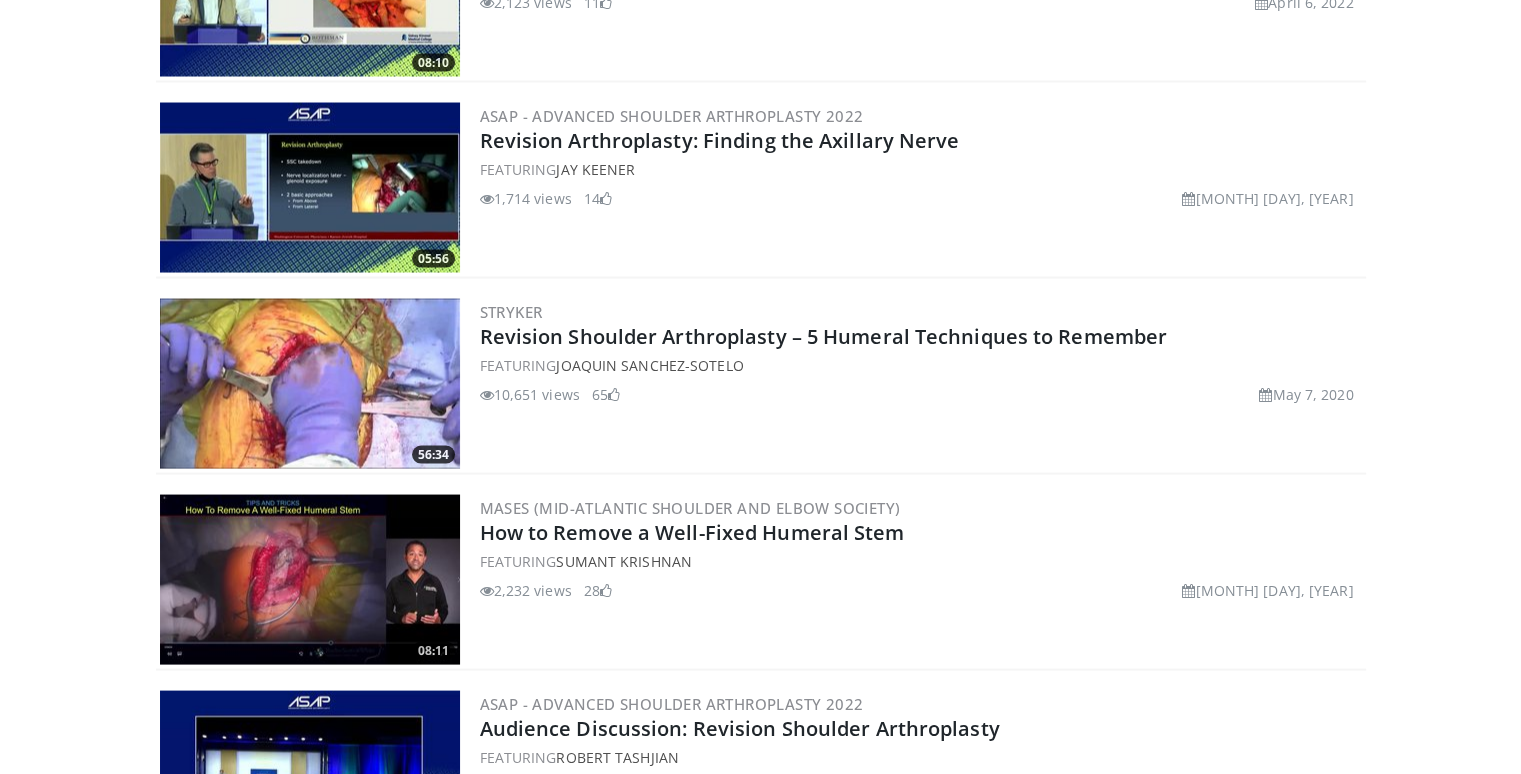 scroll, scrollTop: 3856, scrollLeft: 0, axis: vertical 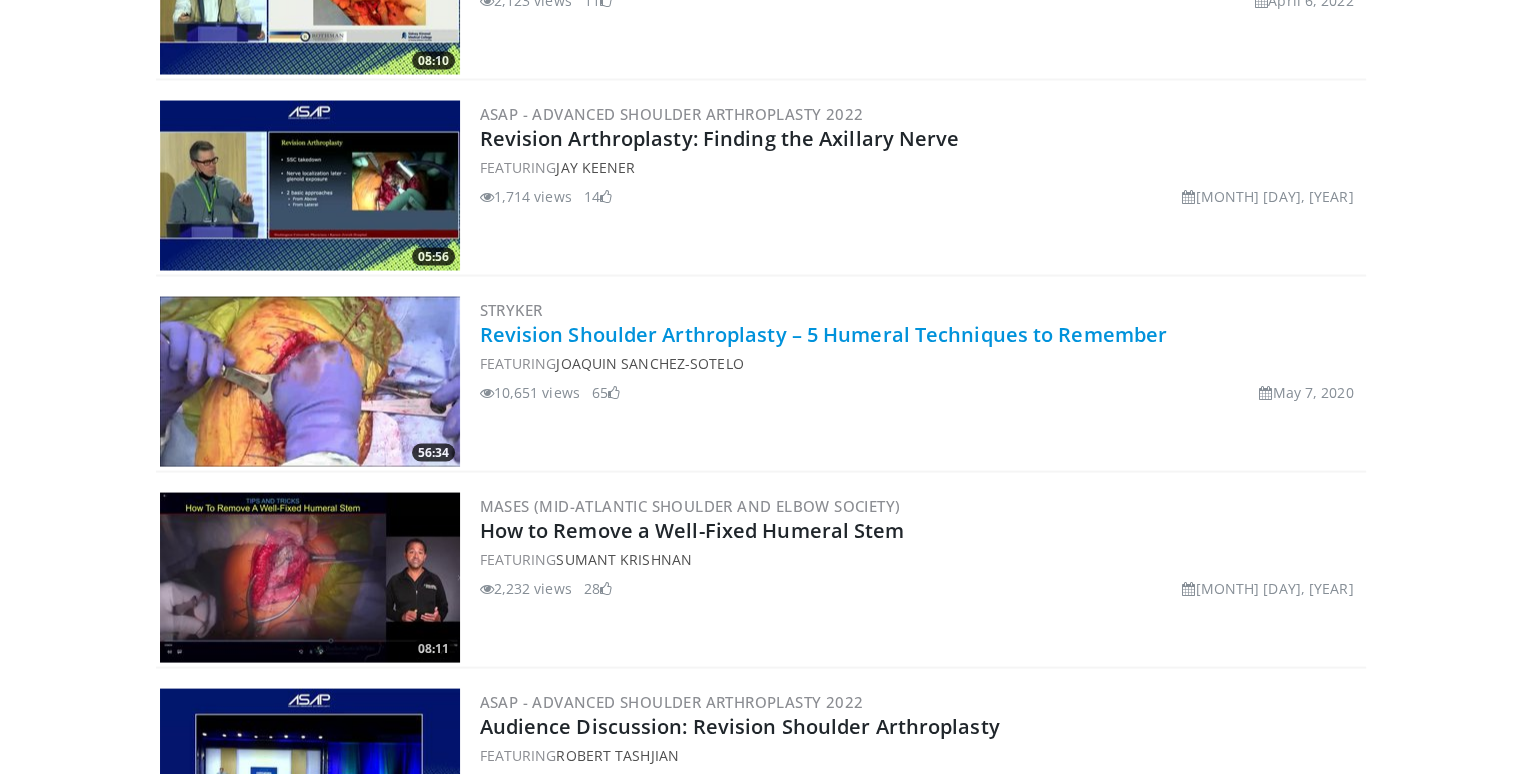 click on "Revision Shoulder Arthroplasty – 5 Humeral Techniques to Remember" at bounding box center (824, 334) 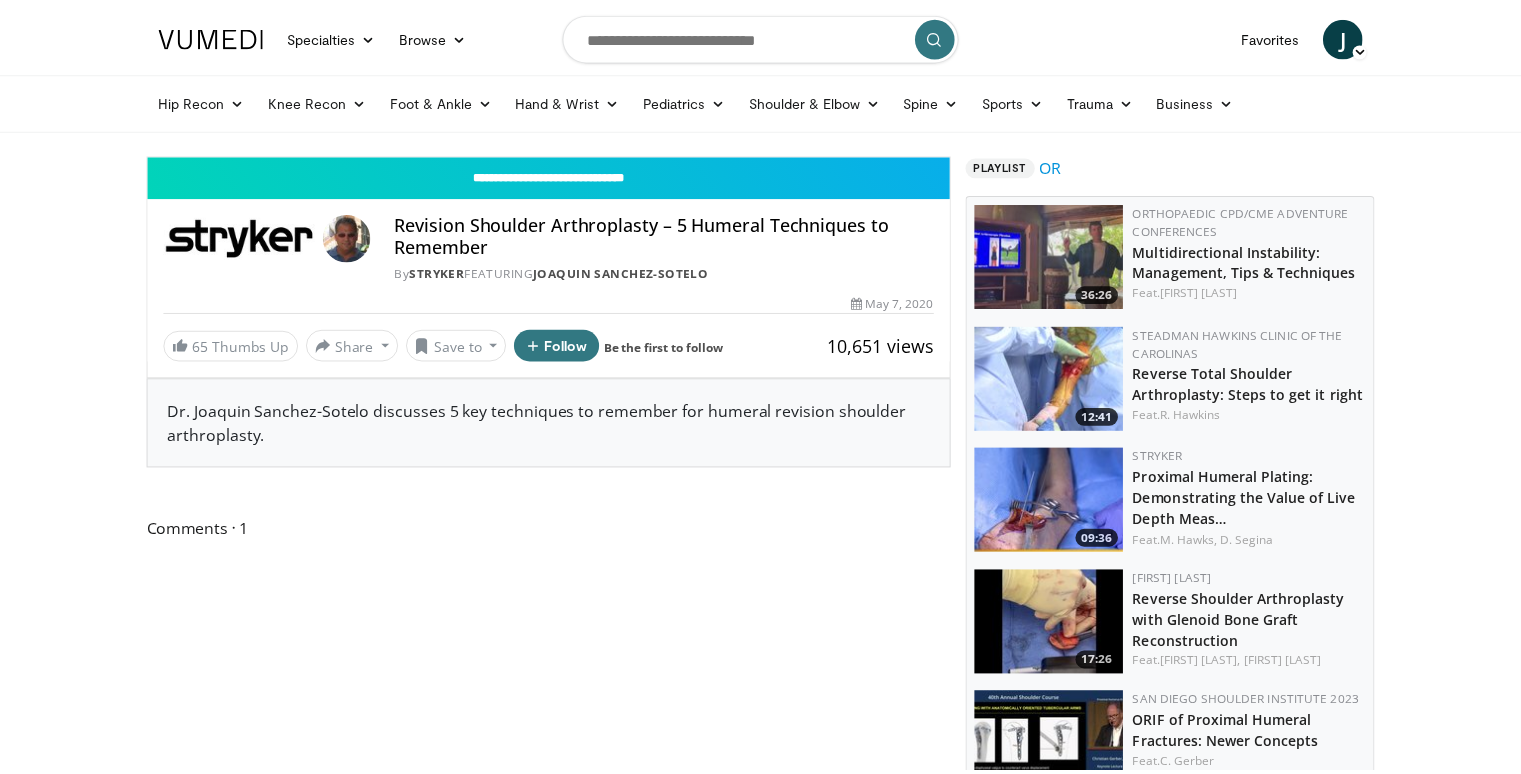 scroll, scrollTop: 0, scrollLeft: 0, axis: both 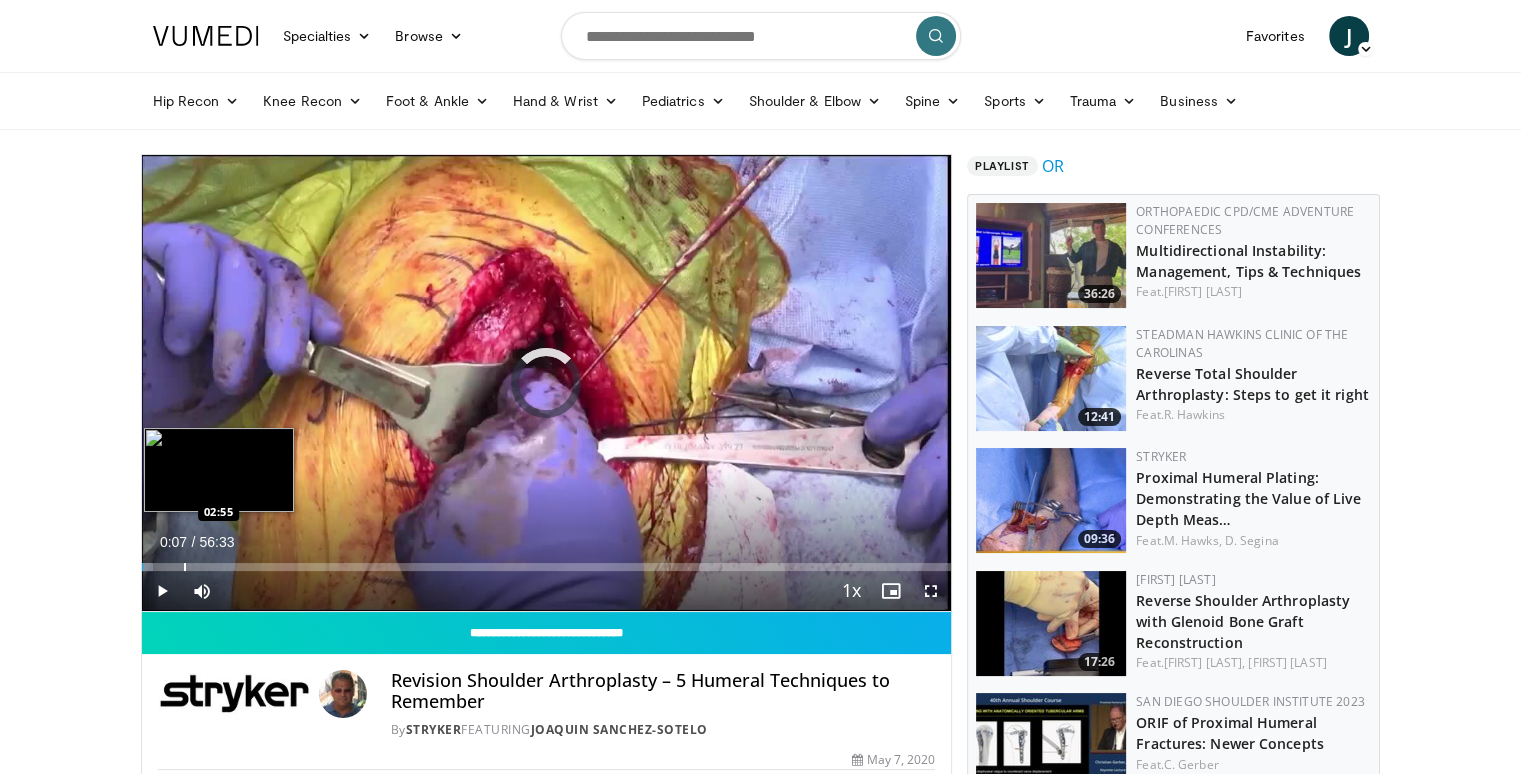 click on "Loaded :  1.47% 00:07 02:55" at bounding box center (547, 567) 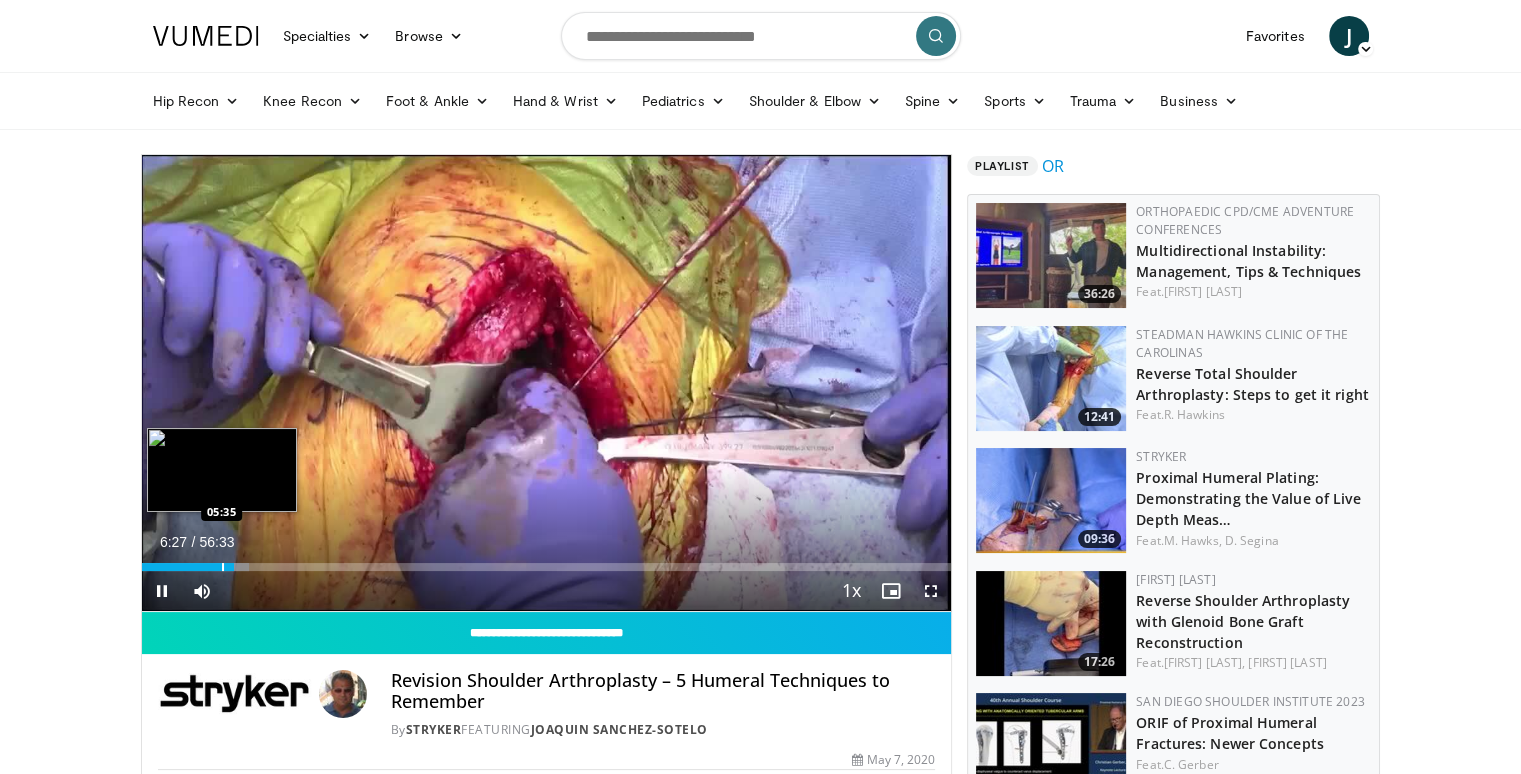 click at bounding box center [223, 567] 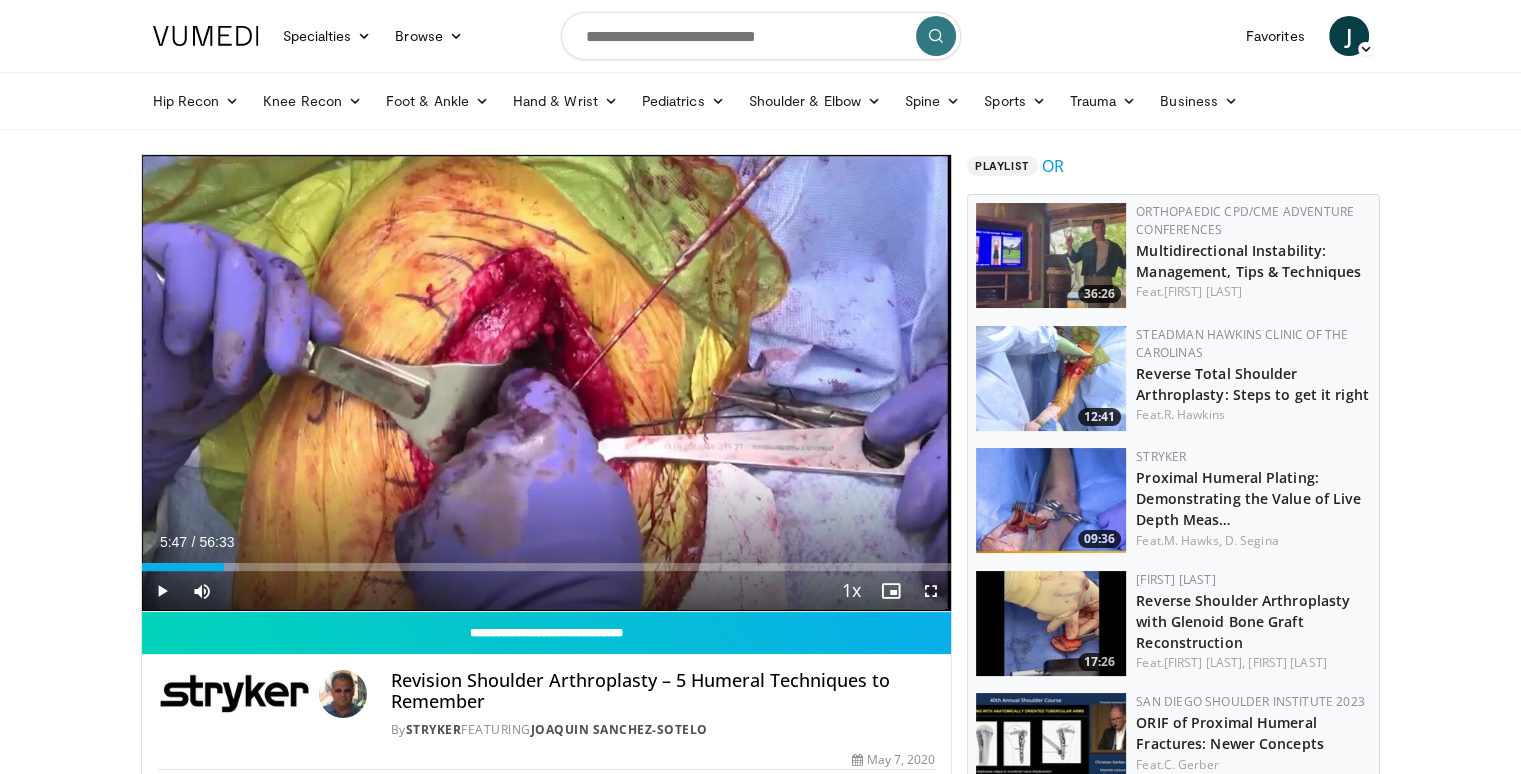 click at bounding box center (226, 567) 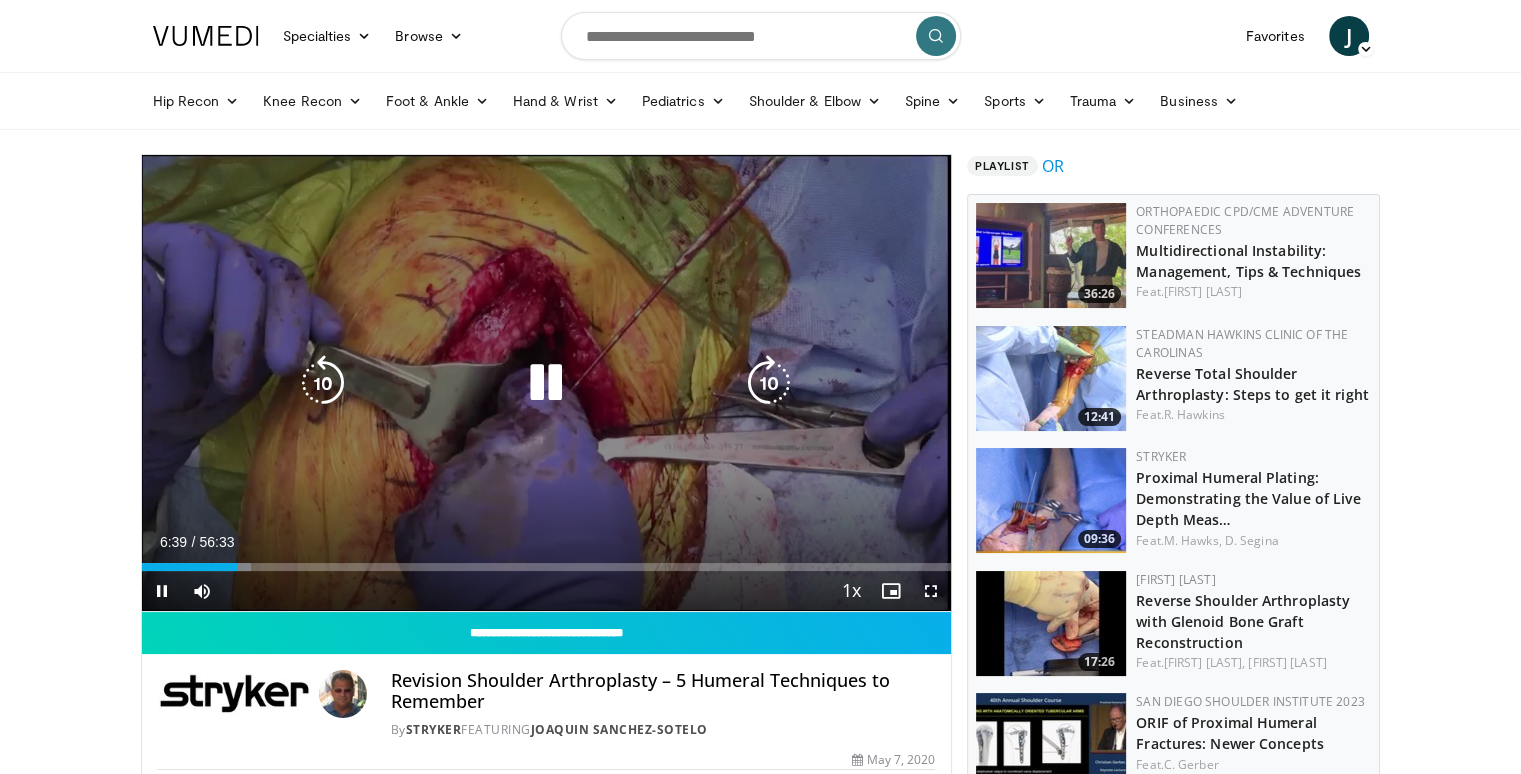 click at bounding box center (769, 383) 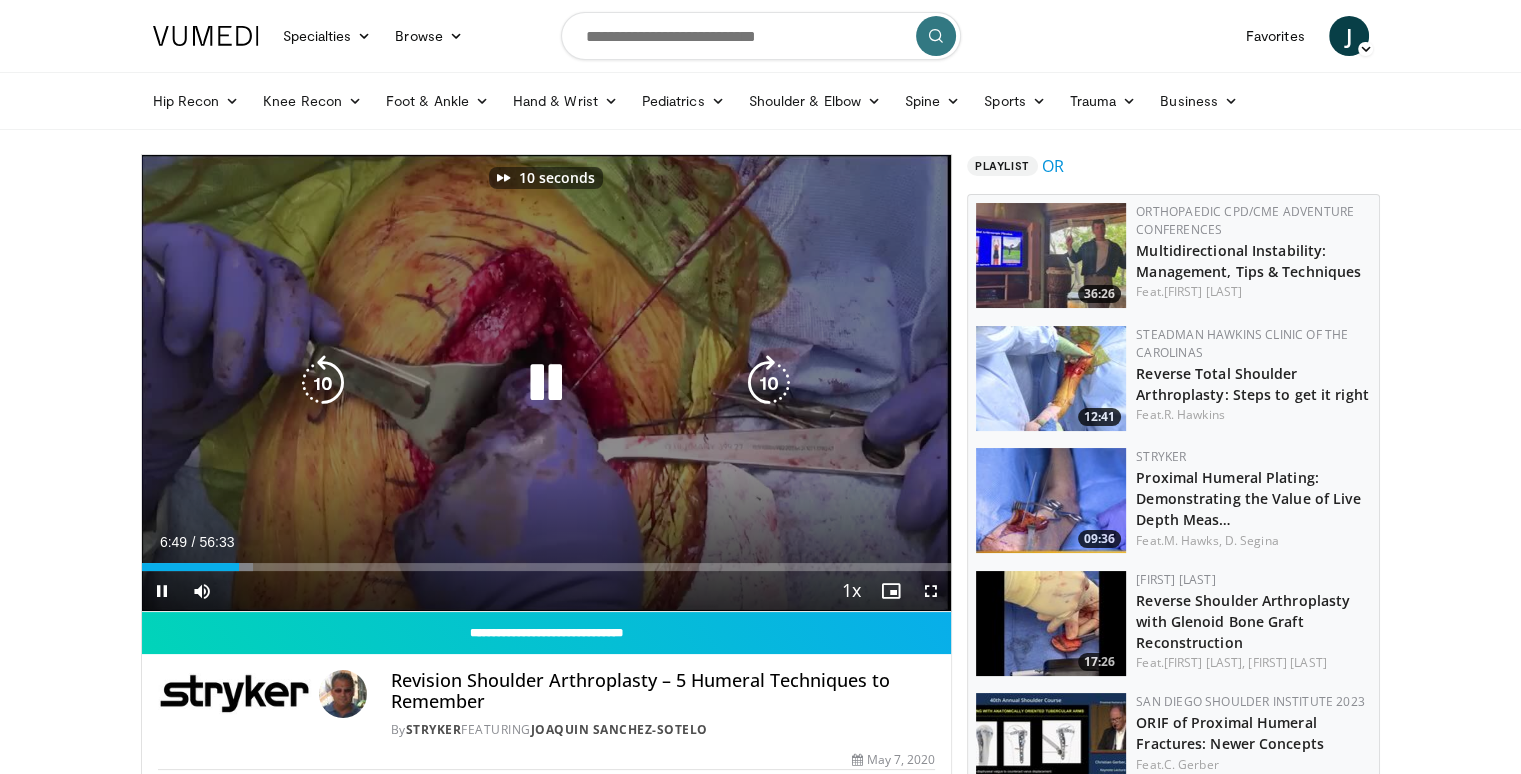 click at bounding box center (769, 383) 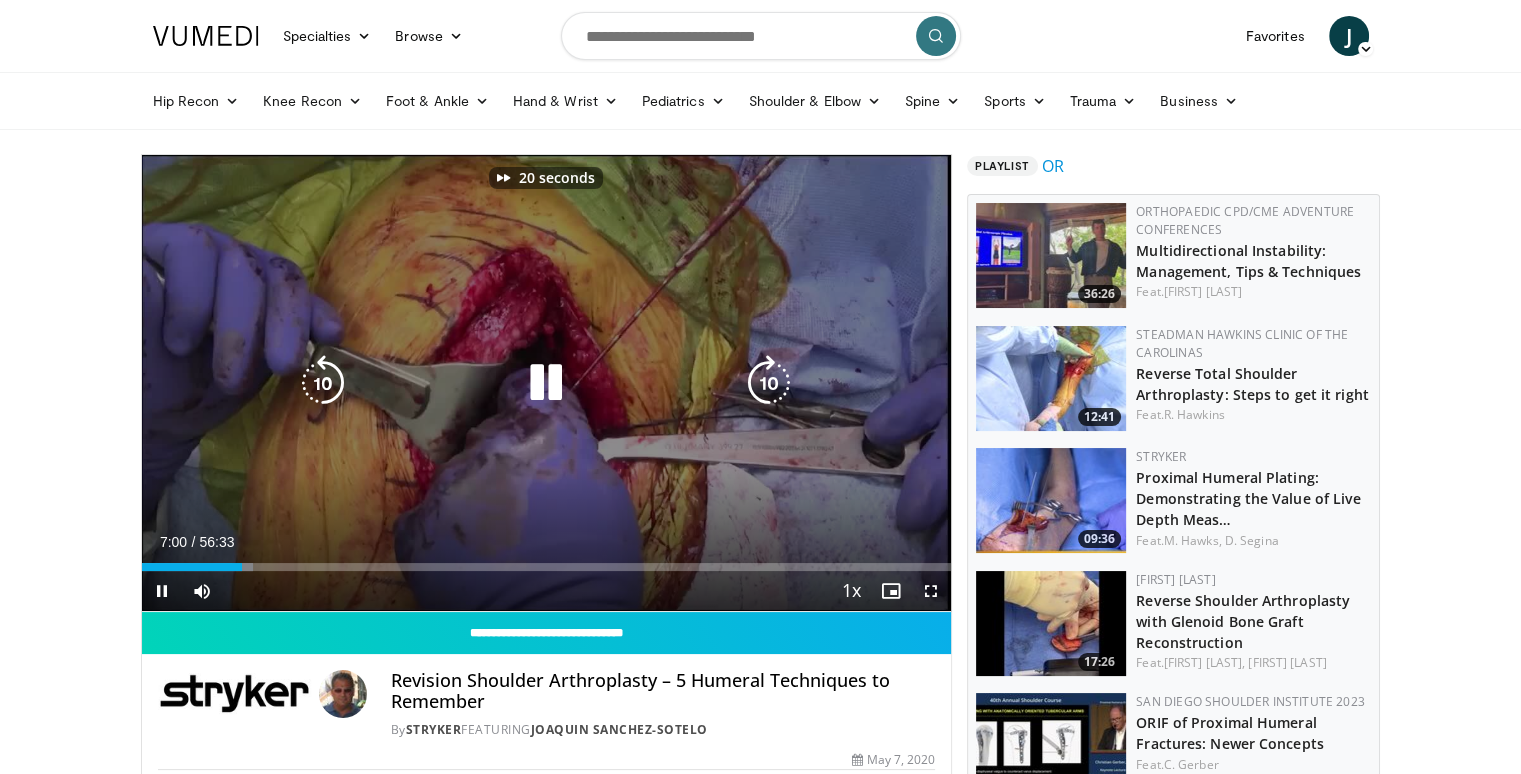 click at bounding box center [769, 383] 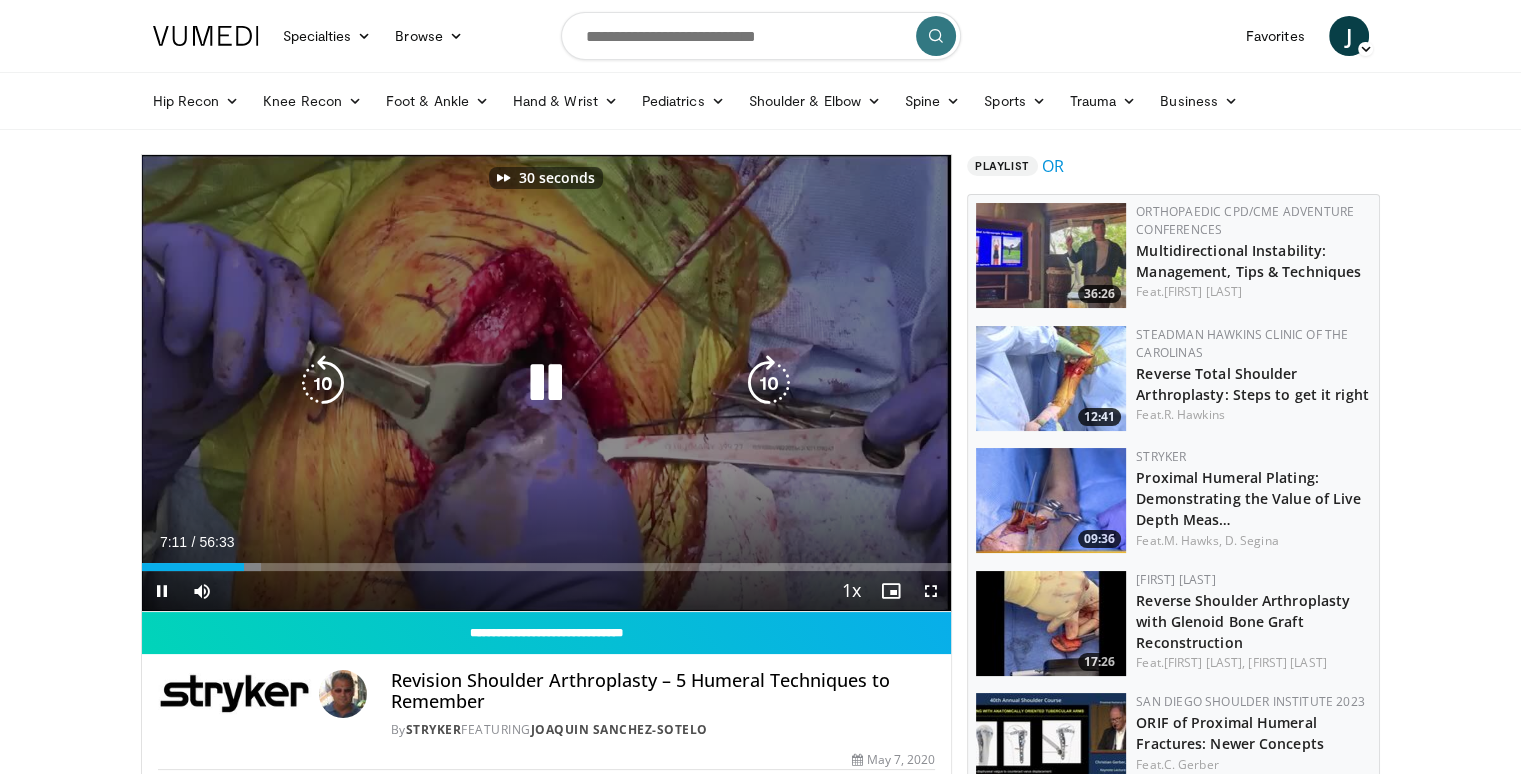 click at bounding box center [769, 383] 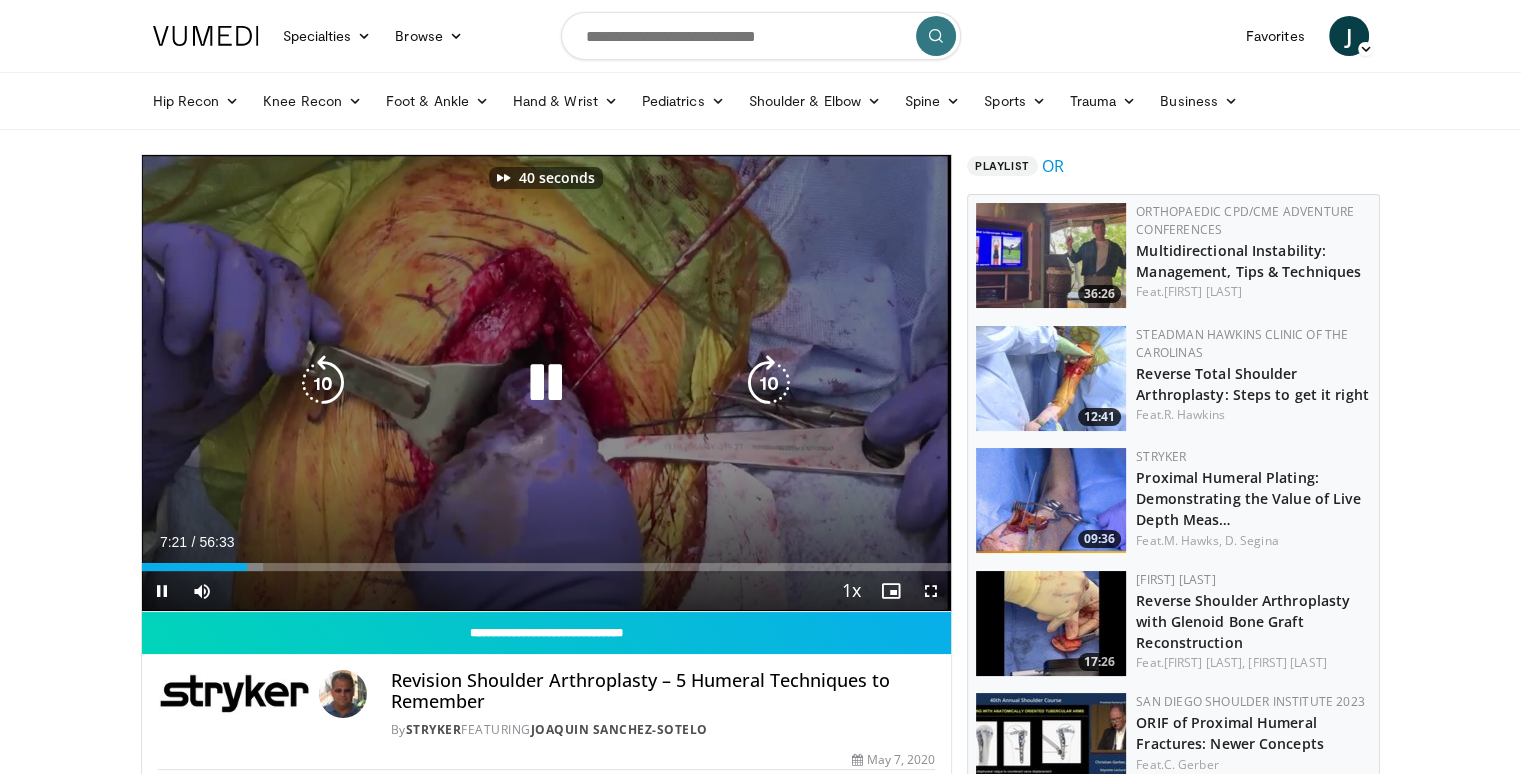 click at bounding box center [769, 383] 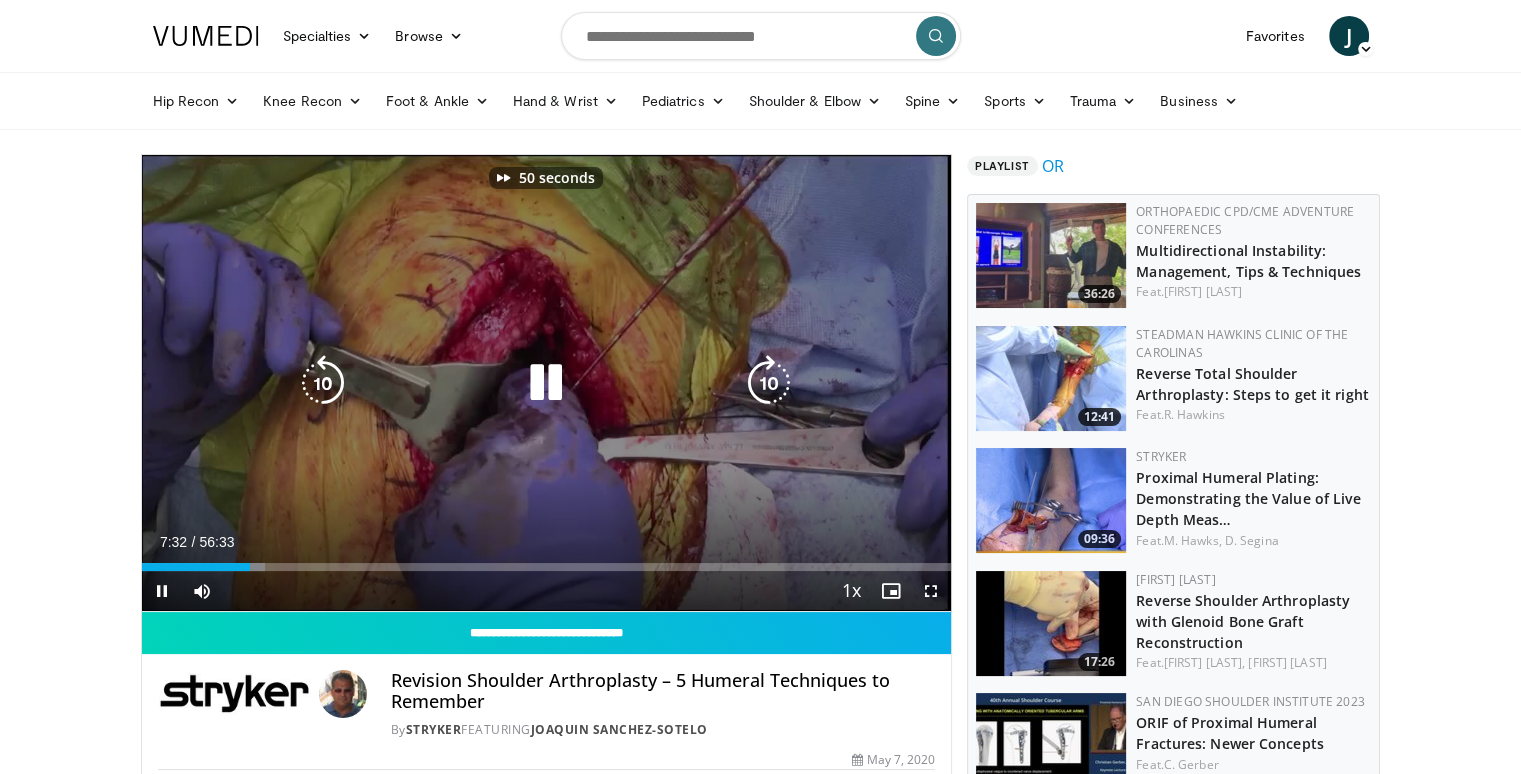 click at bounding box center (769, 383) 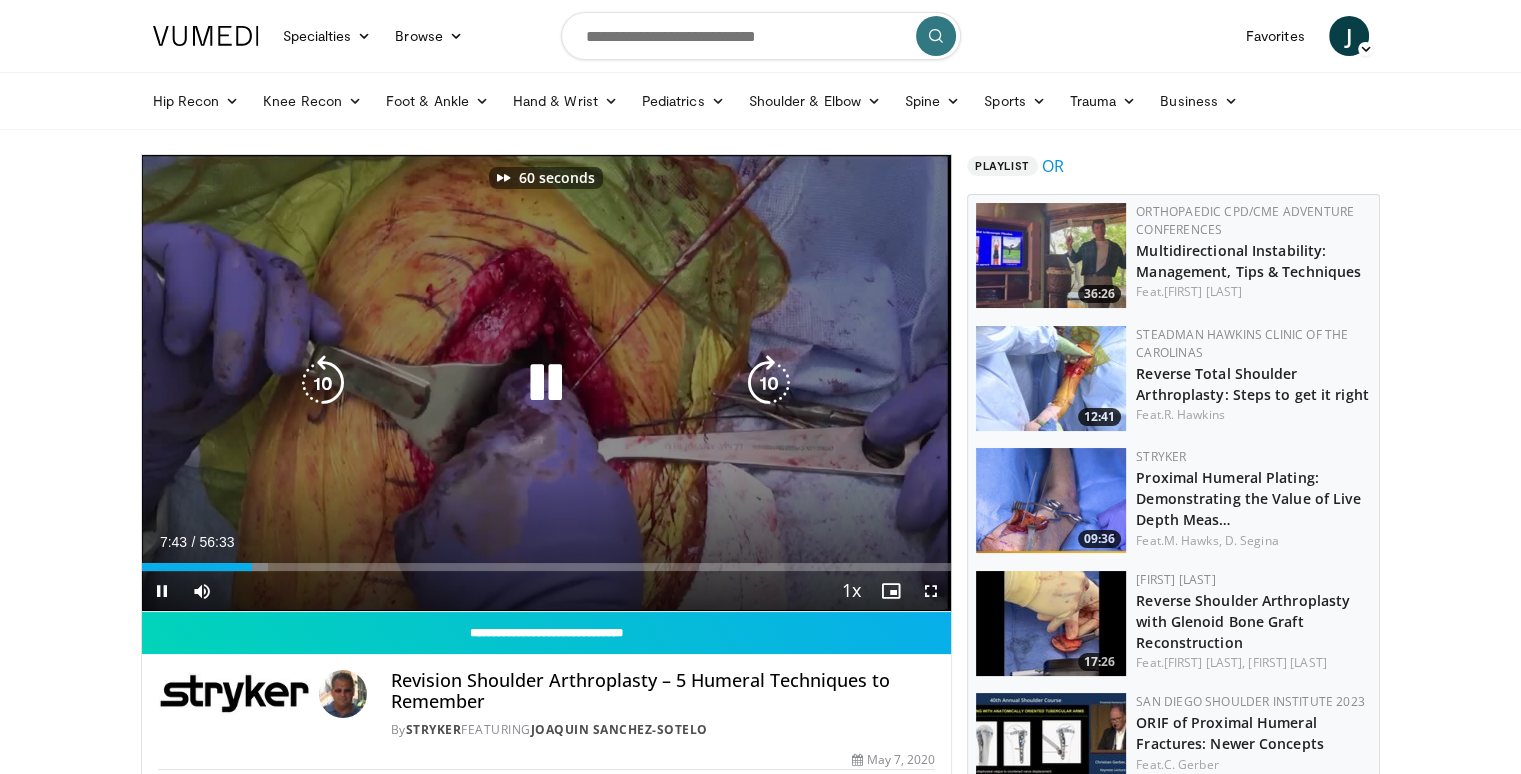 click at bounding box center (769, 383) 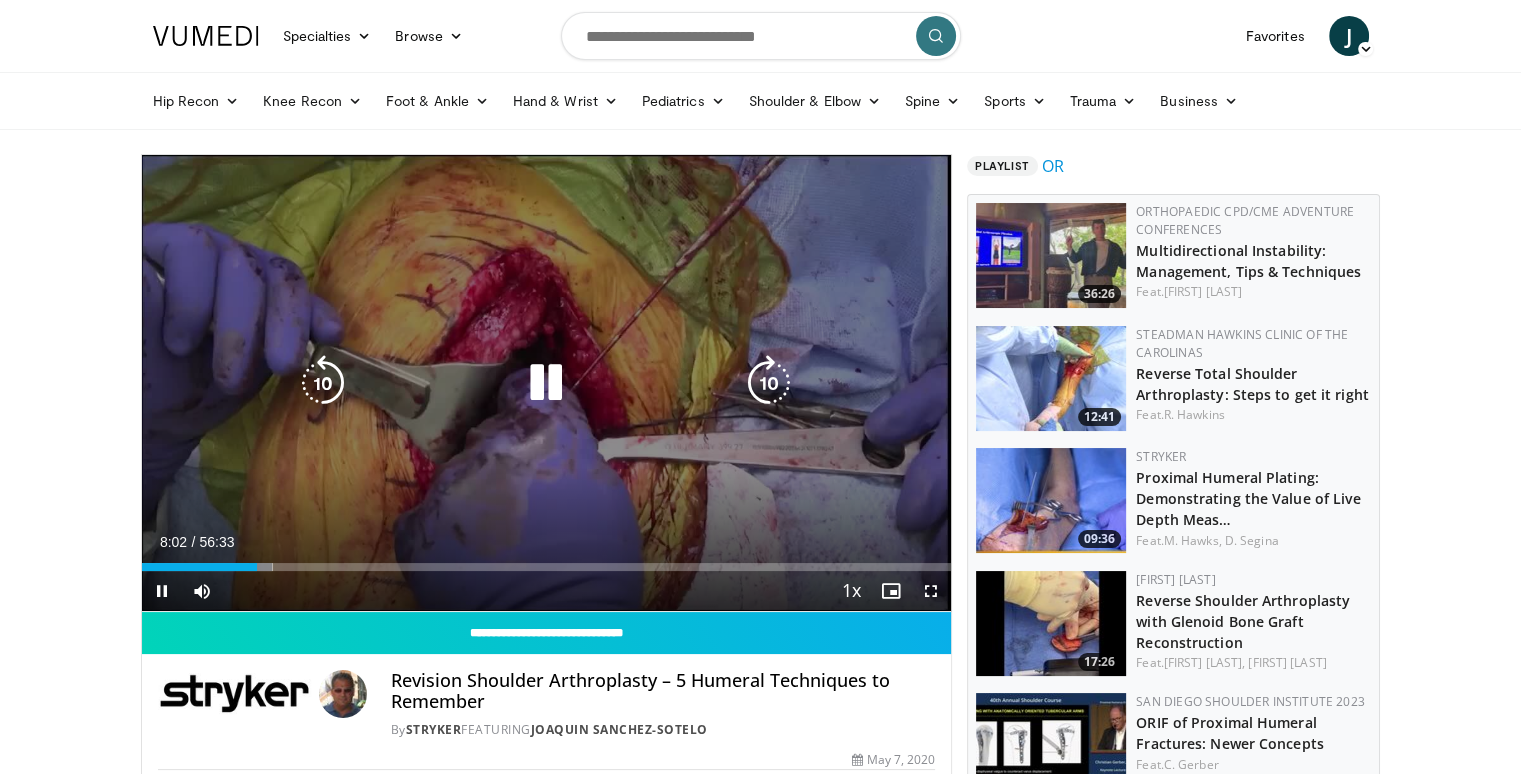 click at bounding box center (769, 383) 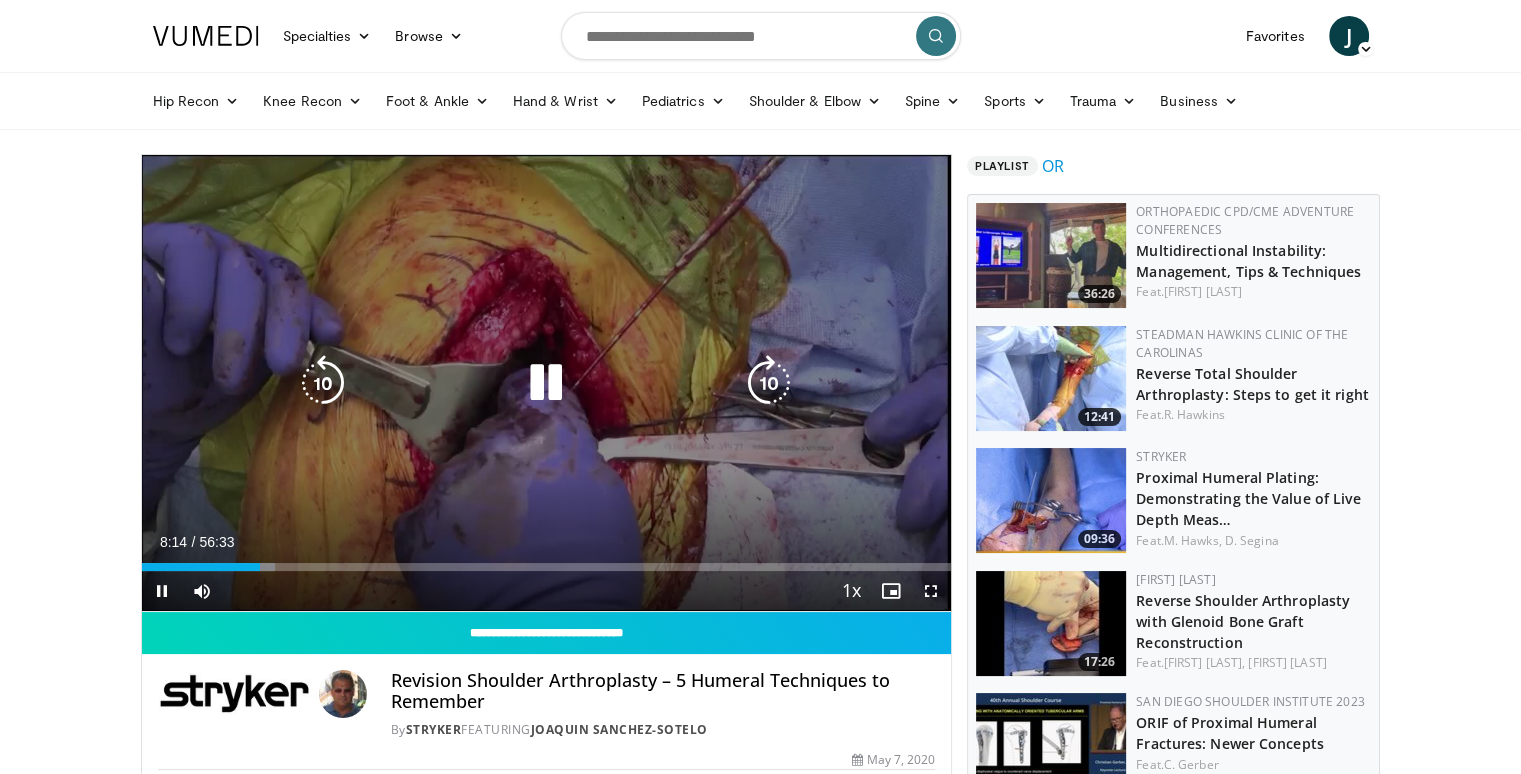 click at bounding box center (769, 383) 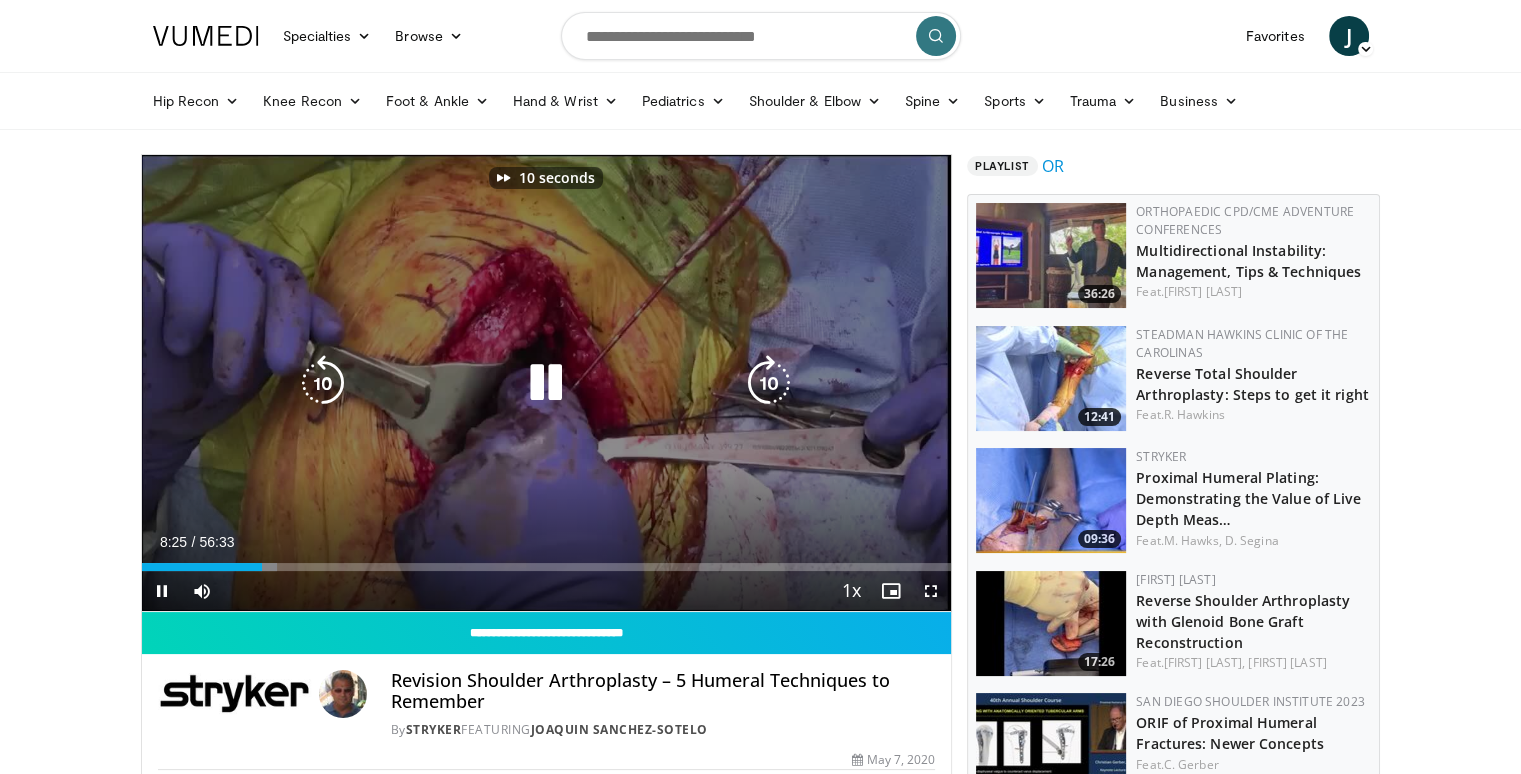 click at bounding box center (769, 383) 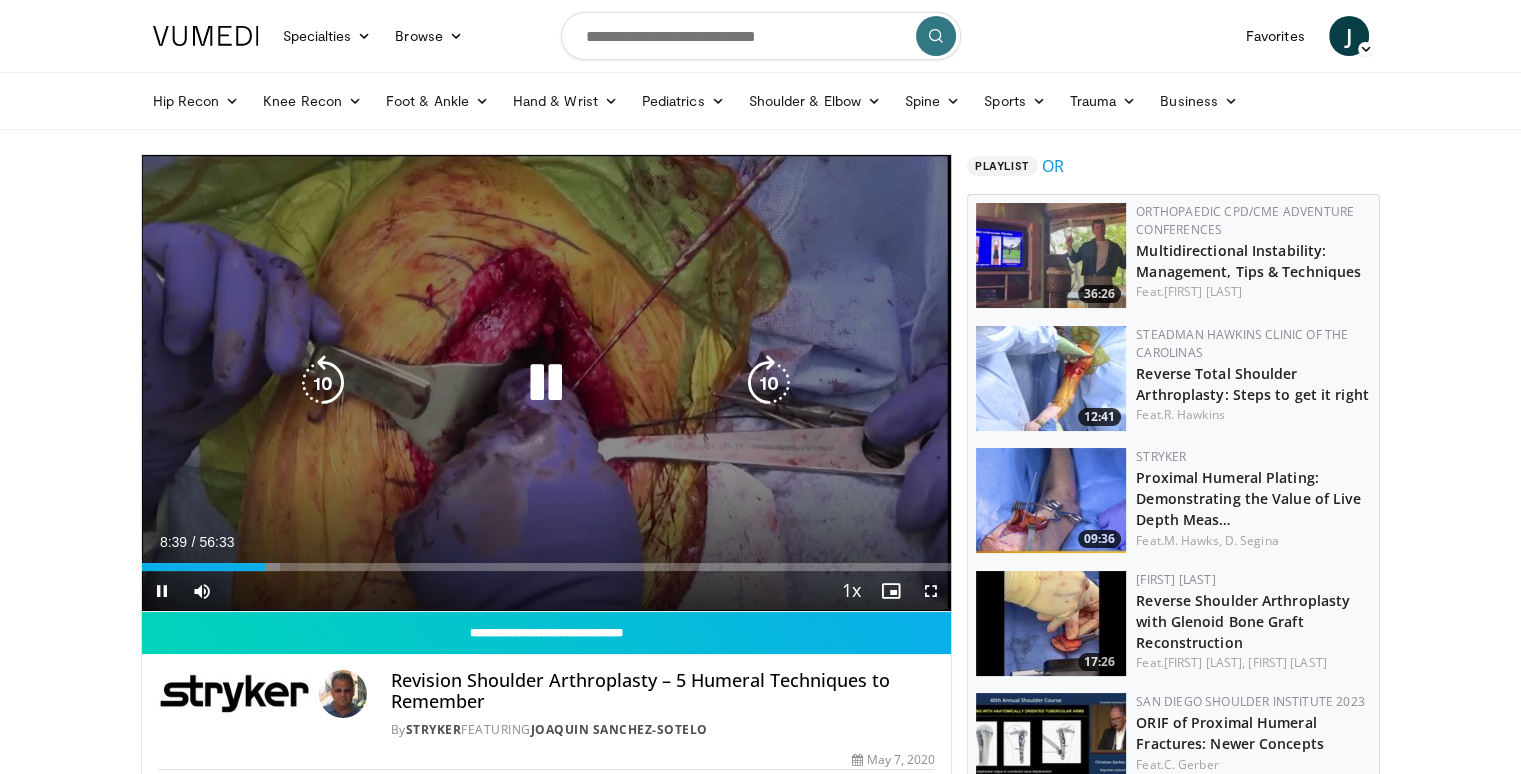 click at bounding box center [769, 383] 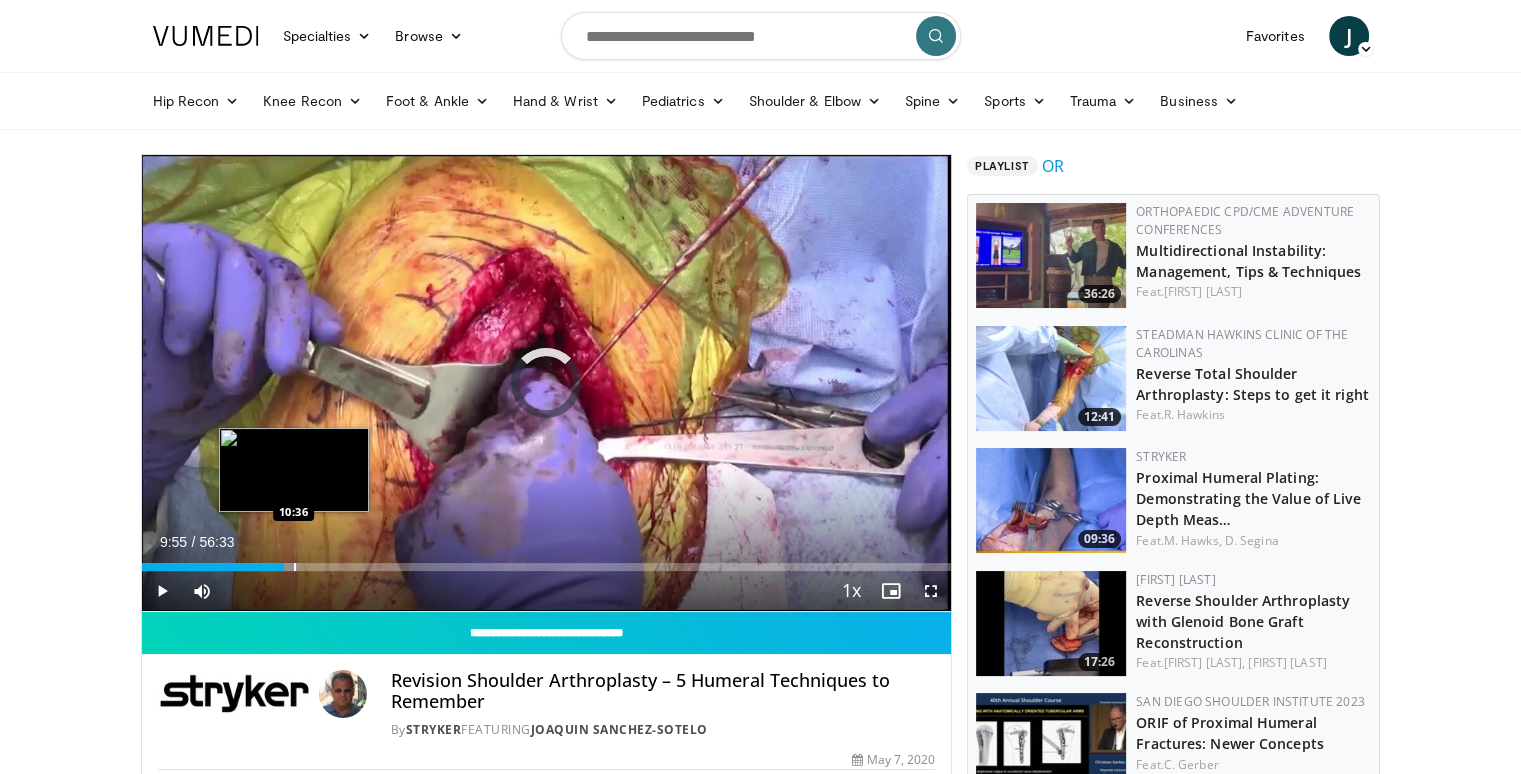click at bounding box center (295, 567) 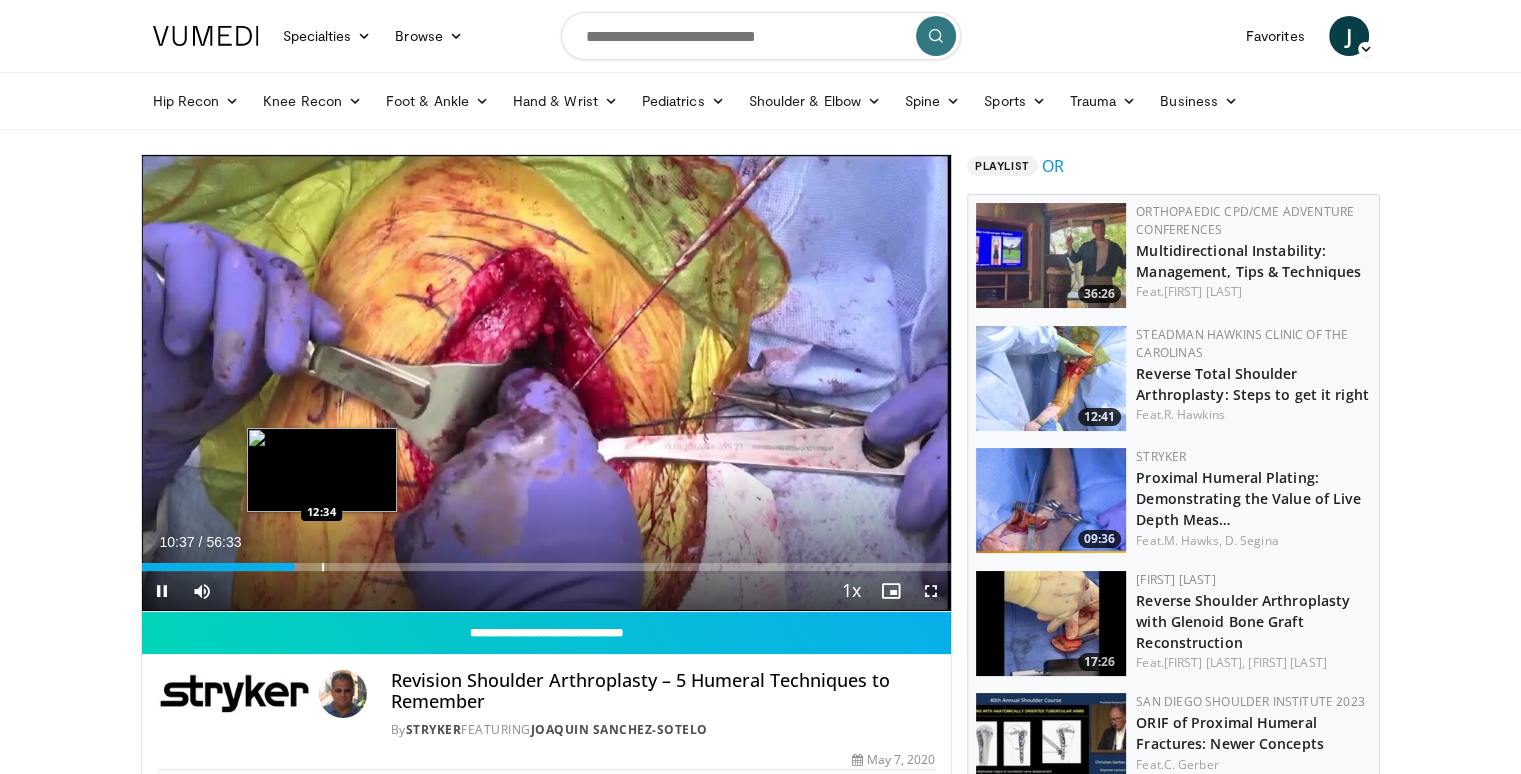 click on "Loaded :  19.42% 10:37 12:34" at bounding box center [547, 561] 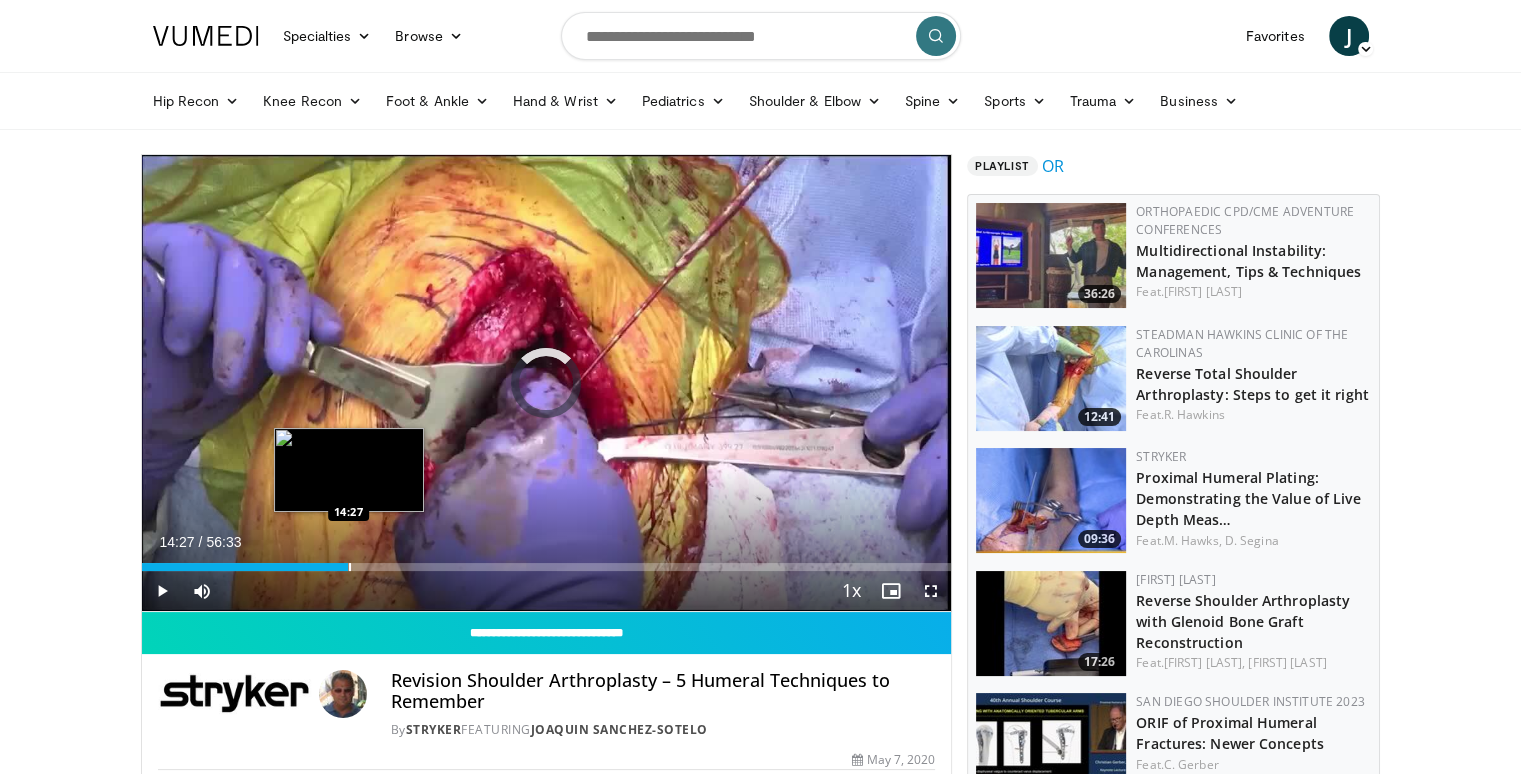 click at bounding box center (350, 567) 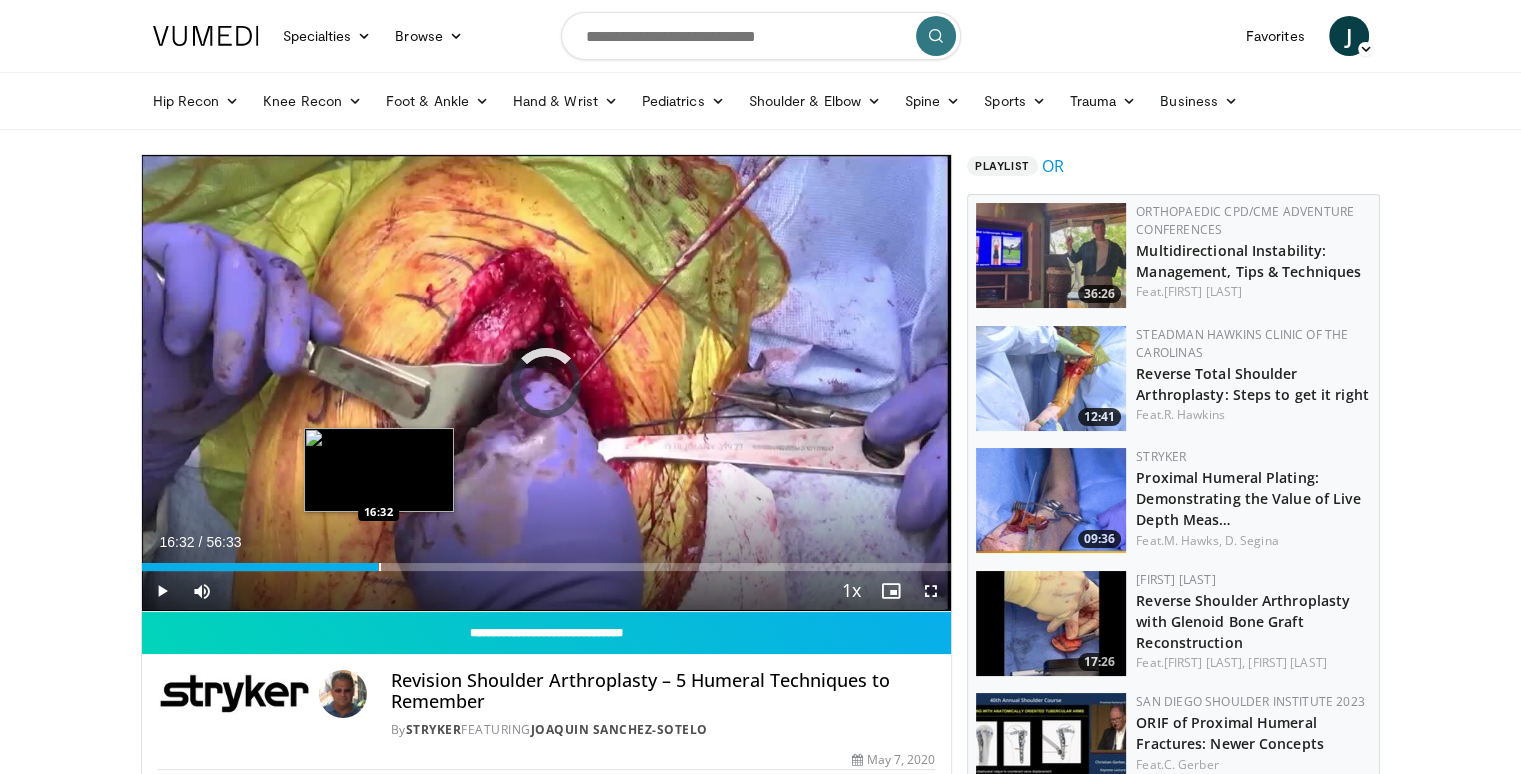 click at bounding box center [380, 567] 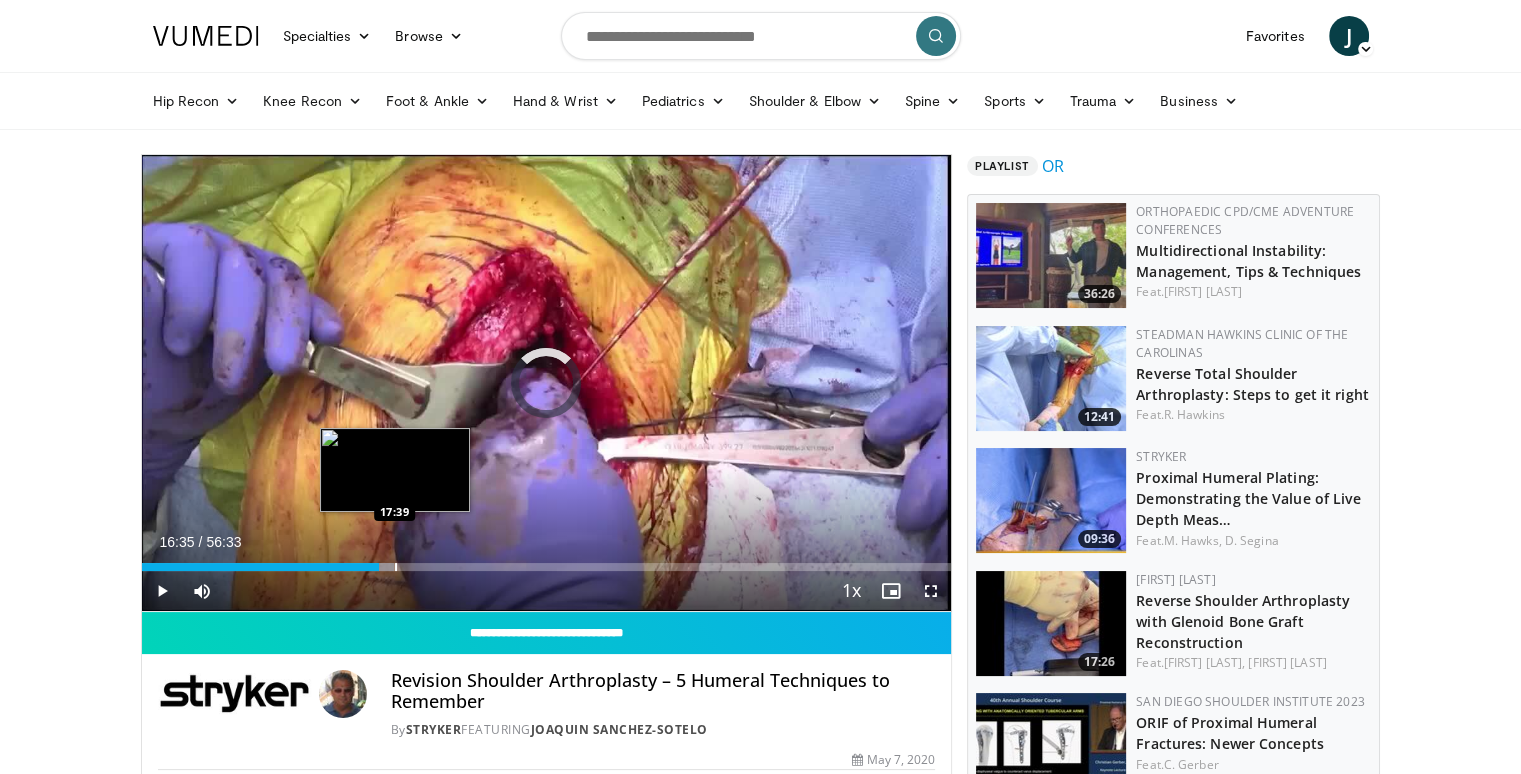 click at bounding box center [396, 567] 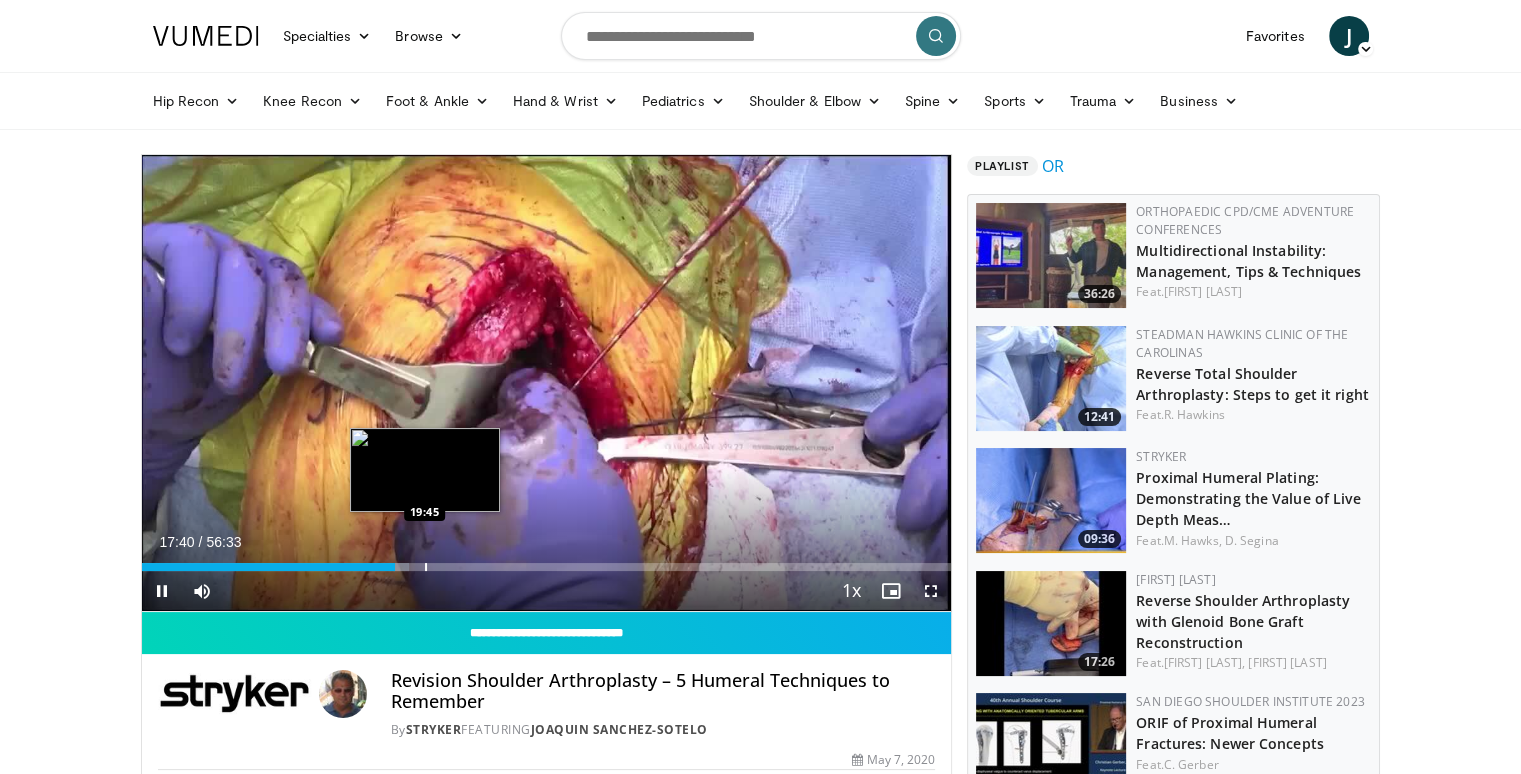 click at bounding box center [426, 567] 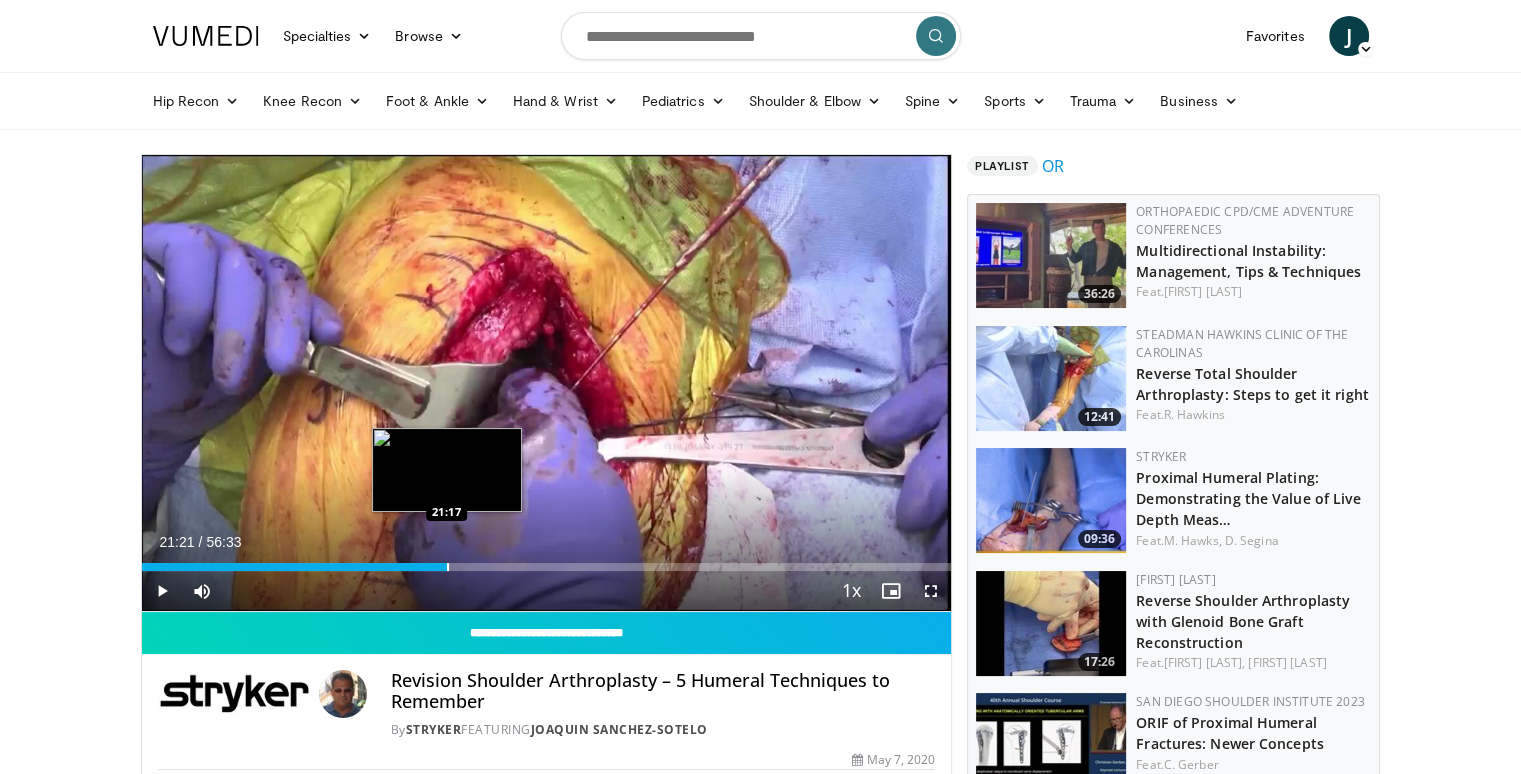 click at bounding box center [448, 567] 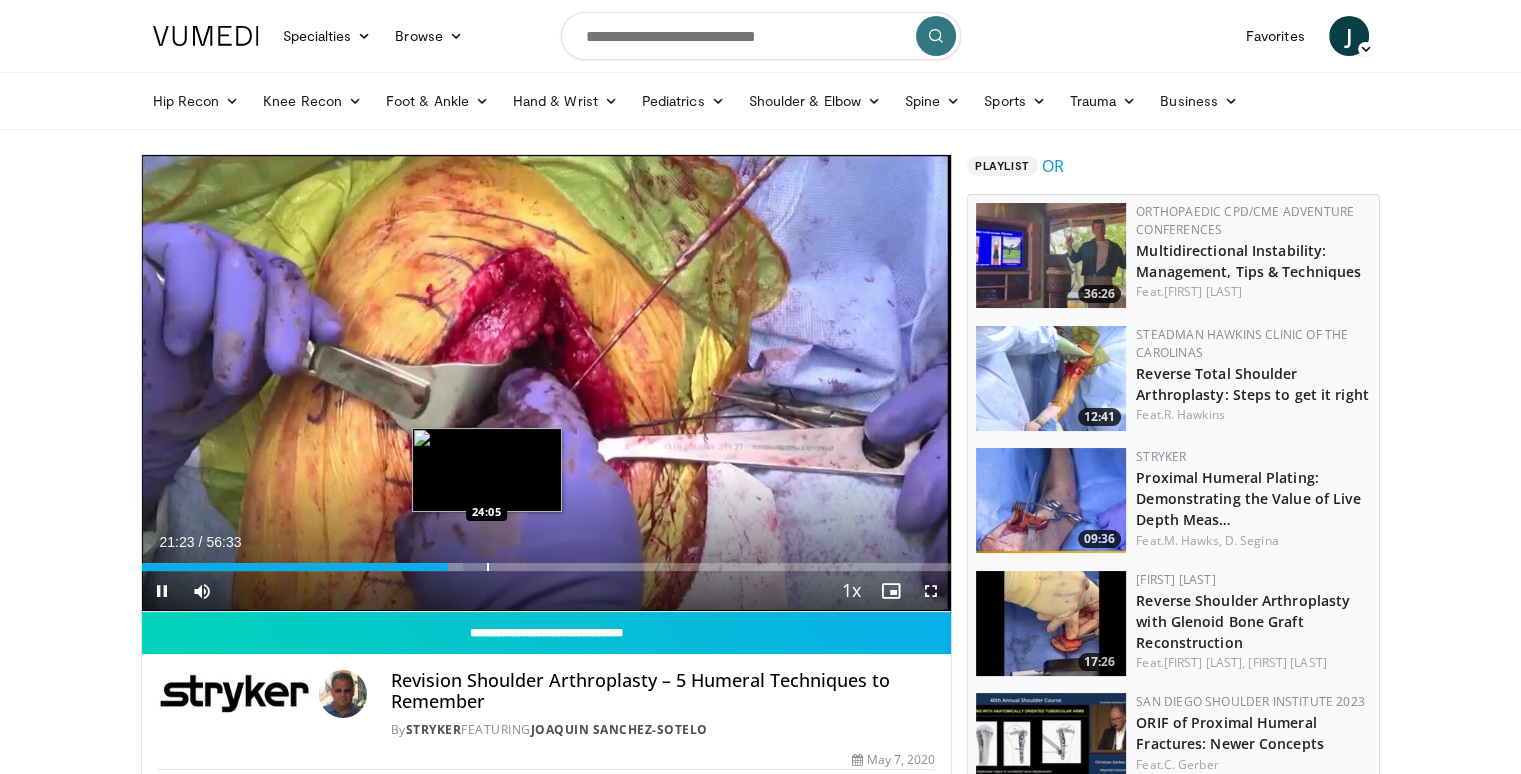 click at bounding box center (488, 567) 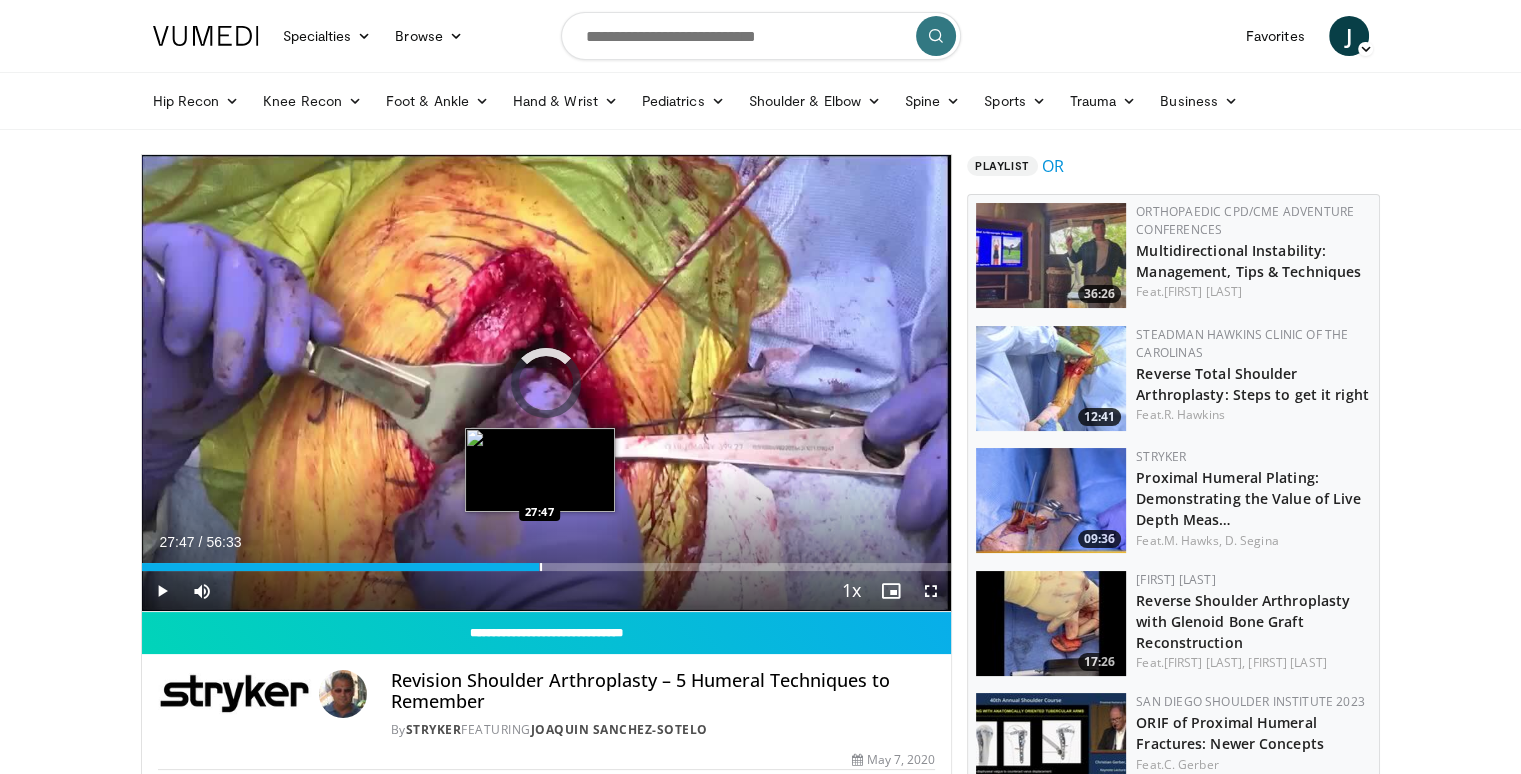 click on "Loaded :  44.43% 24:10 27:47" at bounding box center (547, 561) 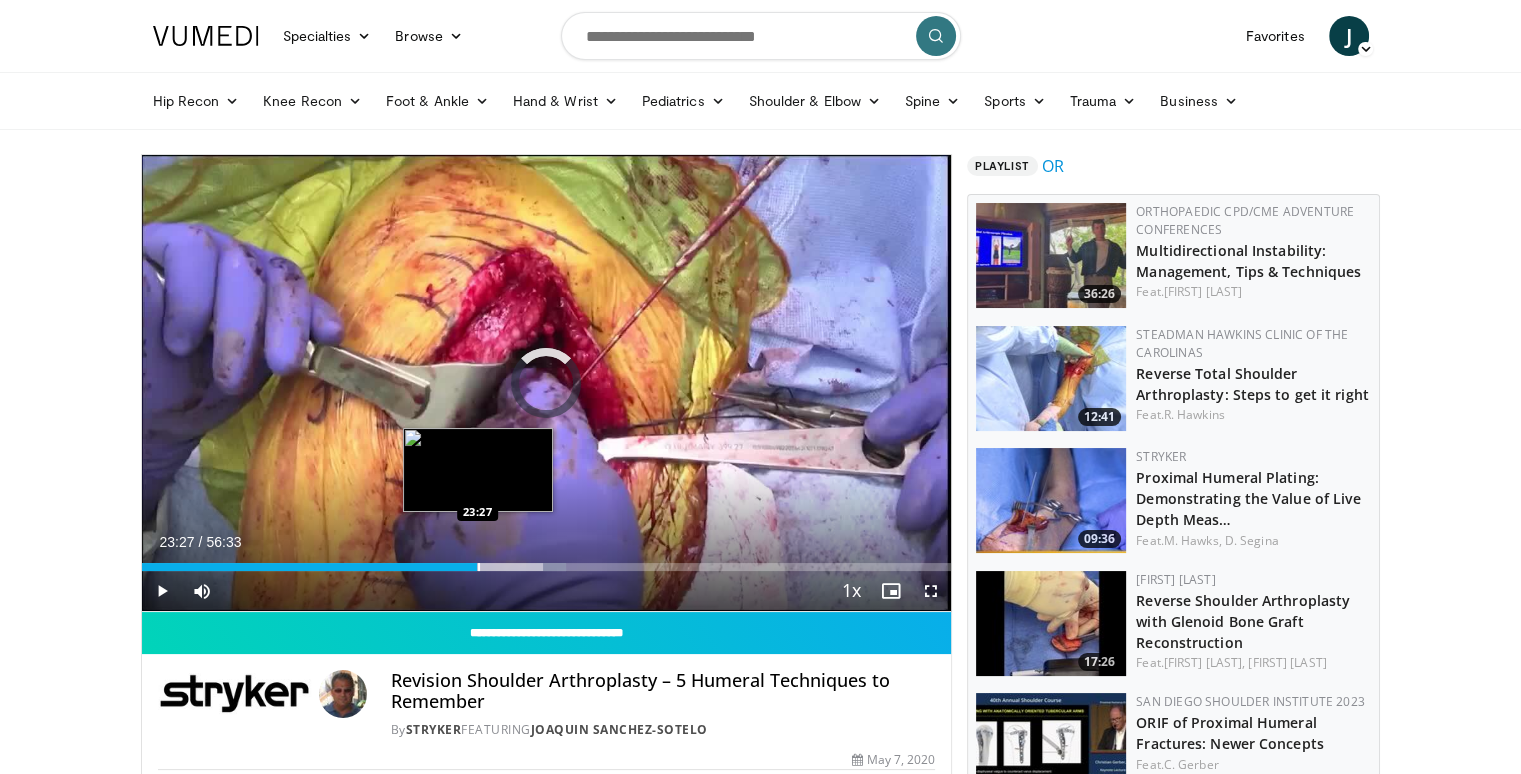 click at bounding box center (479, 567) 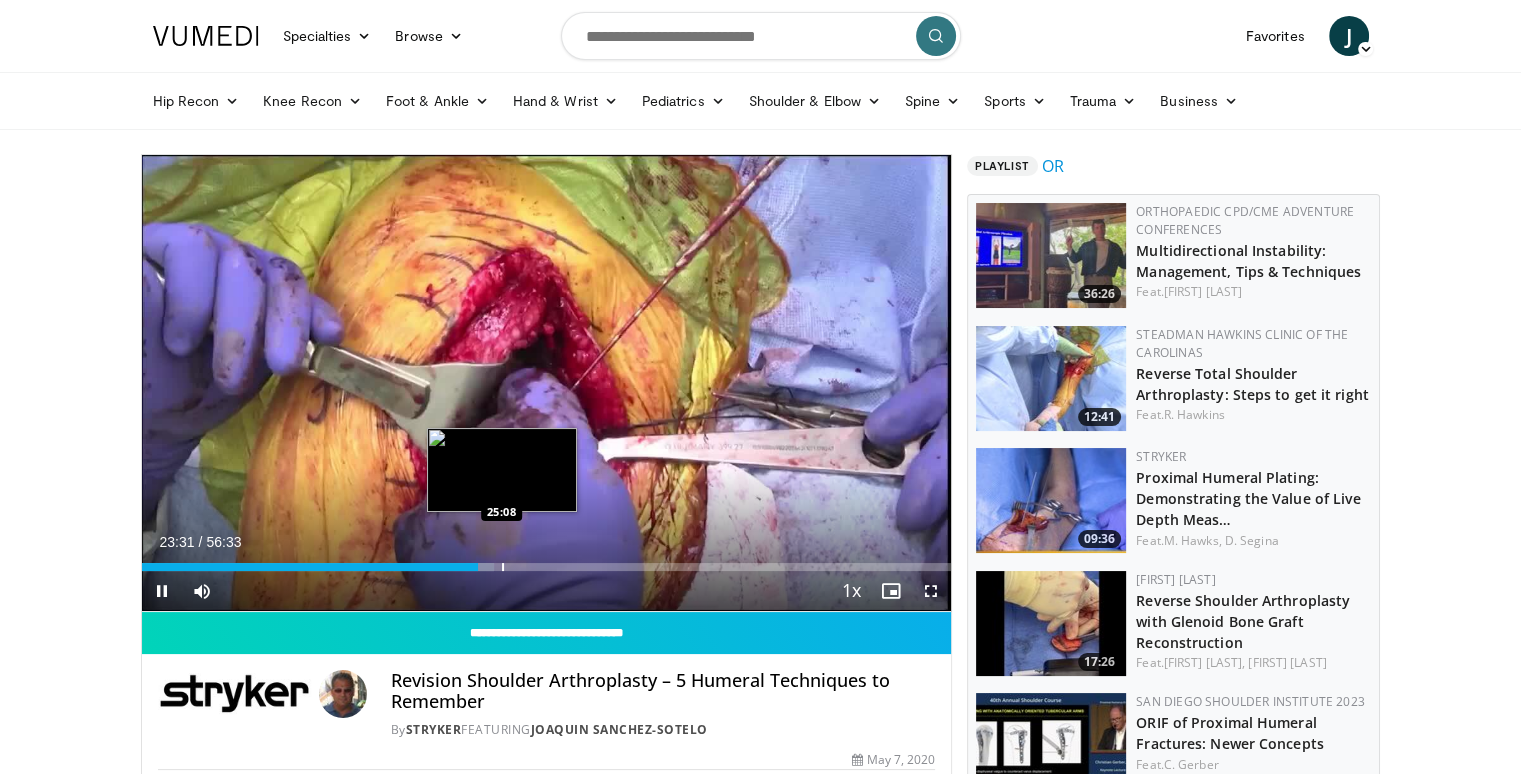 click on "Loaded :  43.55% 23:31 25:08" at bounding box center [547, 561] 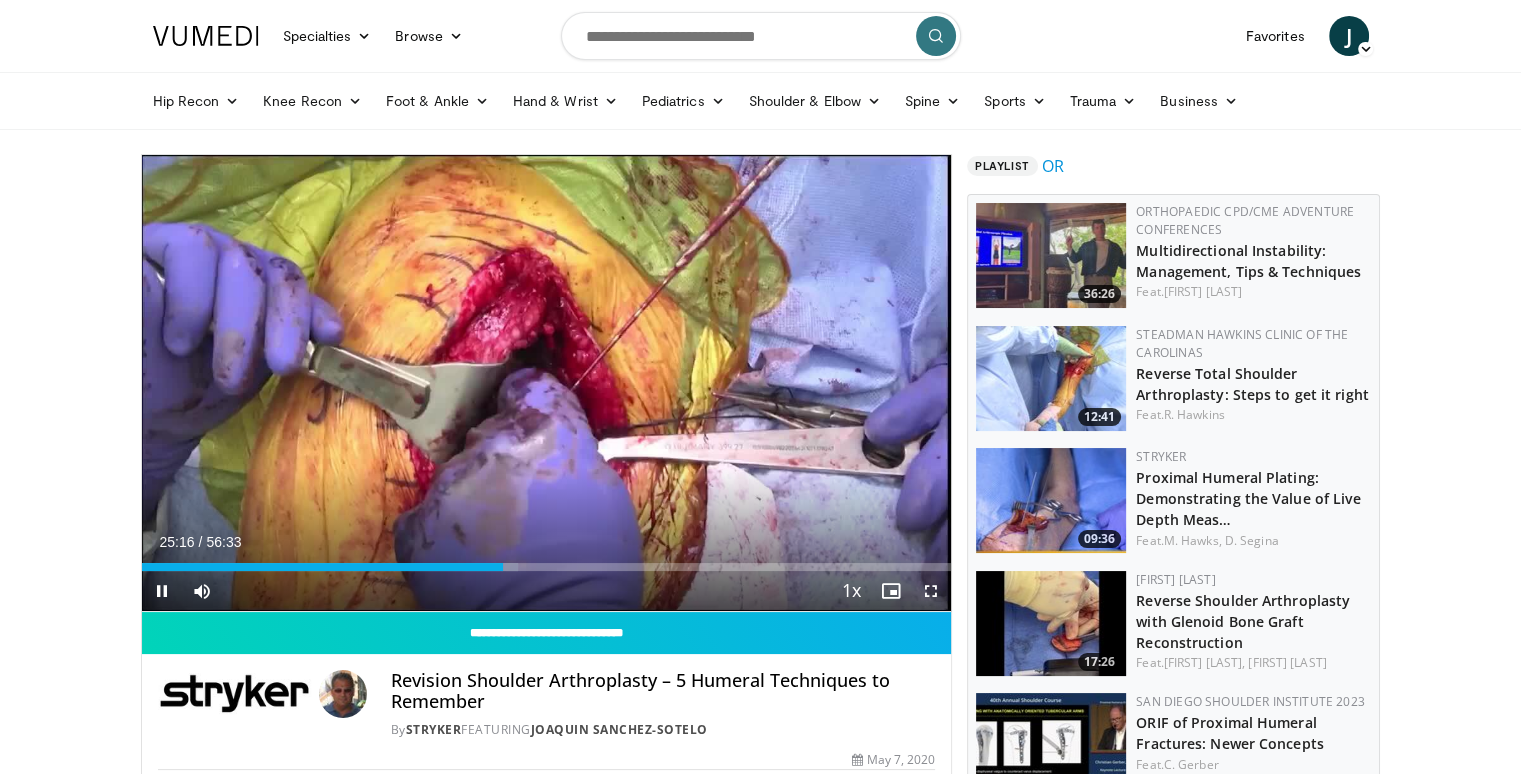 click at bounding box center [931, 591] 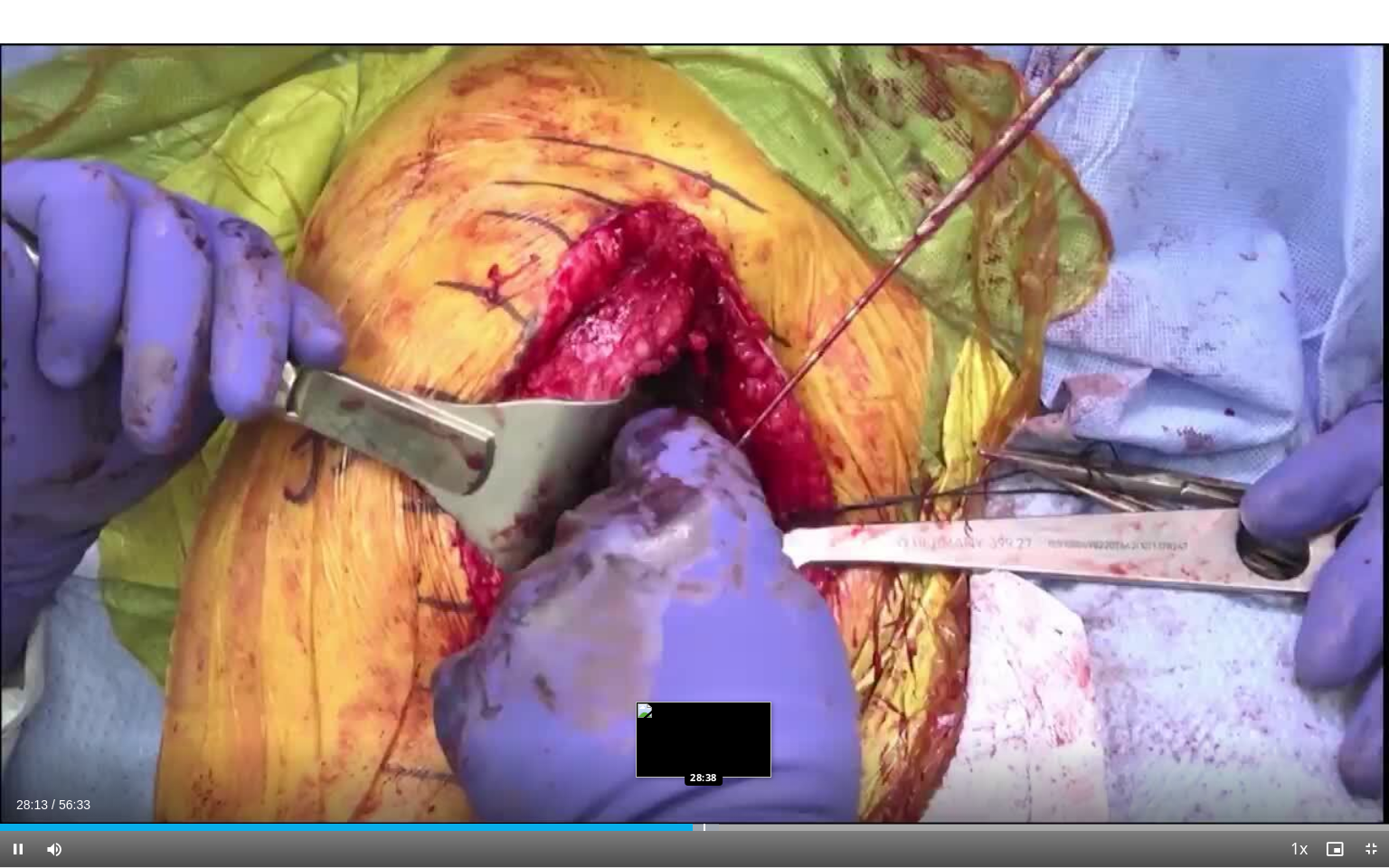 click at bounding box center [704, 827] 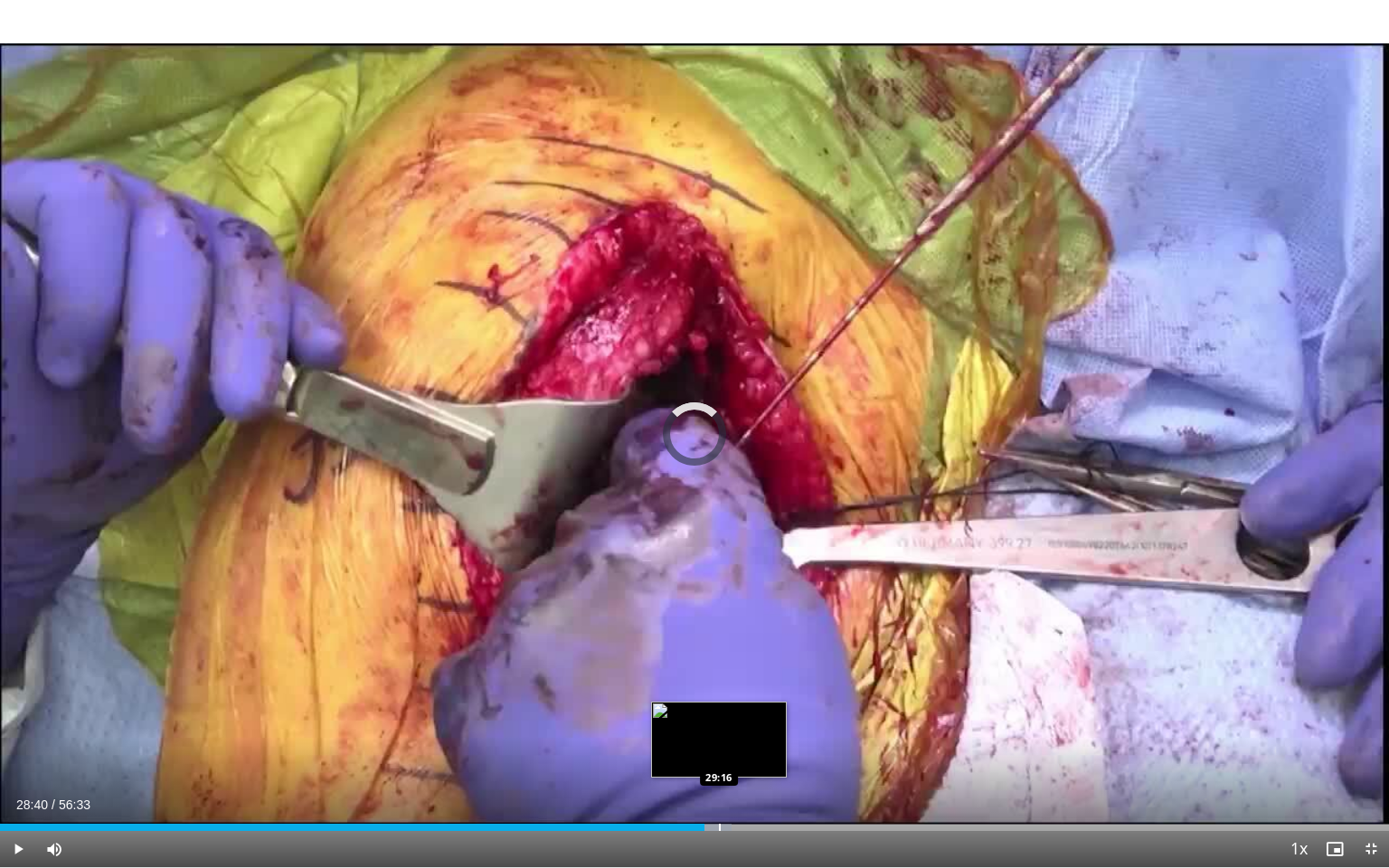 click at bounding box center [720, 827] 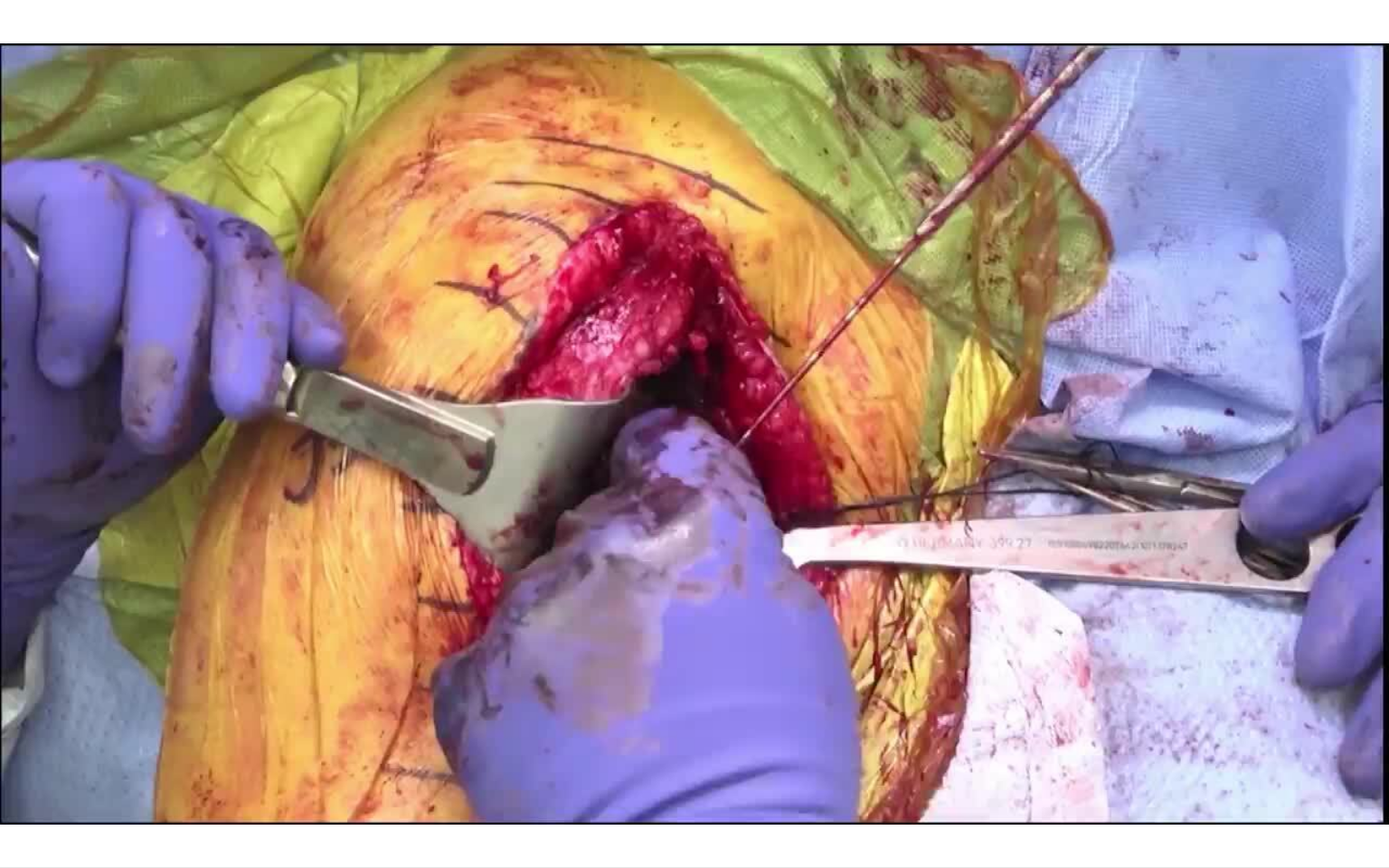 click on "**********" at bounding box center [694, 434] 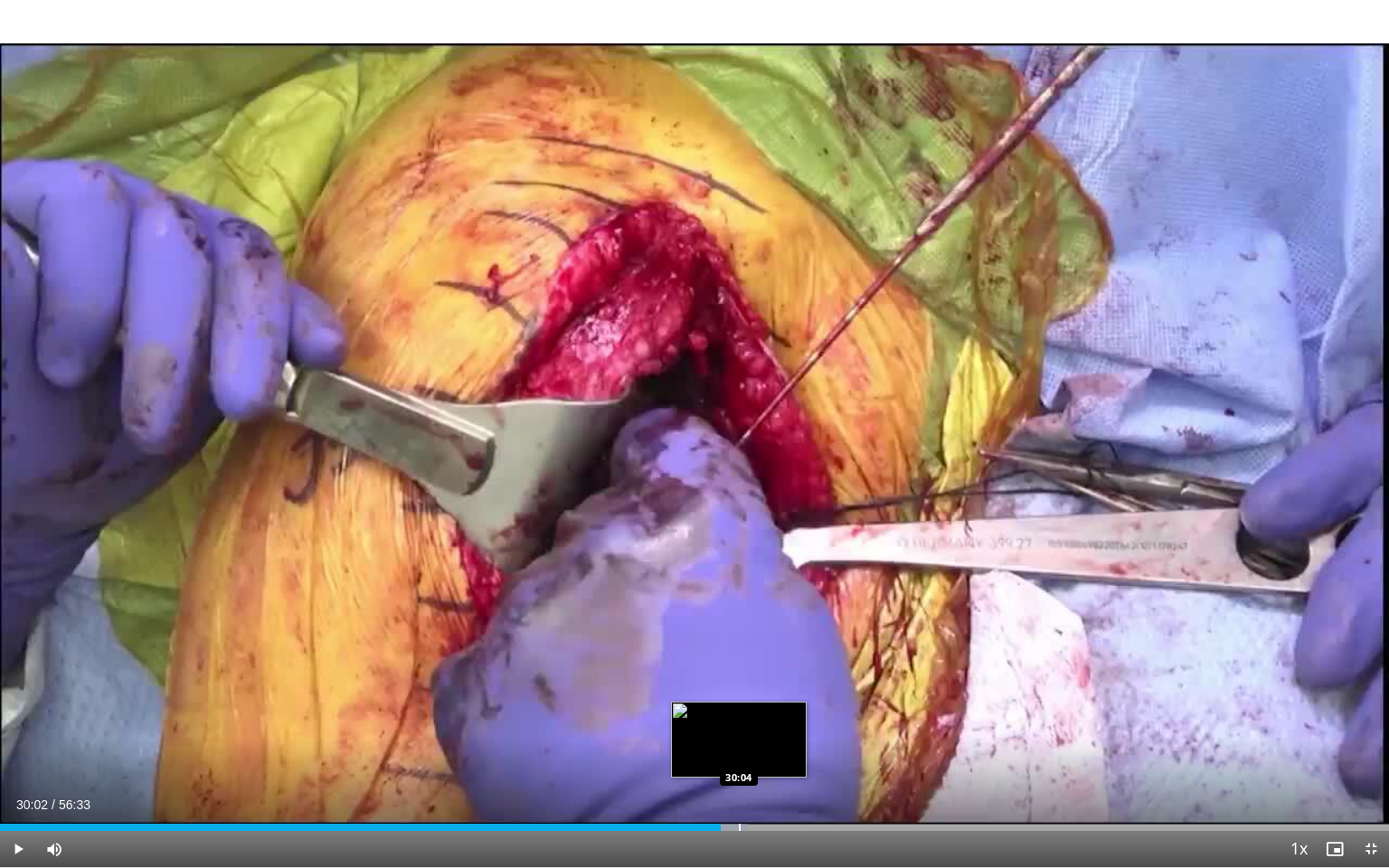 click at bounding box center (727, 827) 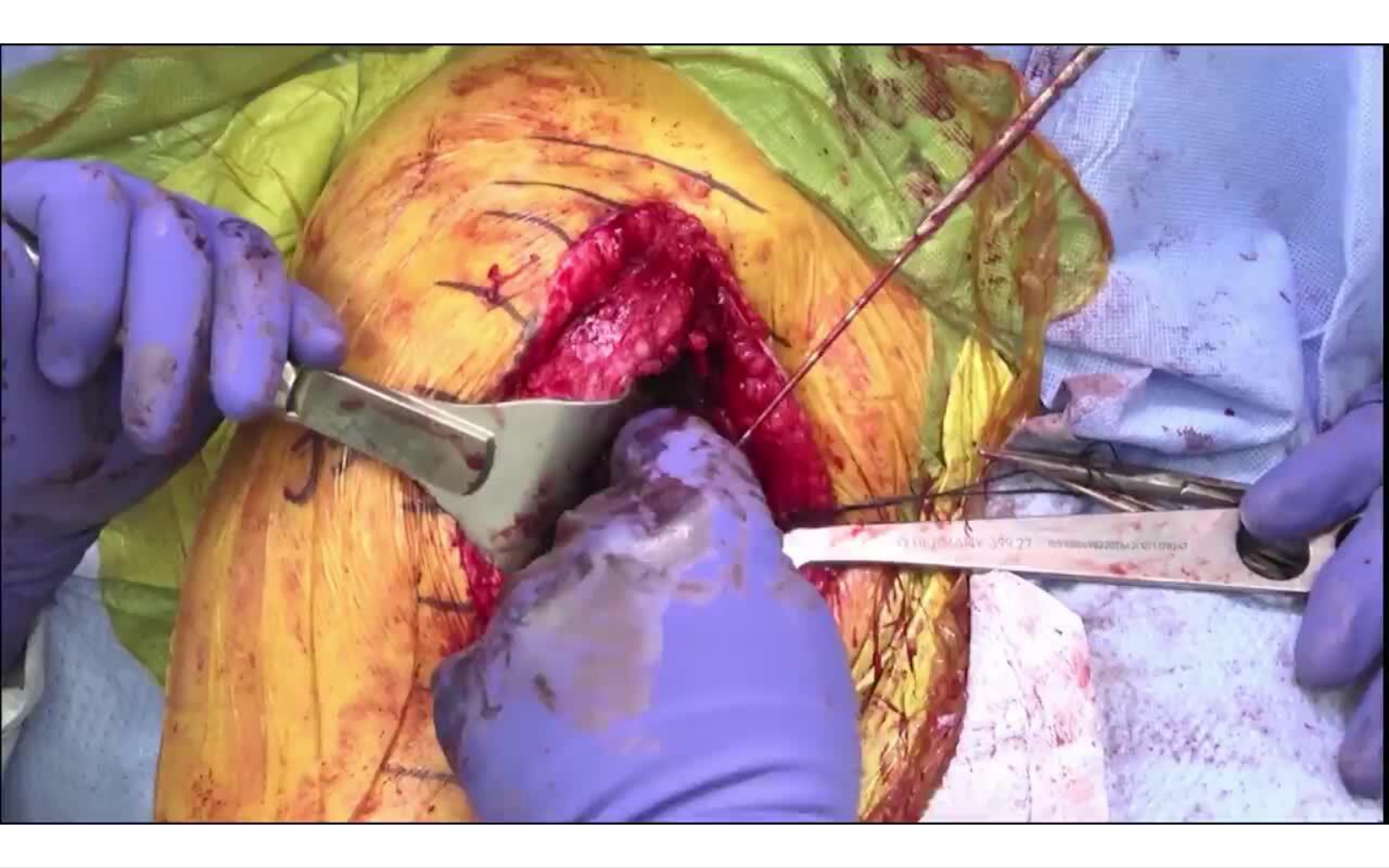 click on "**********" at bounding box center (694, 434) 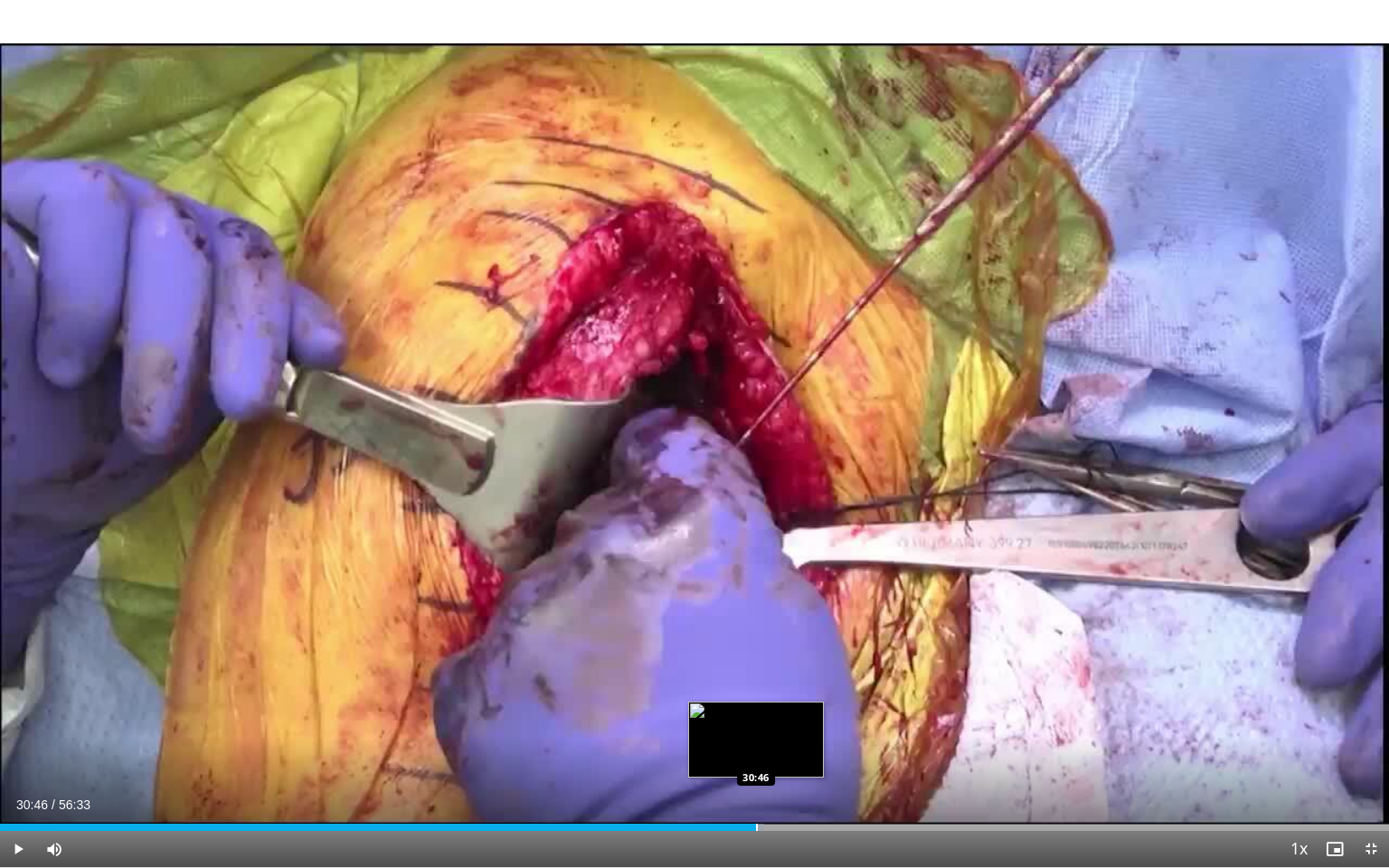 click at bounding box center [757, 827] 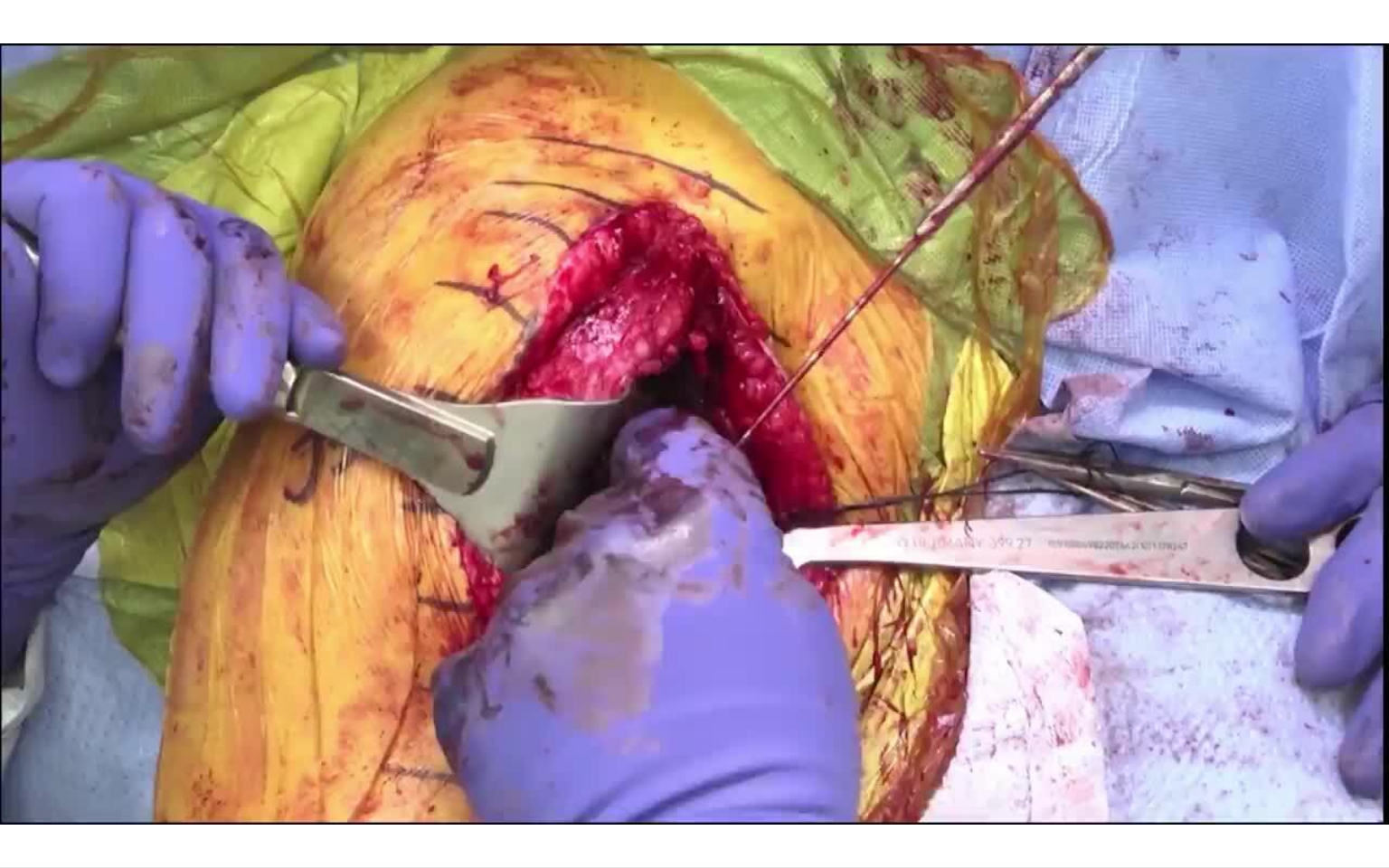 click on "**********" at bounding box center [694, 434] 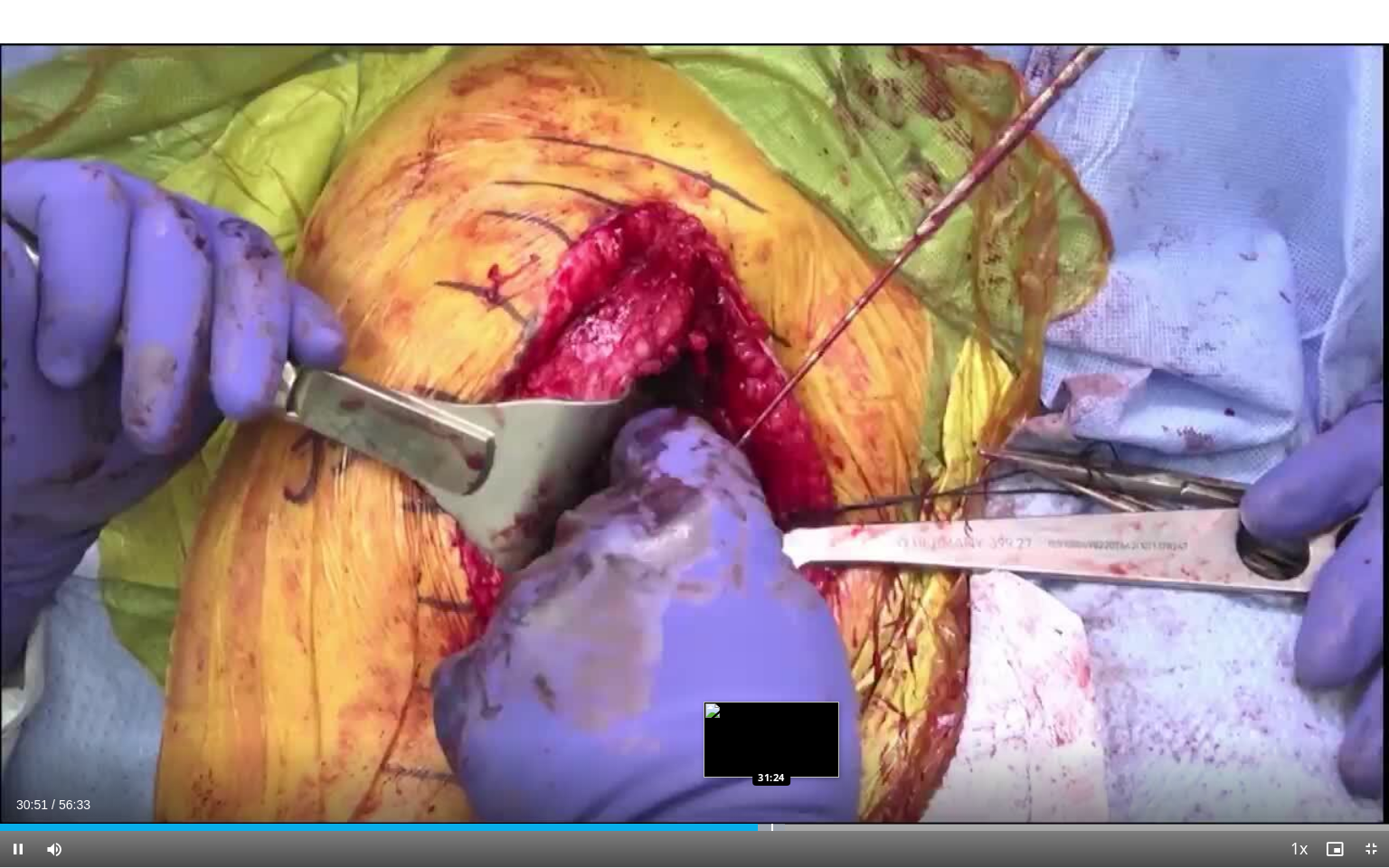 click at bounding box center [772, 827] 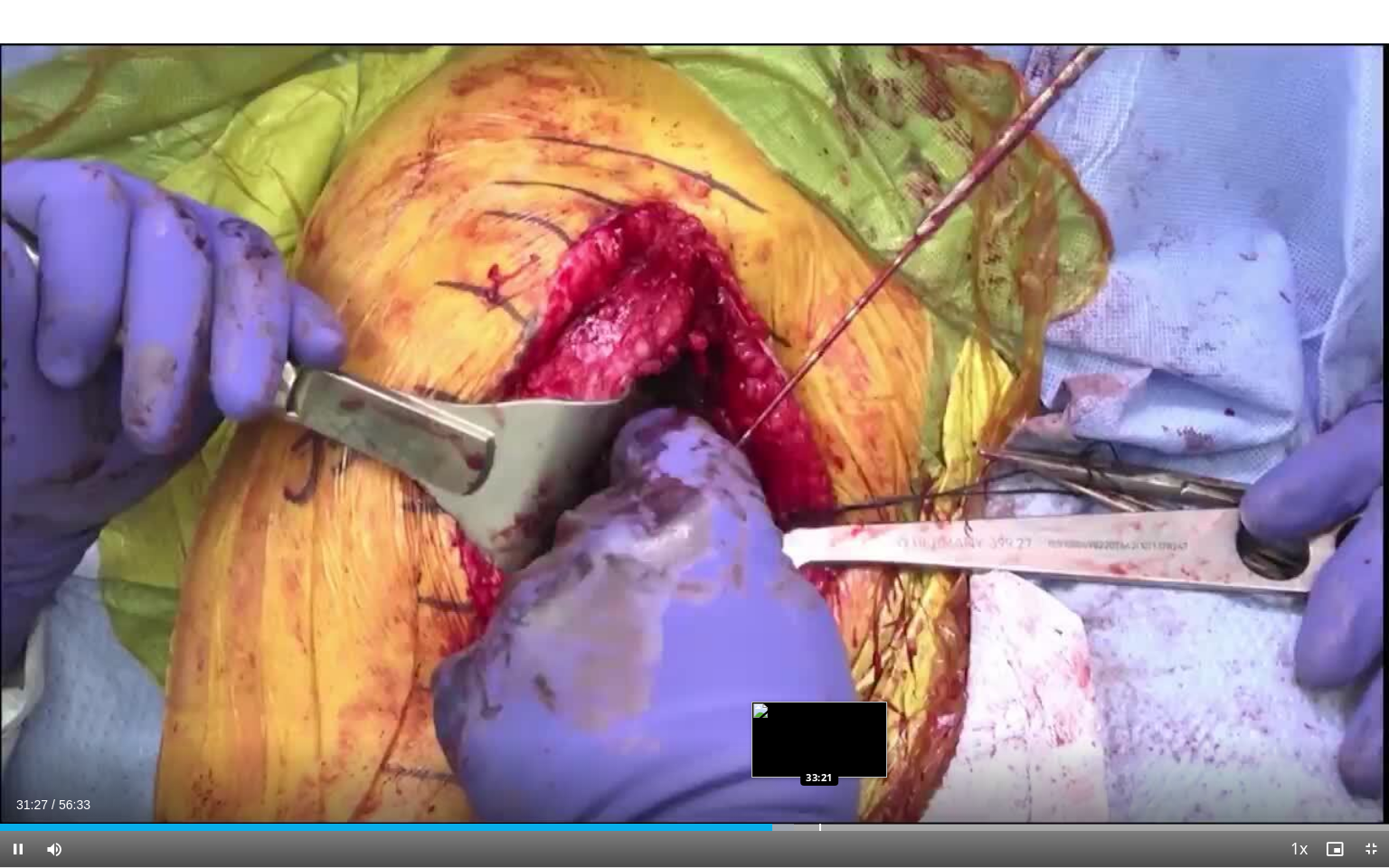 click on "Loaded :  57.17% 31:27 33:21" at bounding box center (694, 822) 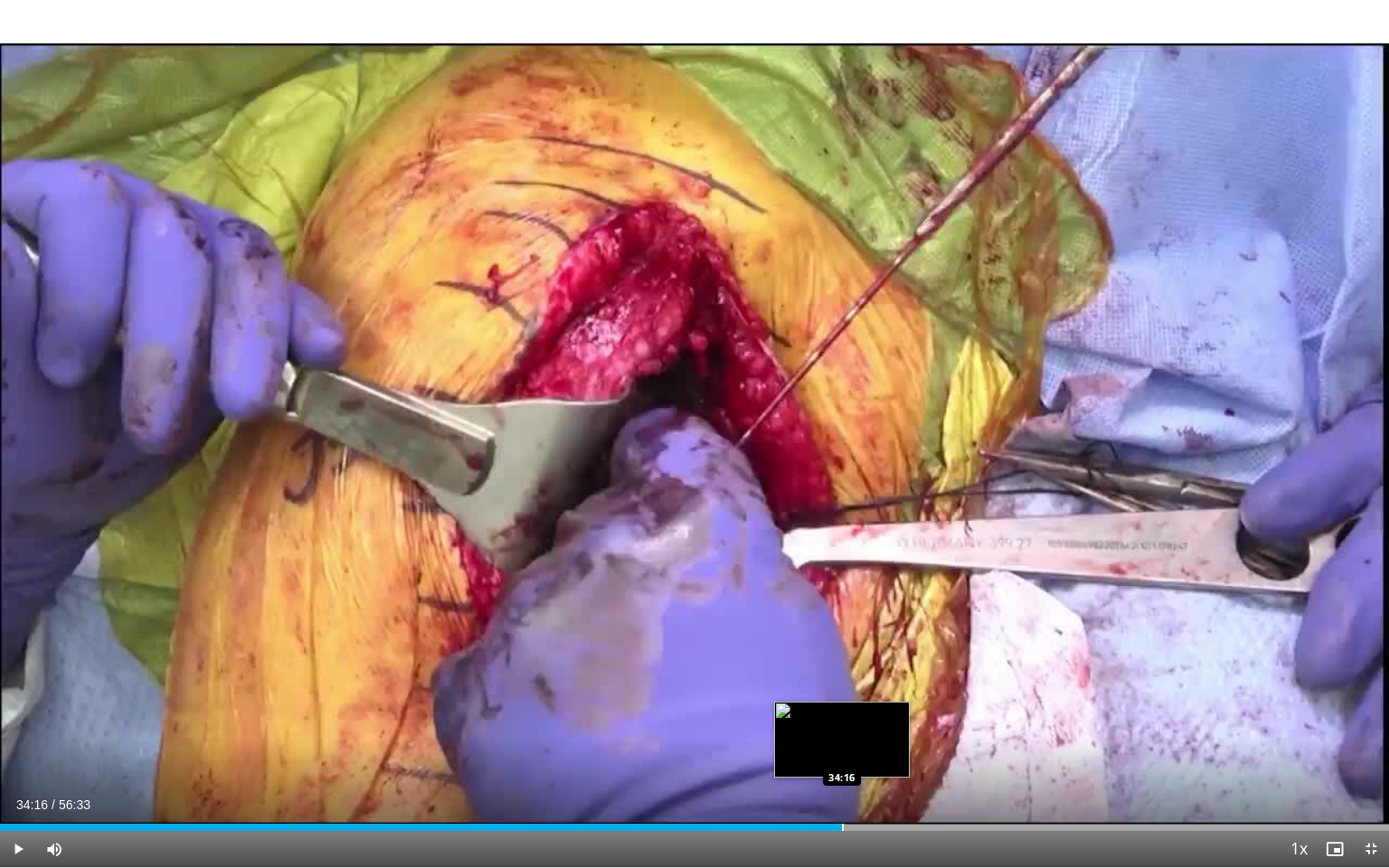 click at bounding box center (843, 827) 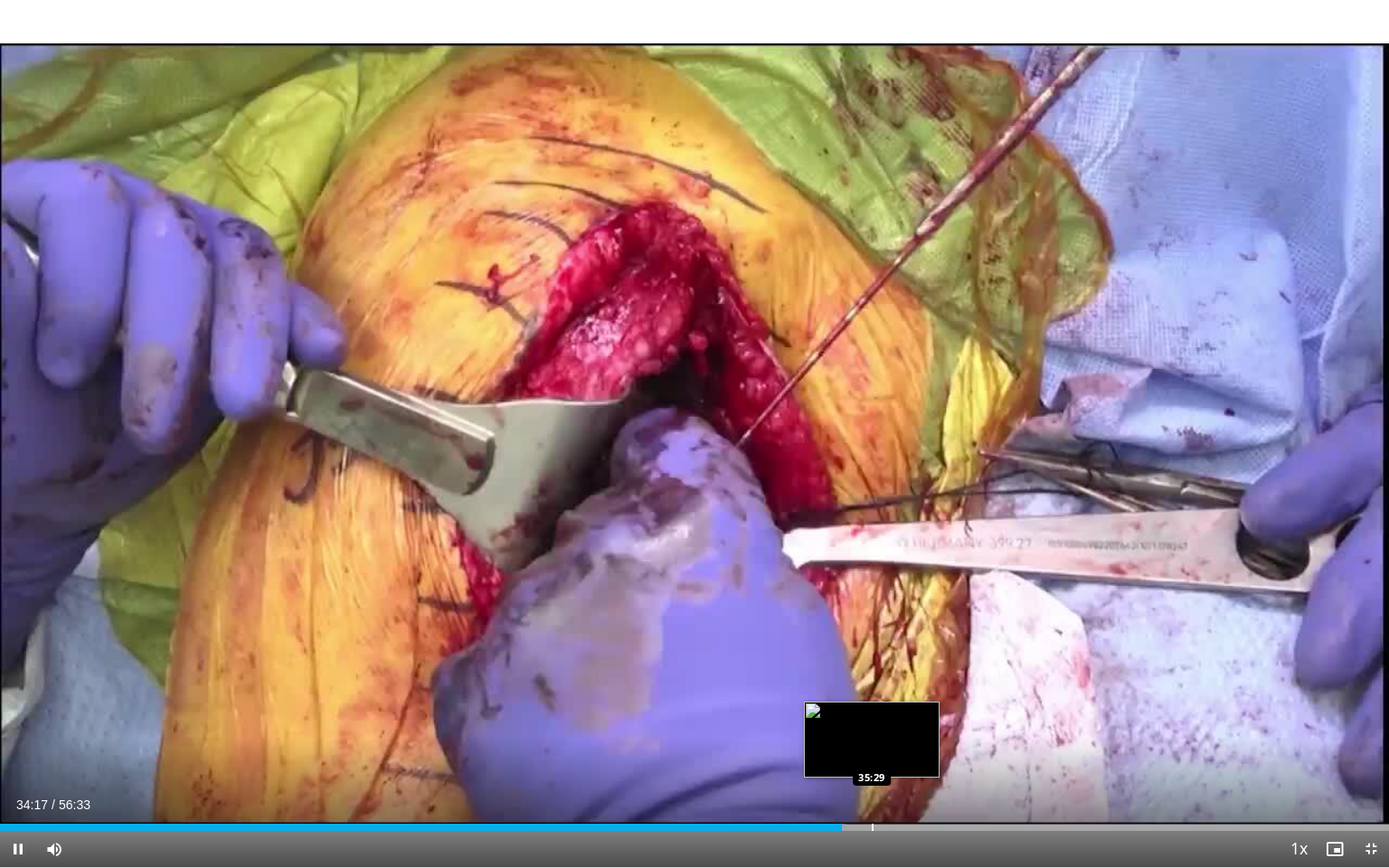 click at bounding box center [873, 827] 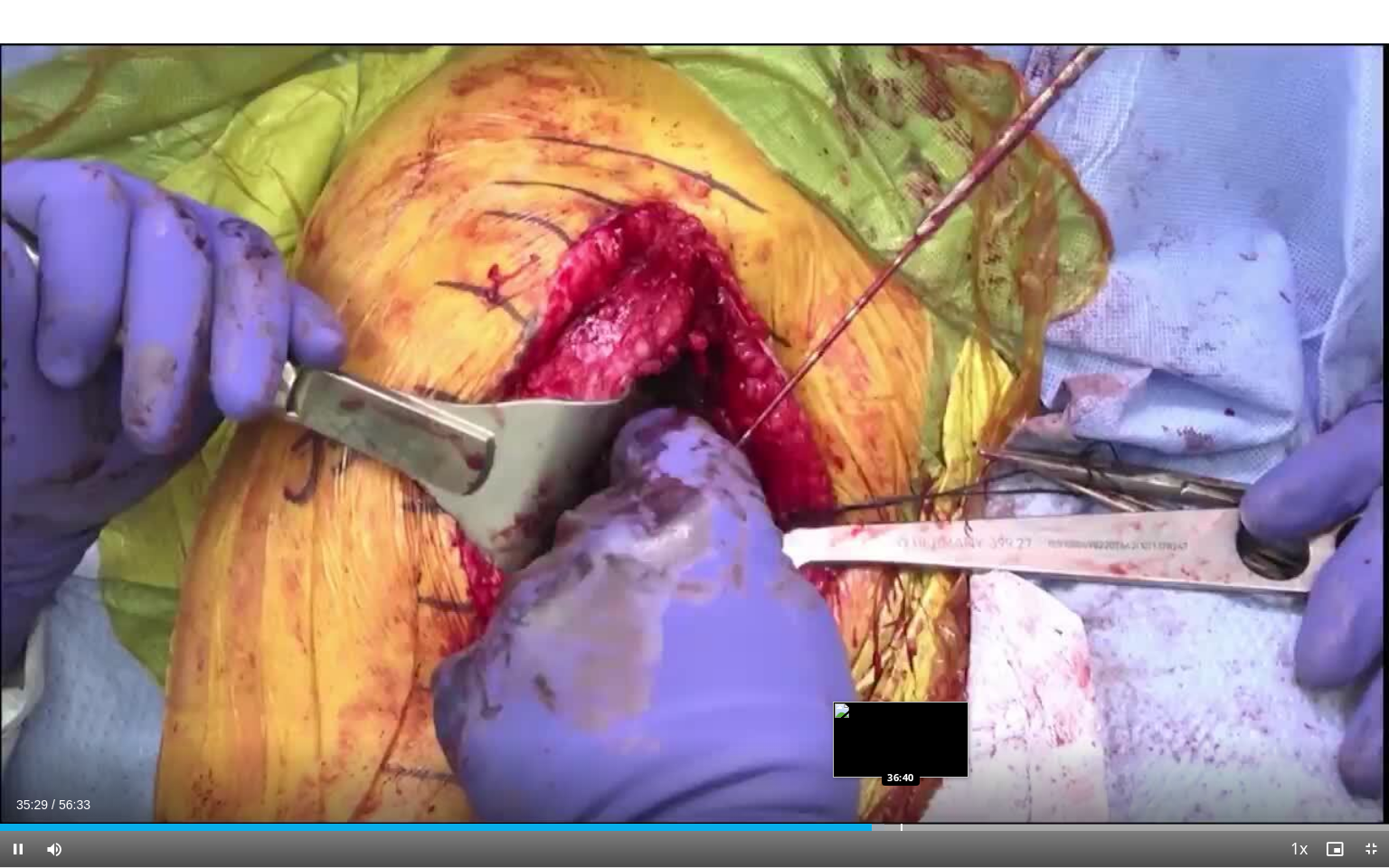 click at bounding box center [902, 827] 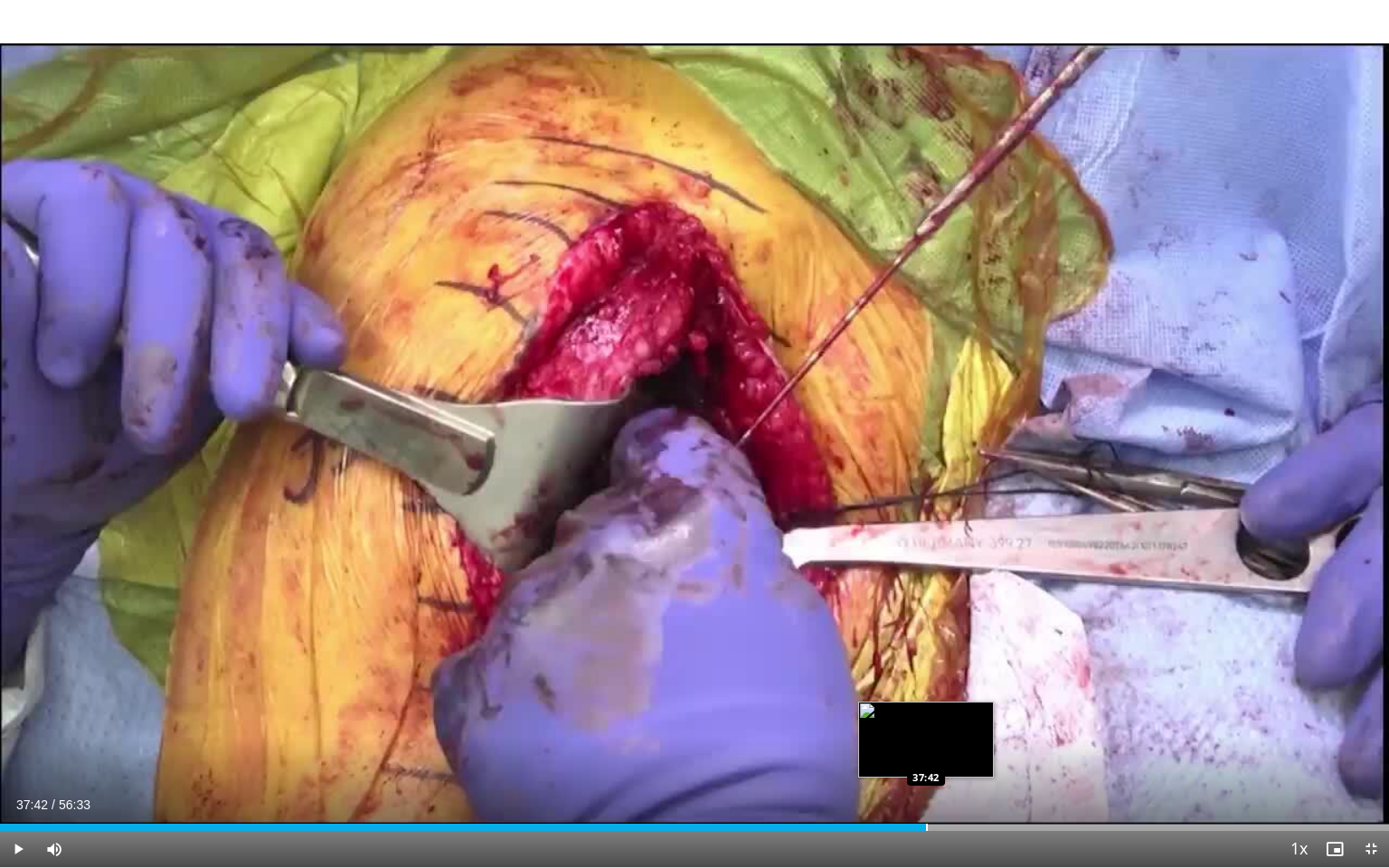 click on "Loaded :  66.79% 37:42 37:42" at bounding box center (694, 822) 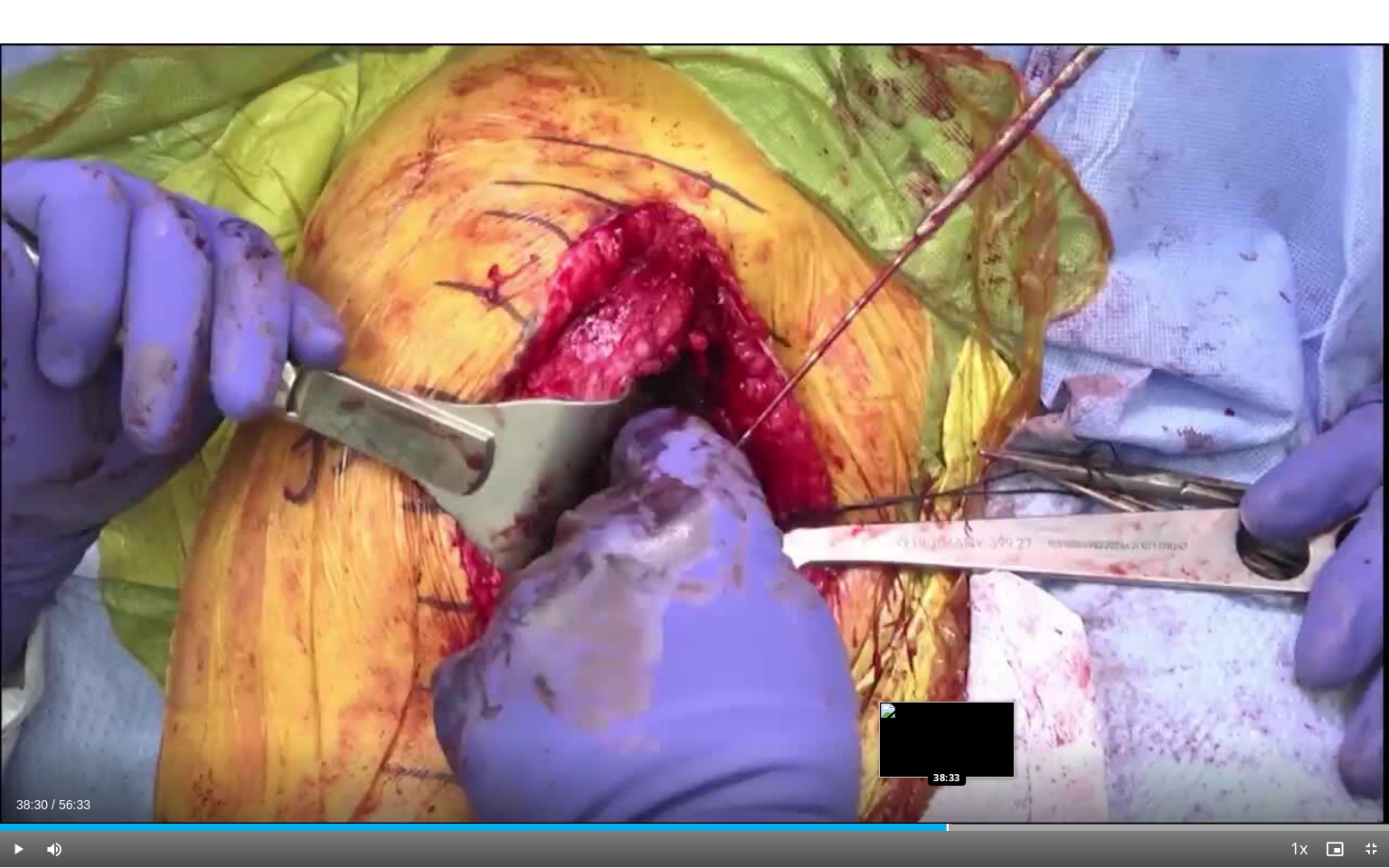 click at bounding box center (948, 827) 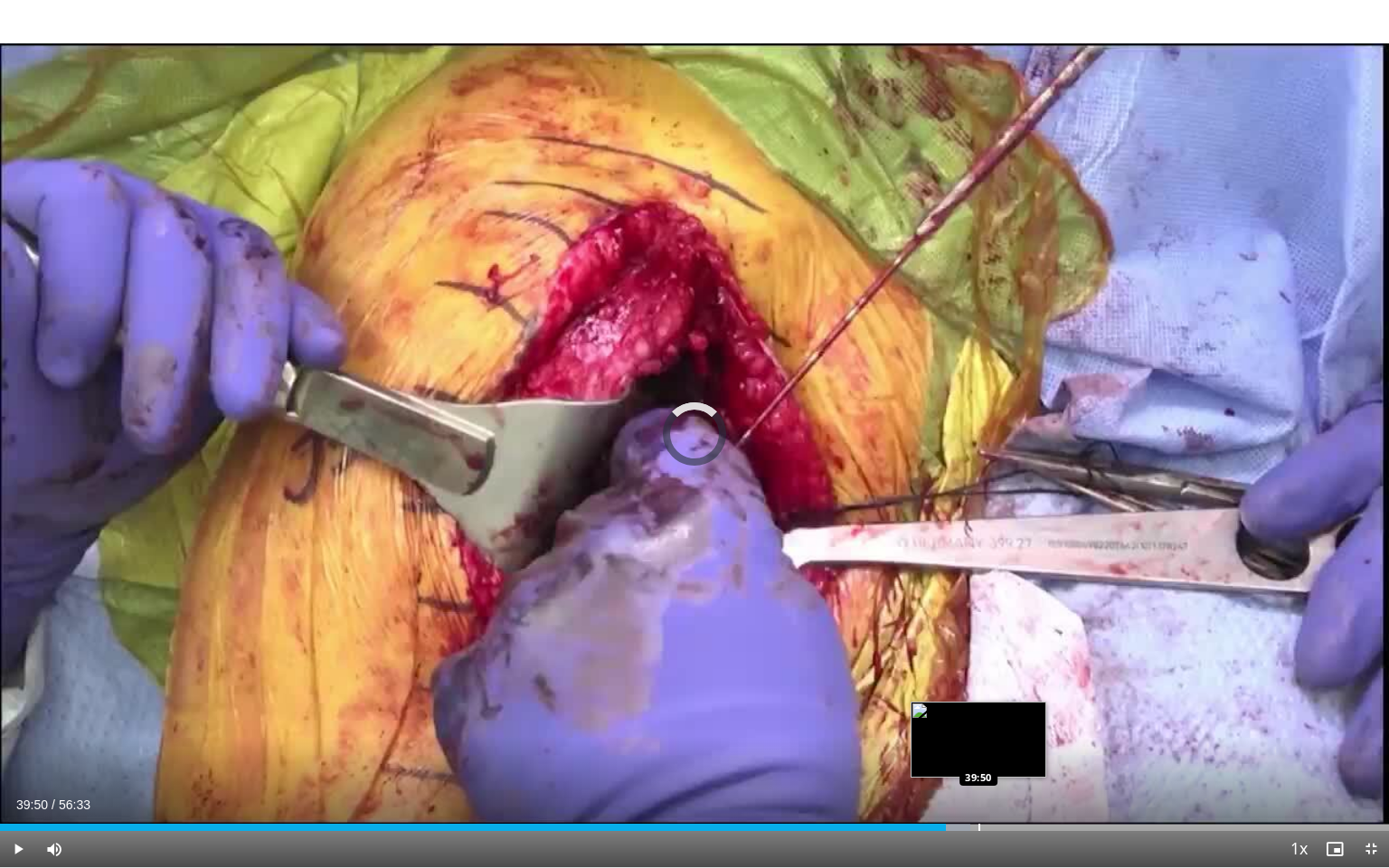 click on "Loaded :  69.84% 38:31 39:50" at bounding box center (694, 822) 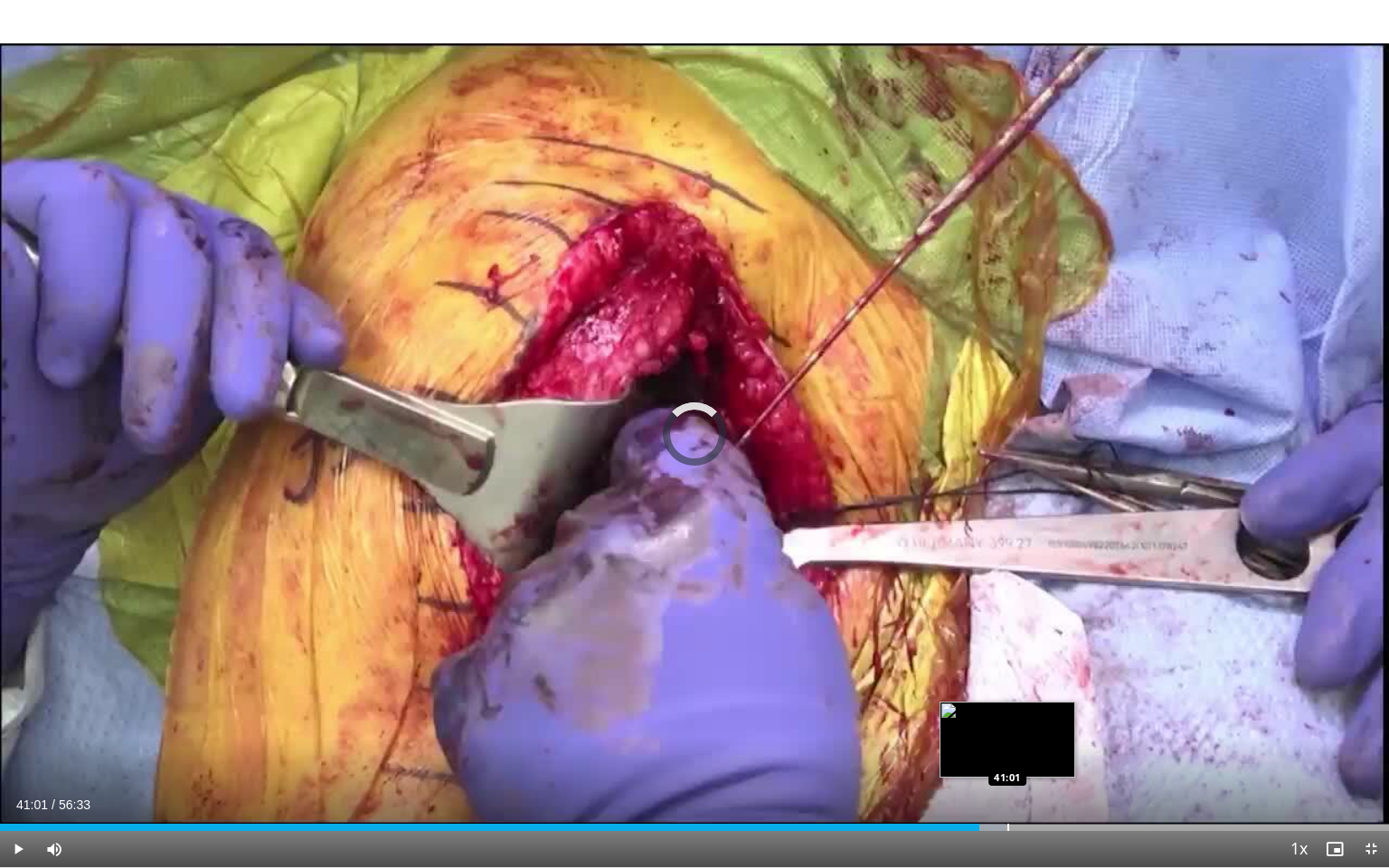 click at bounding box center (1008, 827) 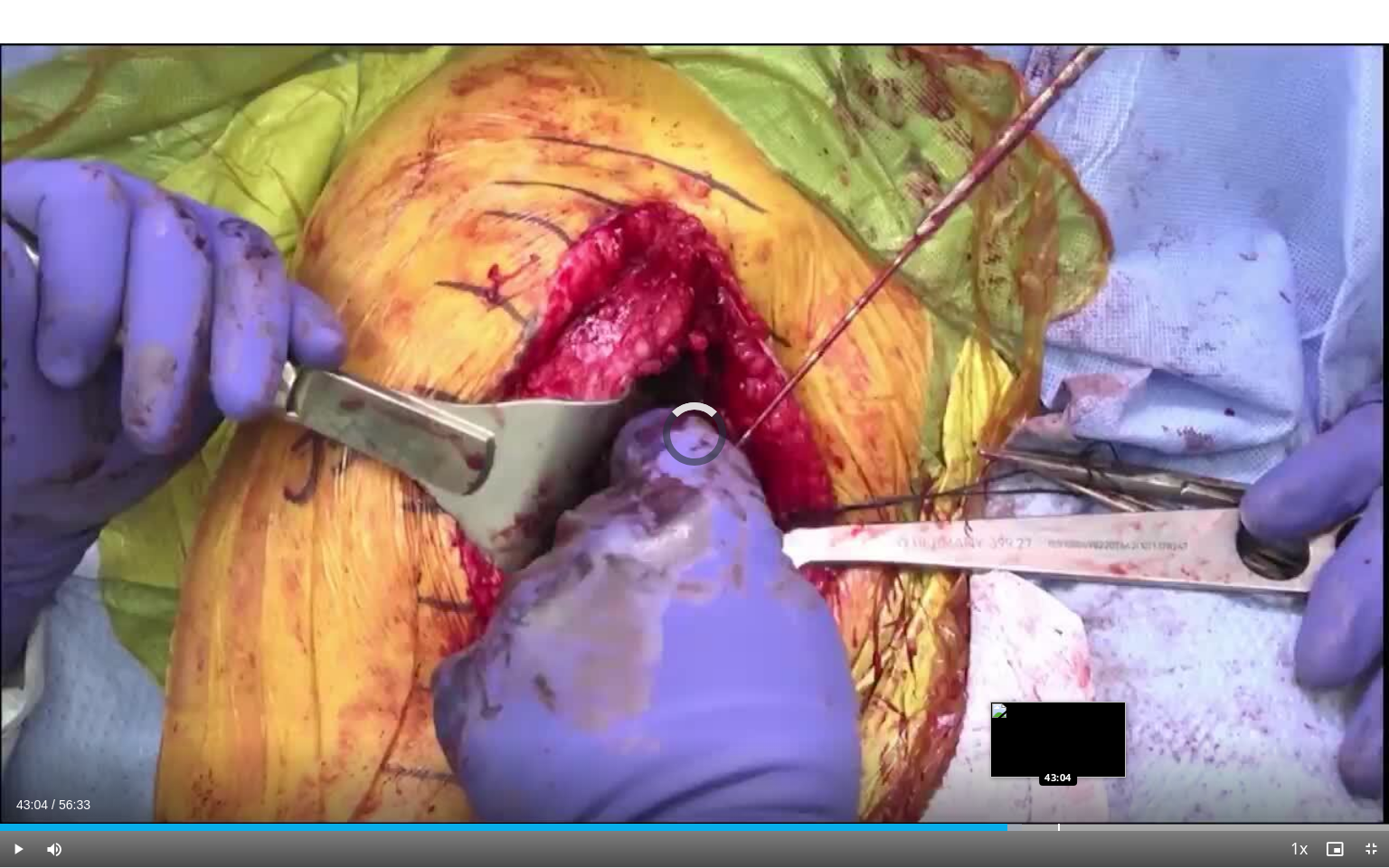 click at bounding box center [1059, 827] 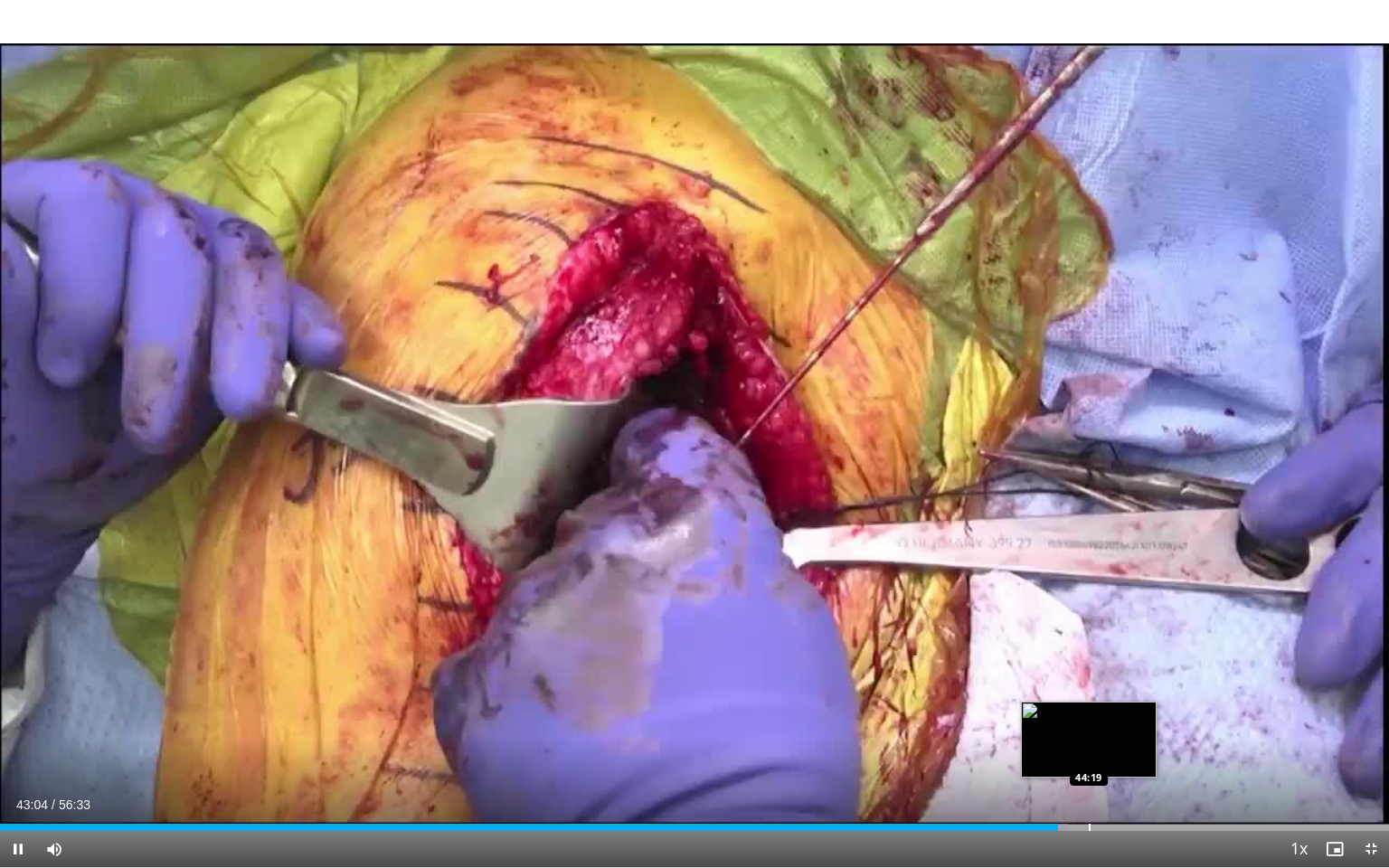 click at bounding box center (1090, 827) 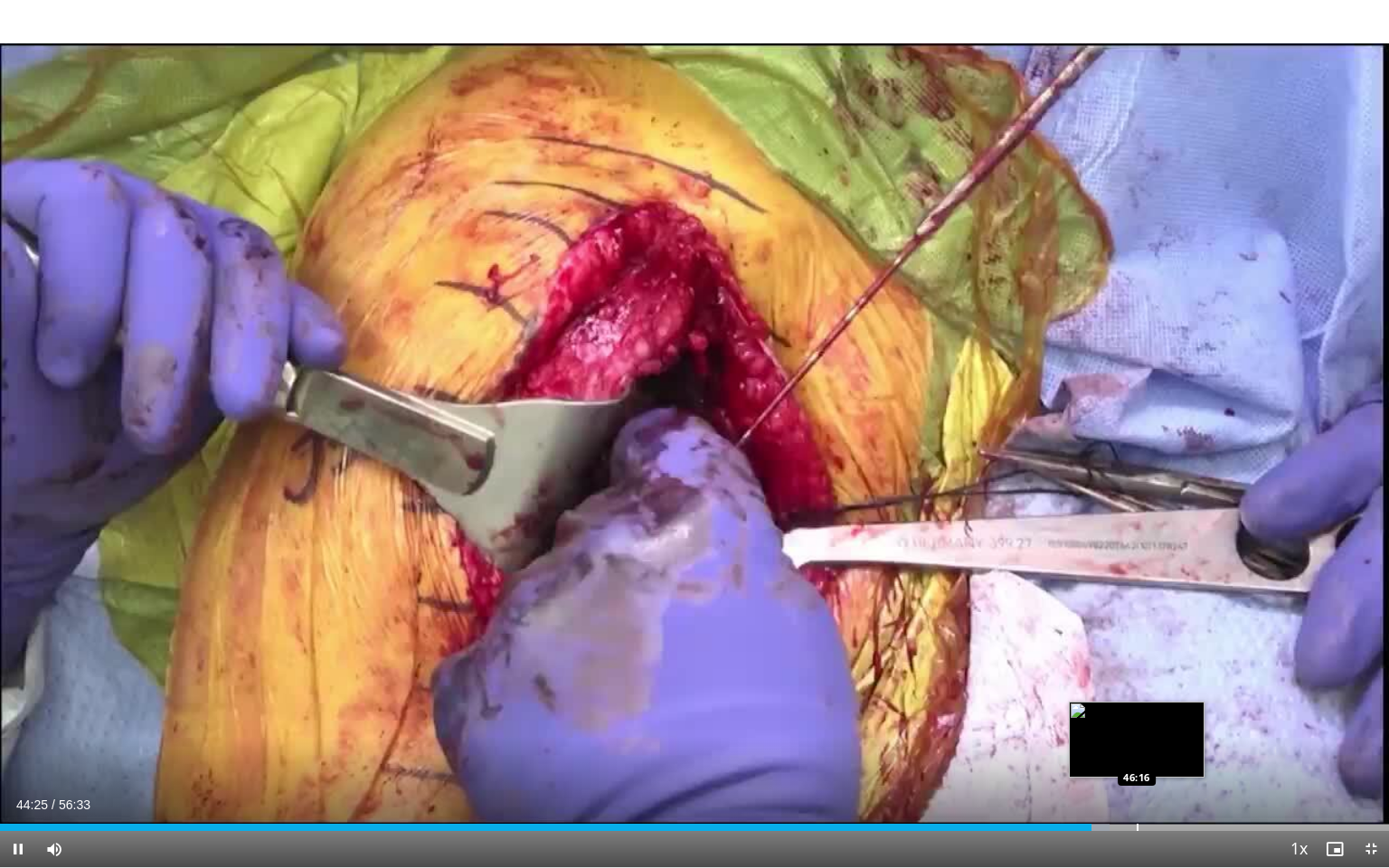click on "Loaded :  79.86% 44:25 46:16" at bounding box center (694, 822) 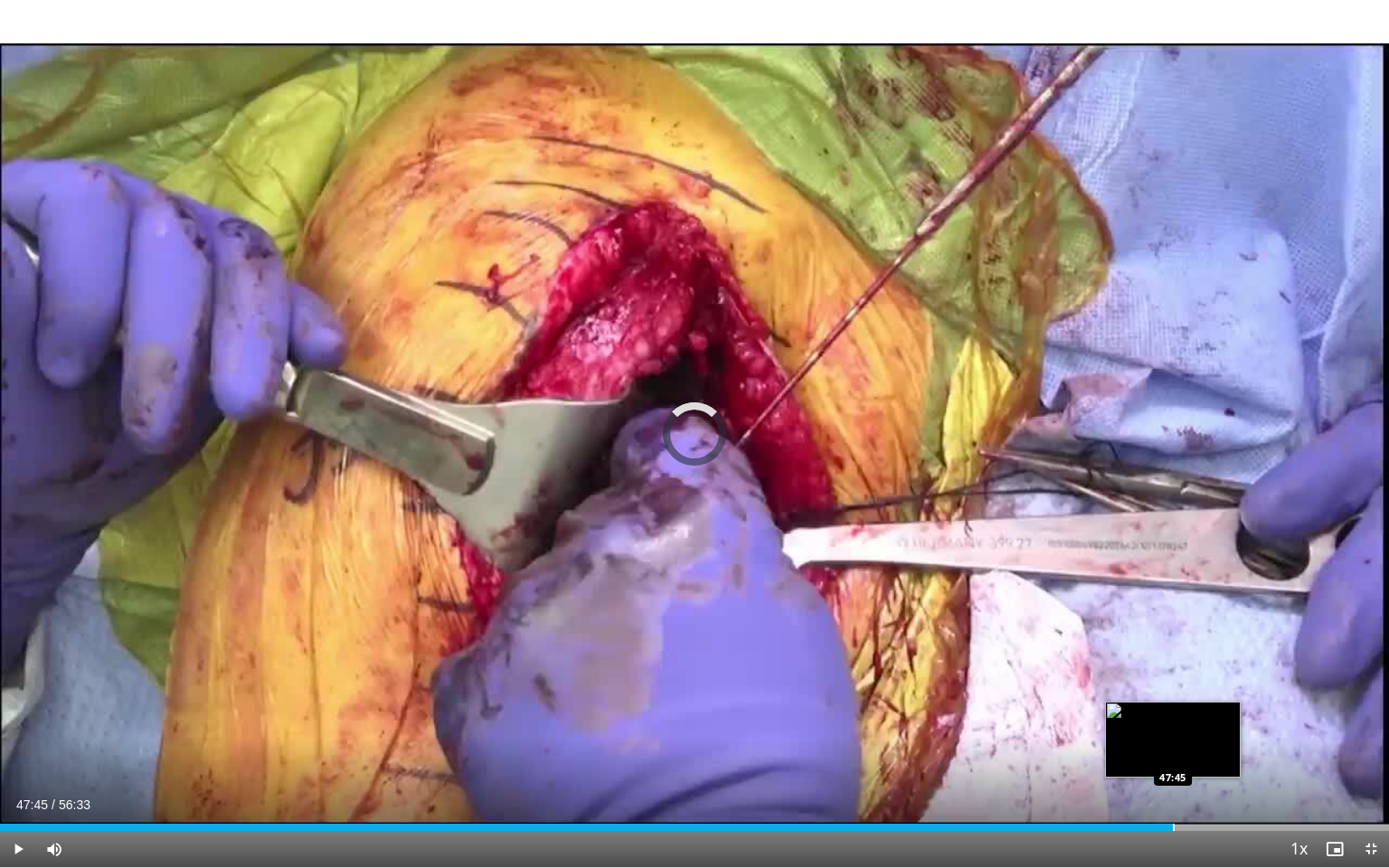 click on "Loaded :  83.56% 46:13 47:45" at bounding box center (694, 822) 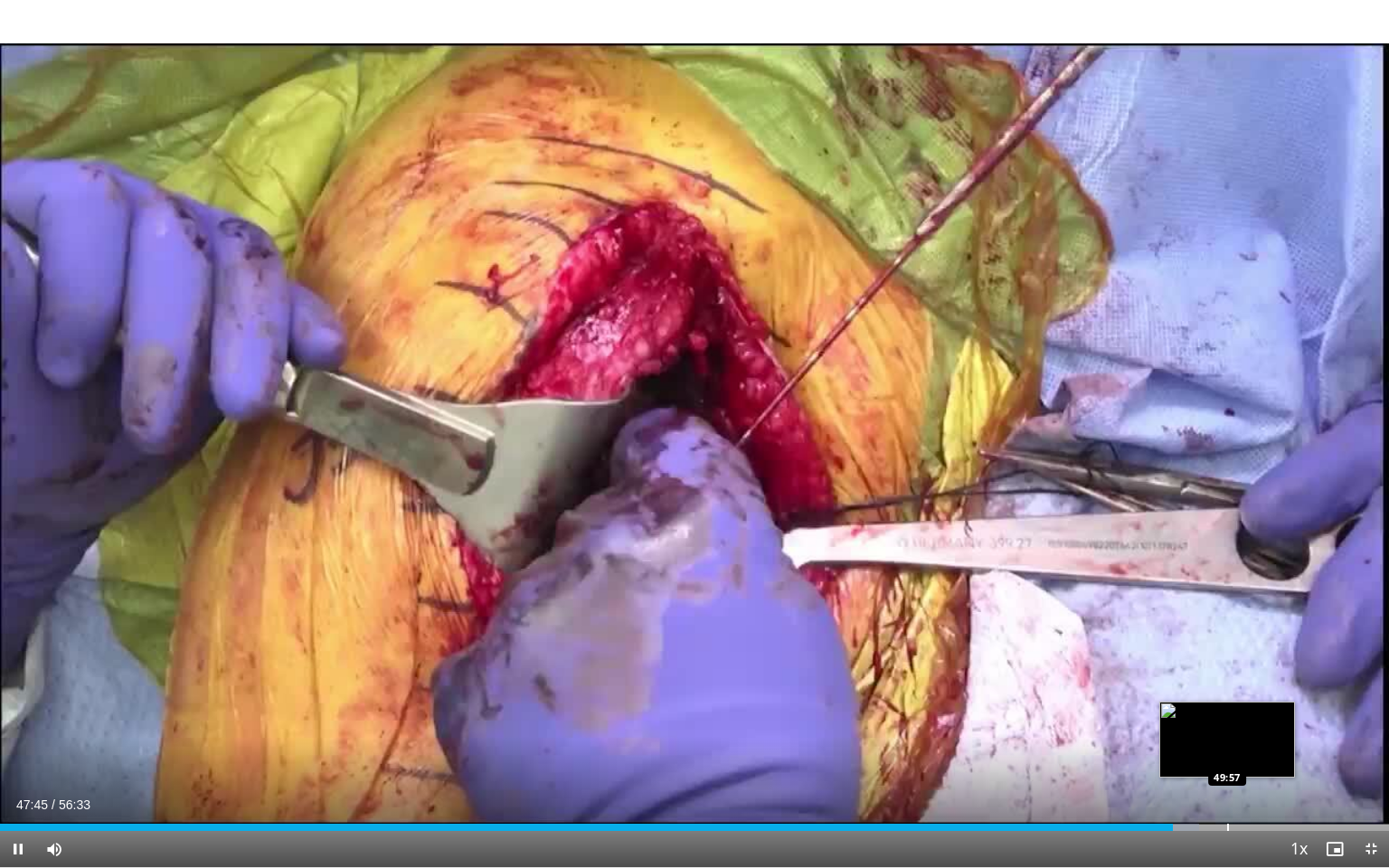 click on "Loaded :  86.34% 47:46 49:57" at bounding box center [694, 827] 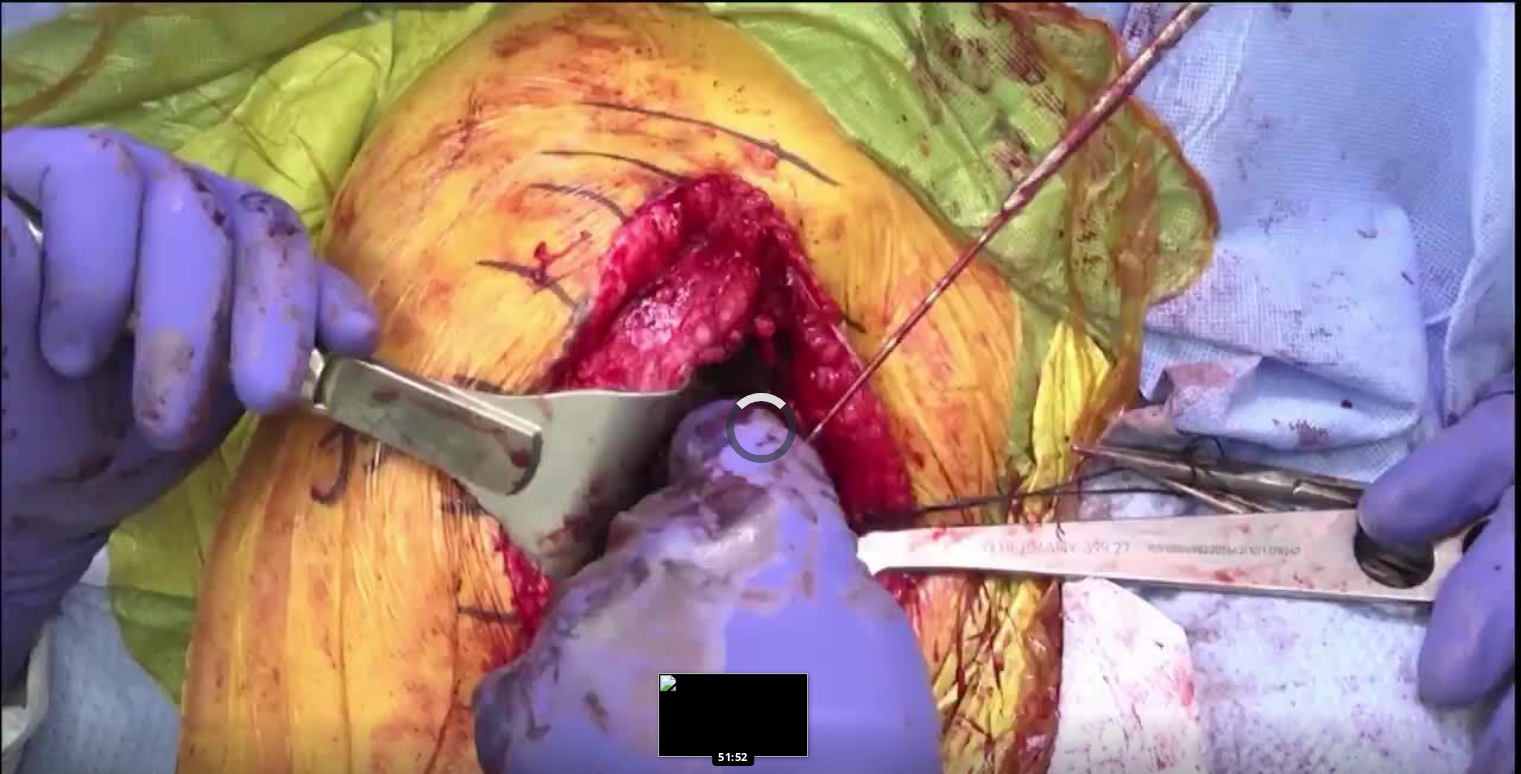 click on "Loaded :  90.47% 51:48 51:52" at bounding box center [760, 812] 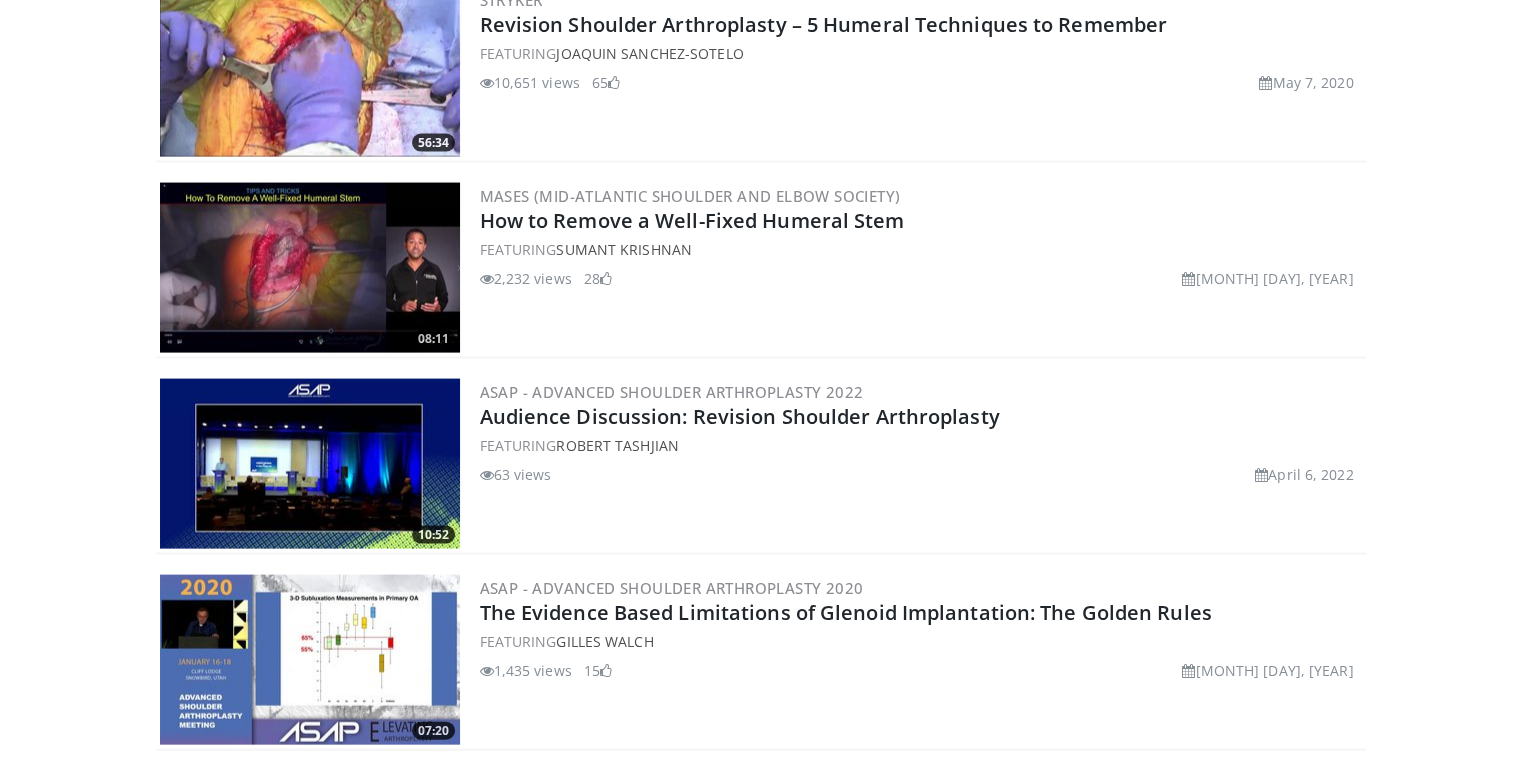 scroll, scrollTop: 4171, scrollLeft: 0, axis: vertical 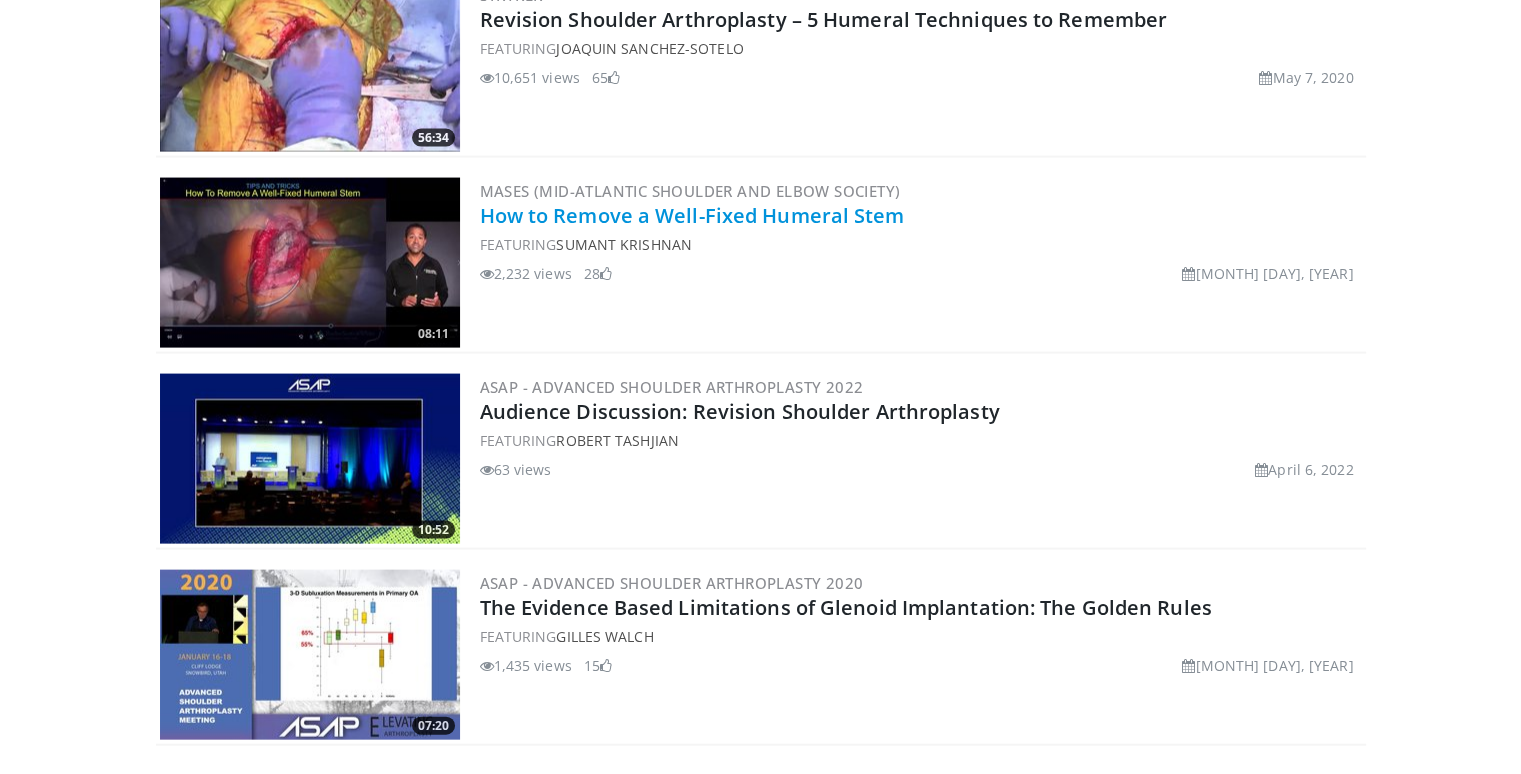 click on "How to Remove a Well-Fixed Humeral Stem" at bounding box center (692, 215) 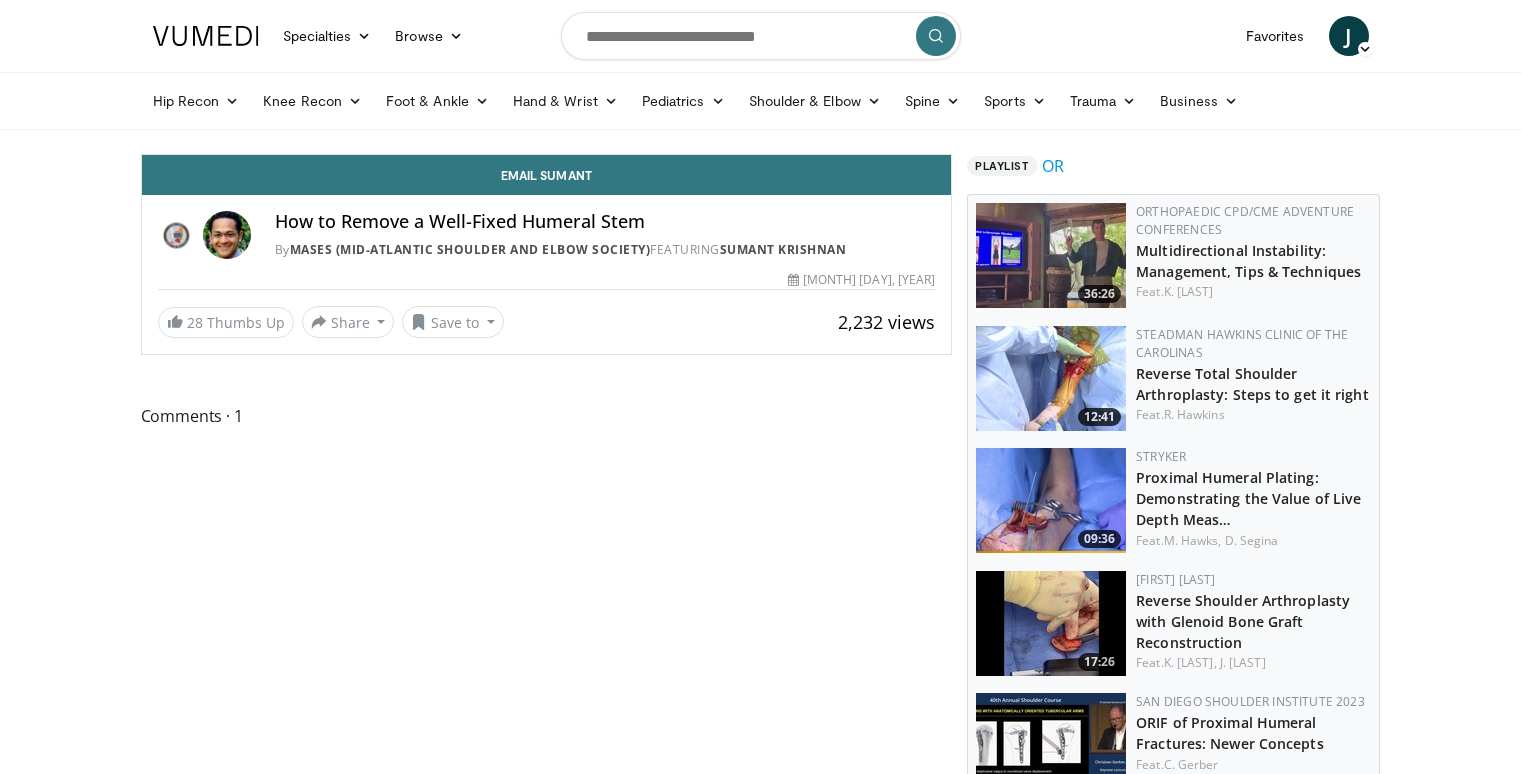 scroll, scrollTop: 0, scrollLeft: 0, axis: both 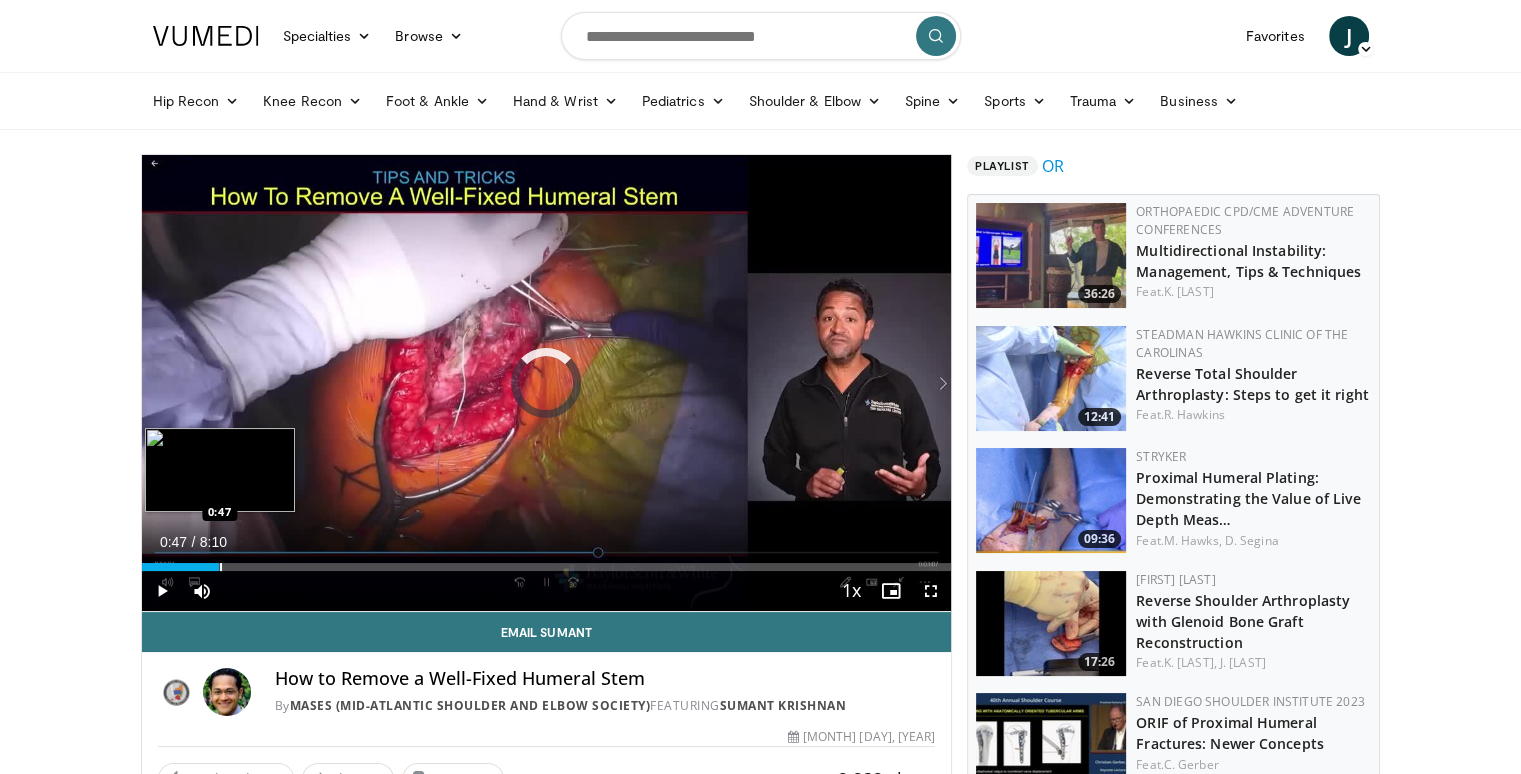 click at bounding box center (221, 567) 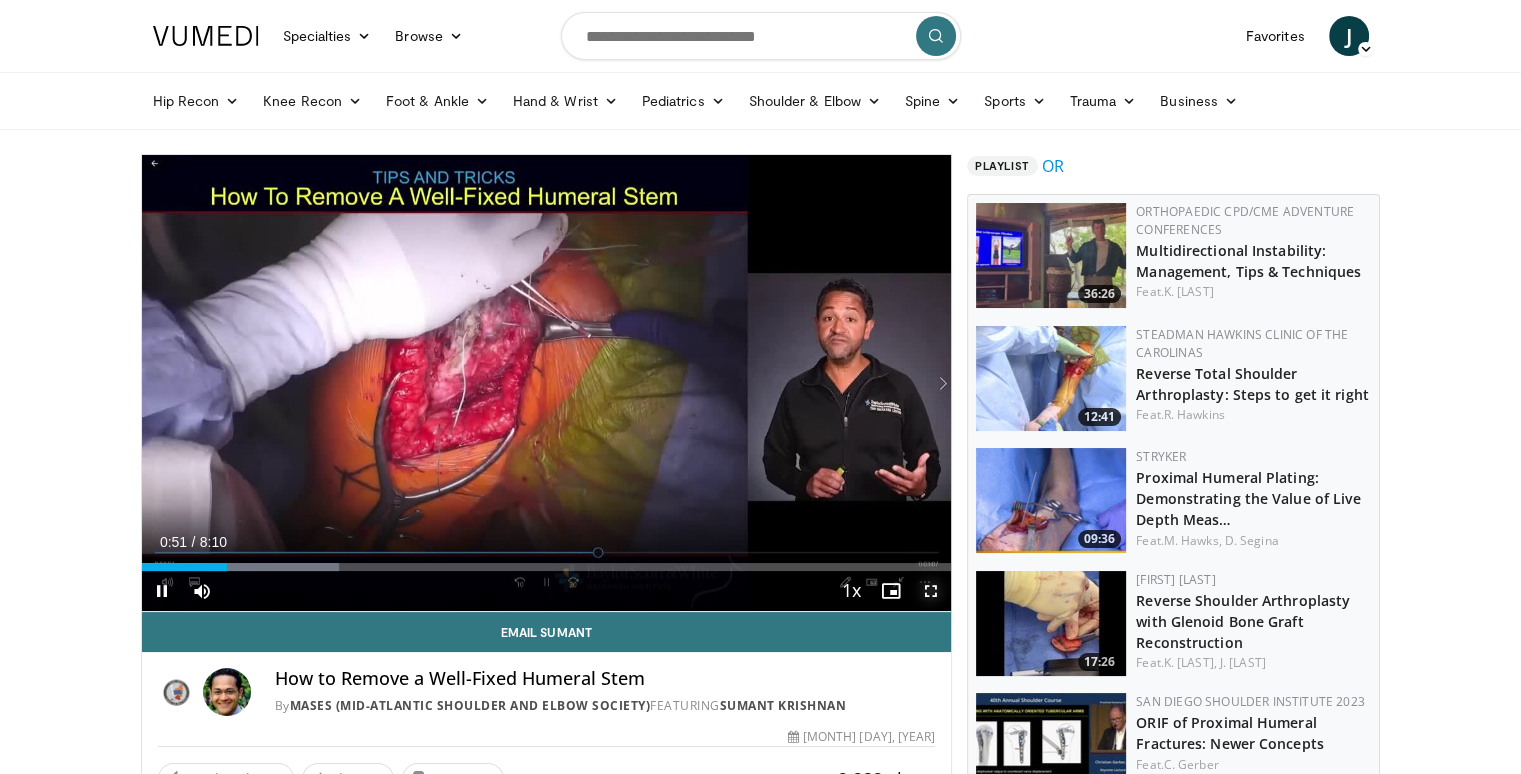 click at bounding box center (931, 591) 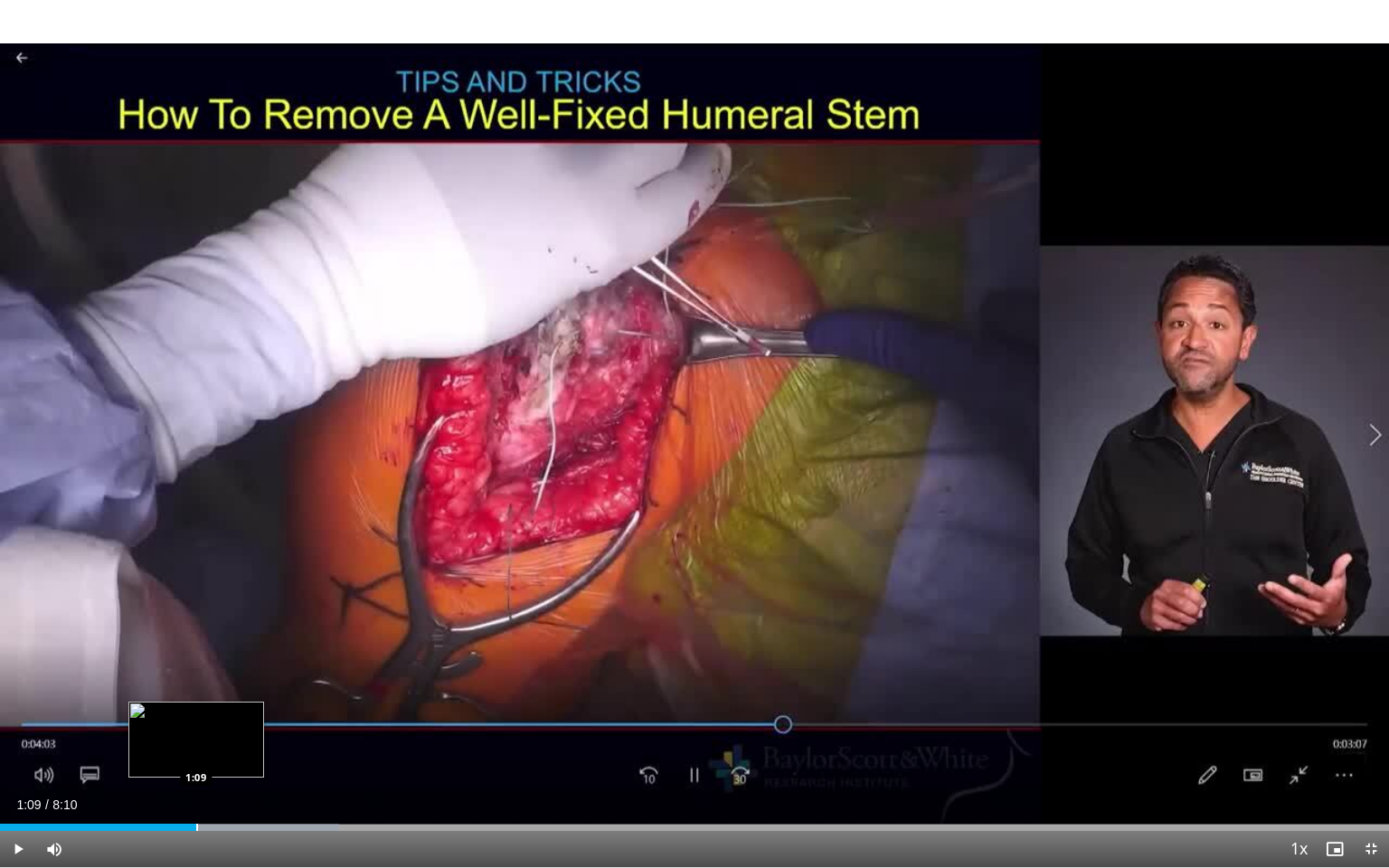 click at bounding box center [197, 827] 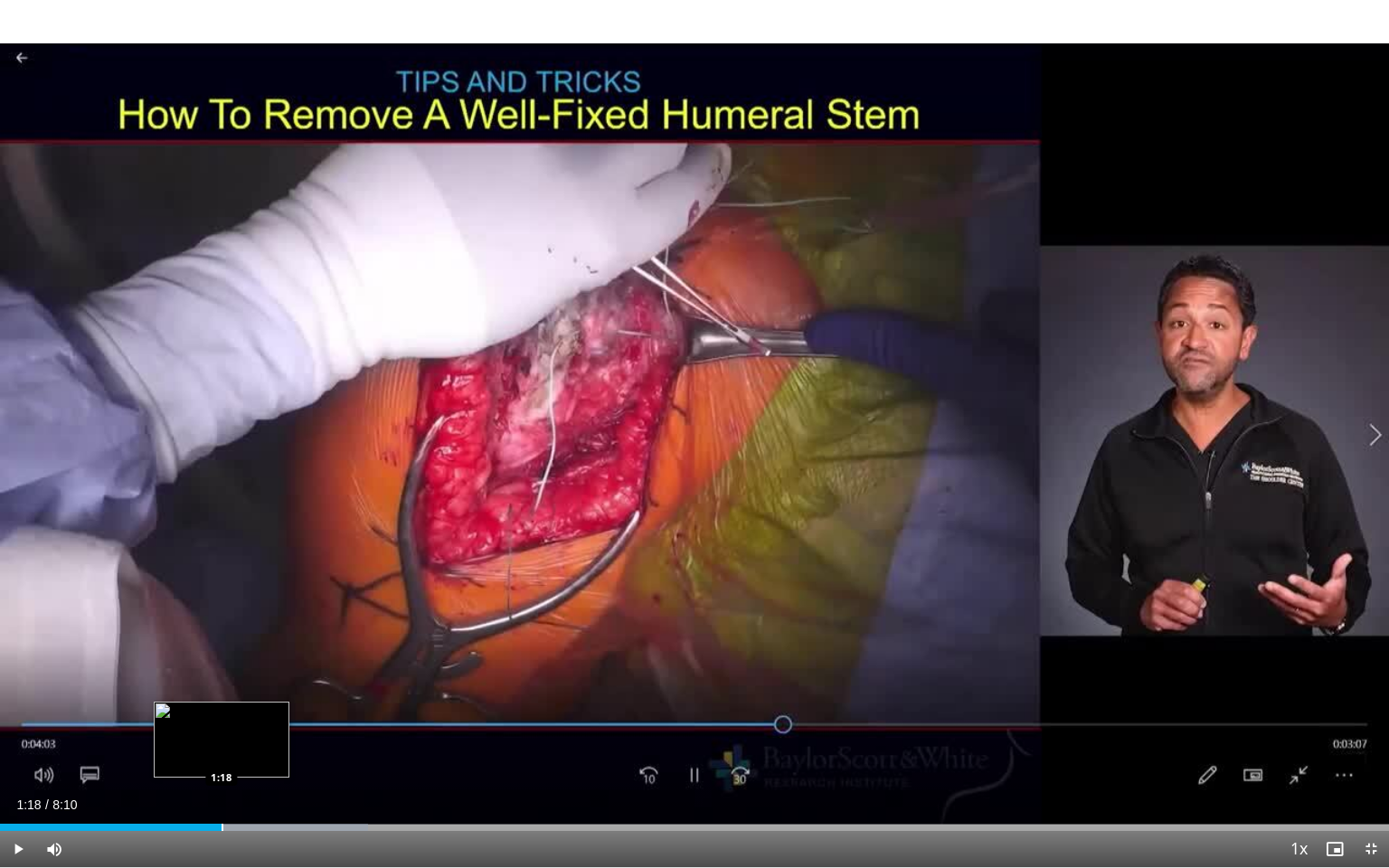 click at bounding box center [222, 827] 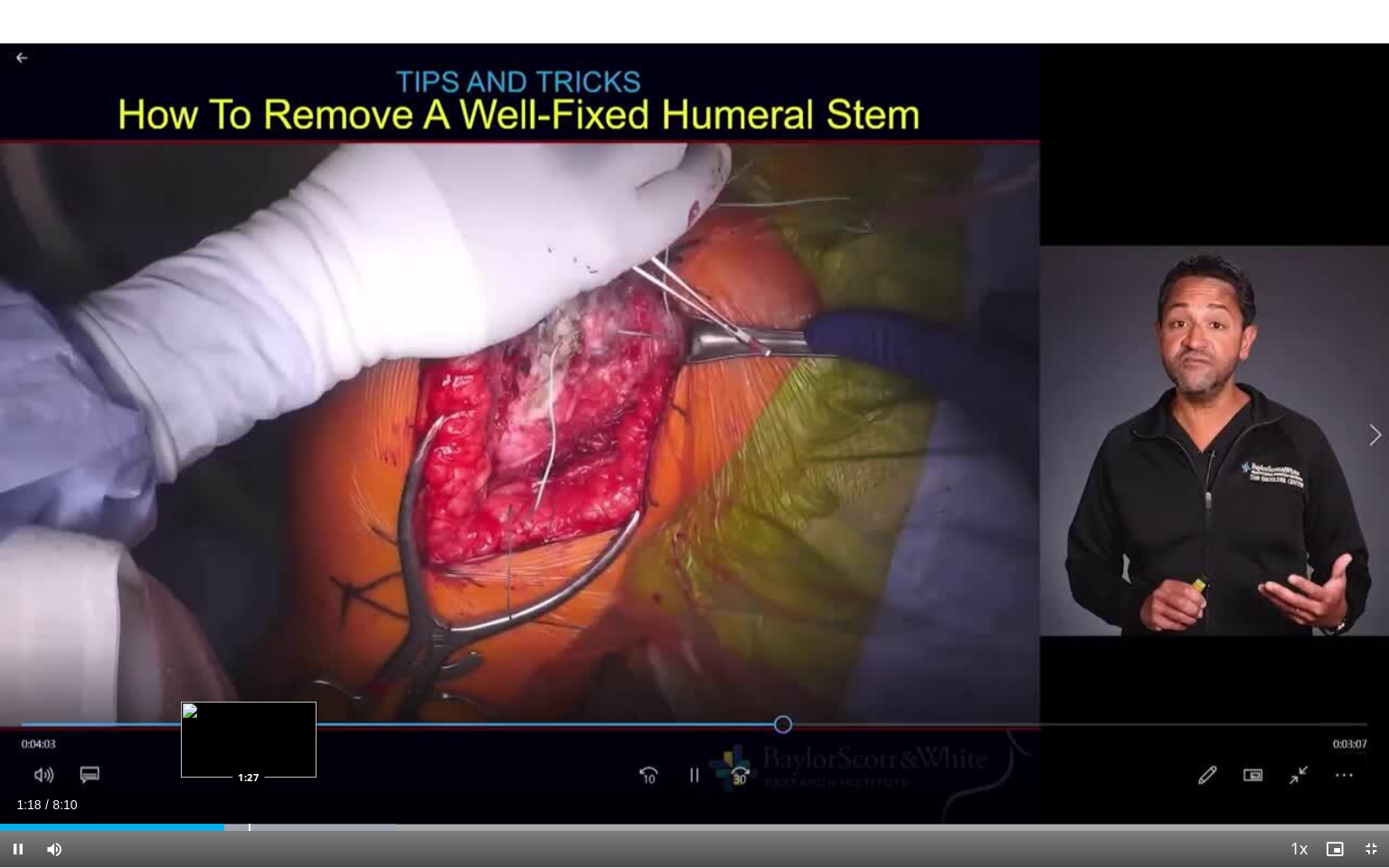 click at bounding box center [250, 827] 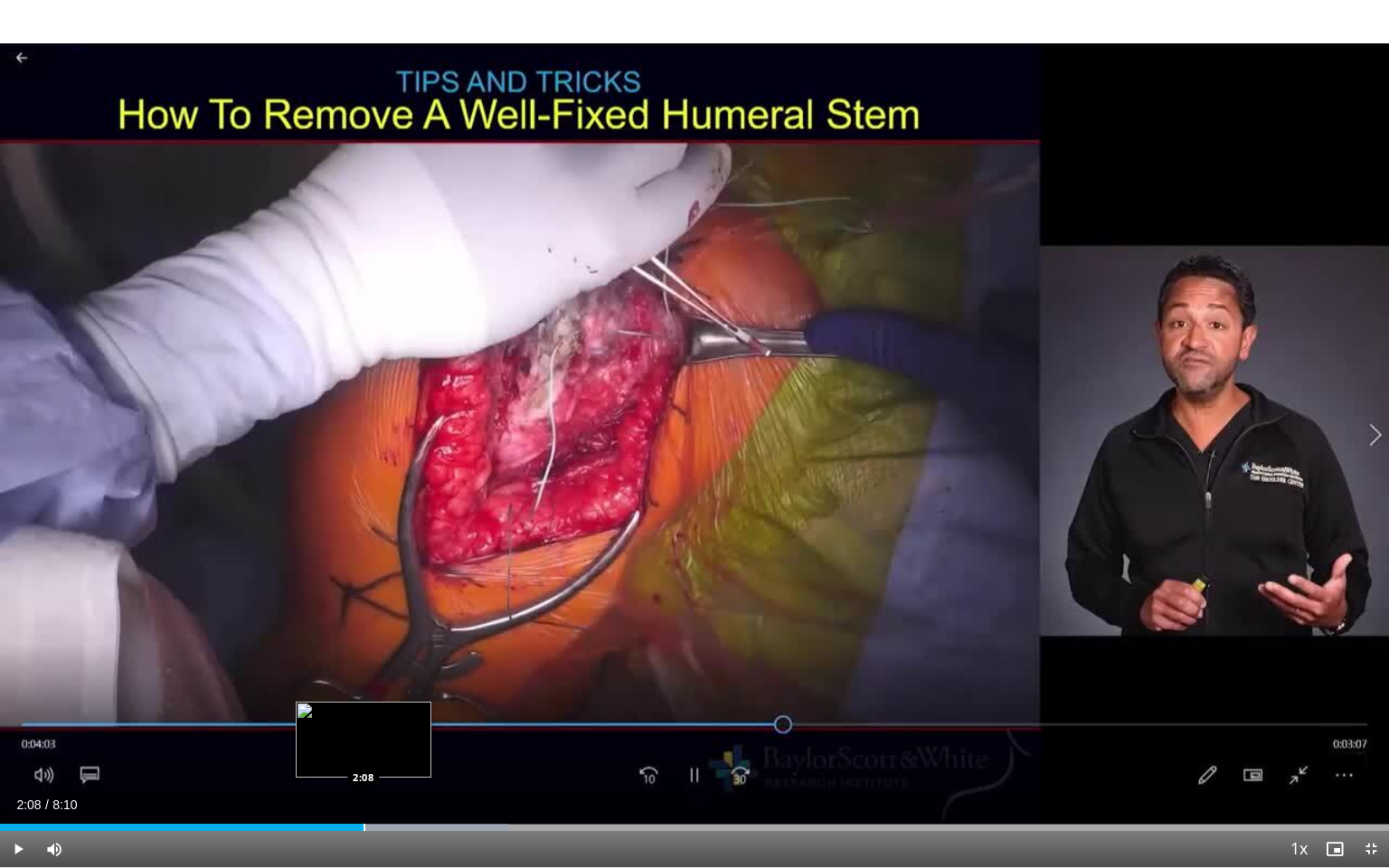click at bounding box center (364, 827) 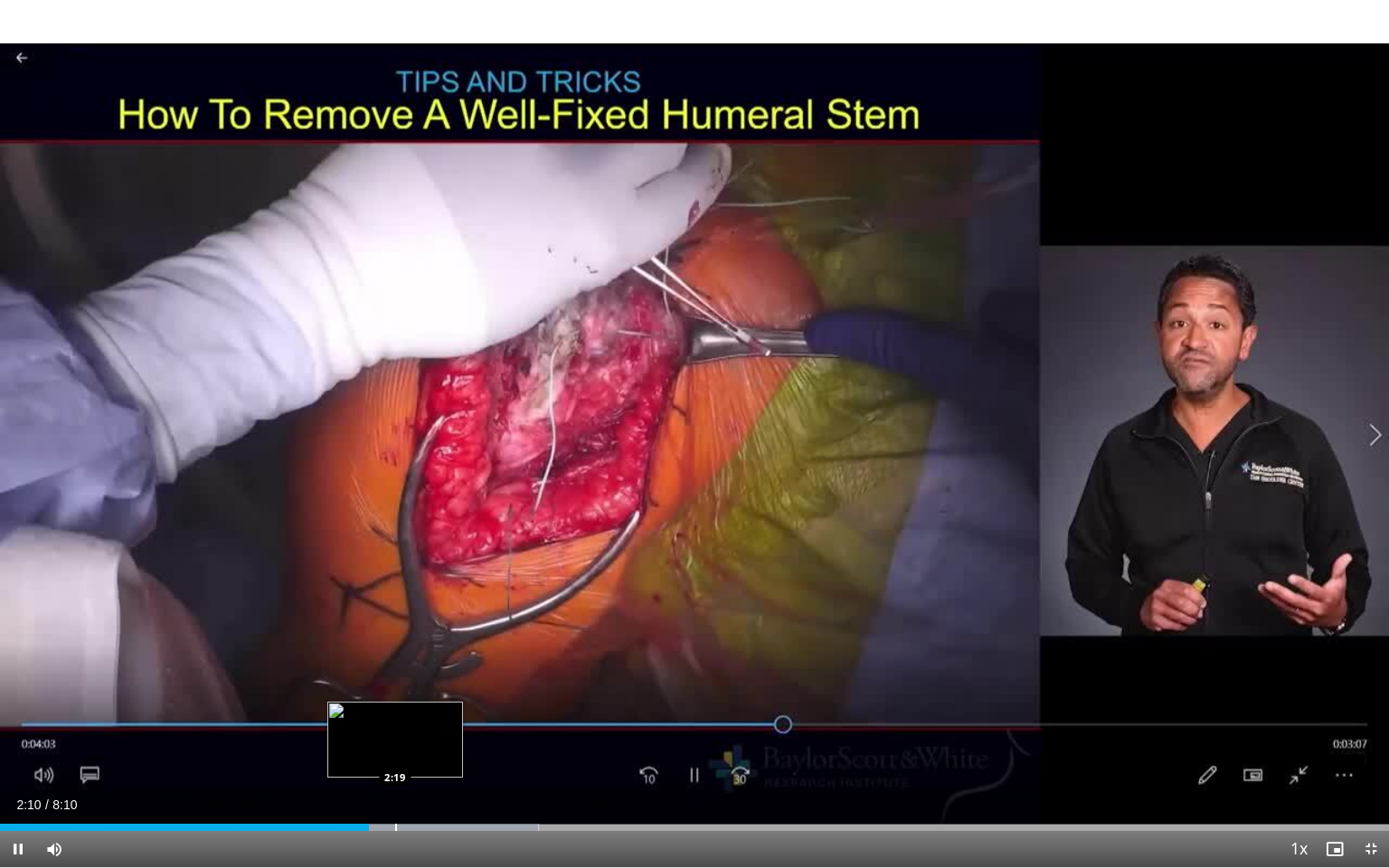 click at bounding box center (396, 827) 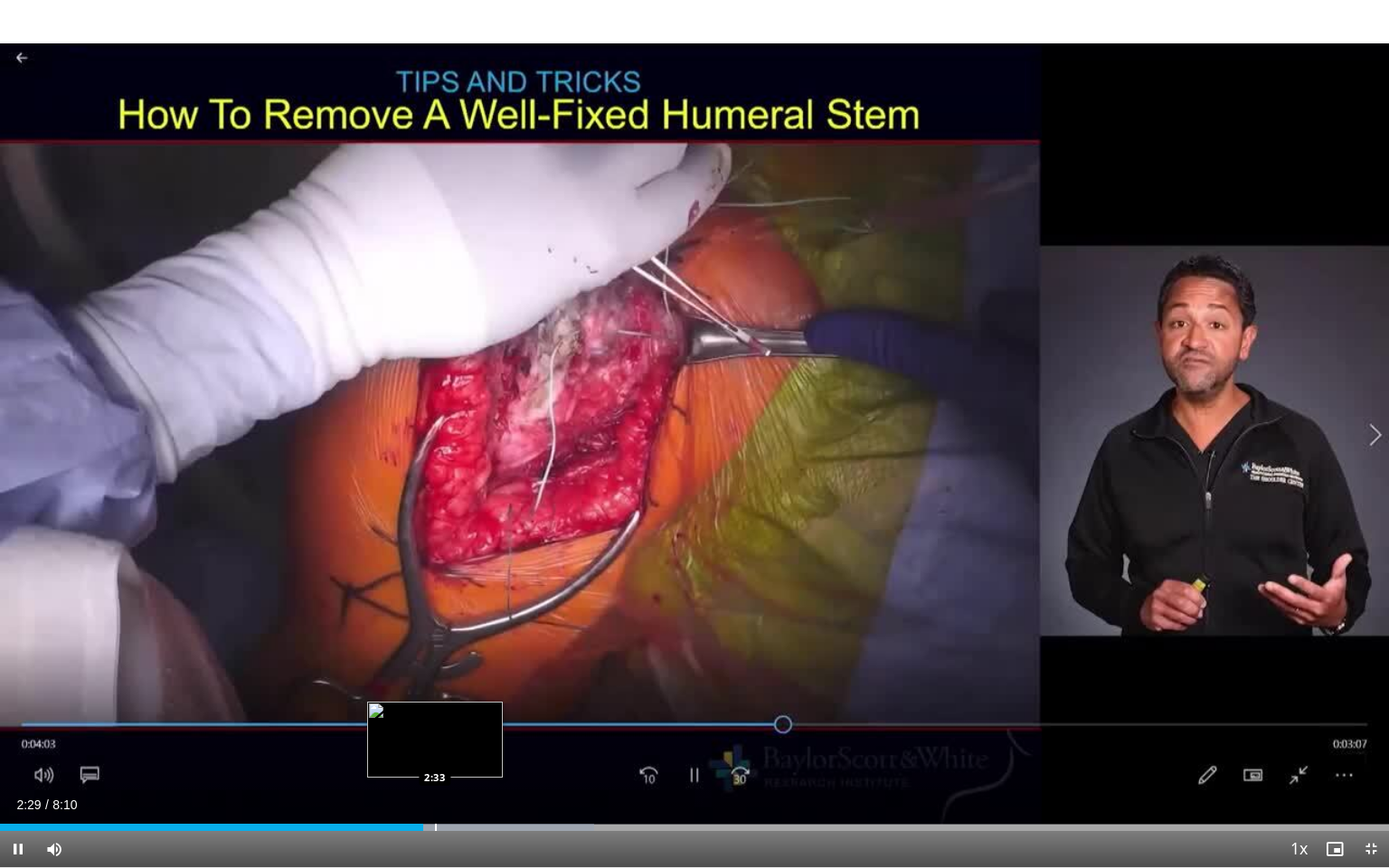 click on "Loaded :  42.77% 2:29 2:33" at bounding box center (694, 822) 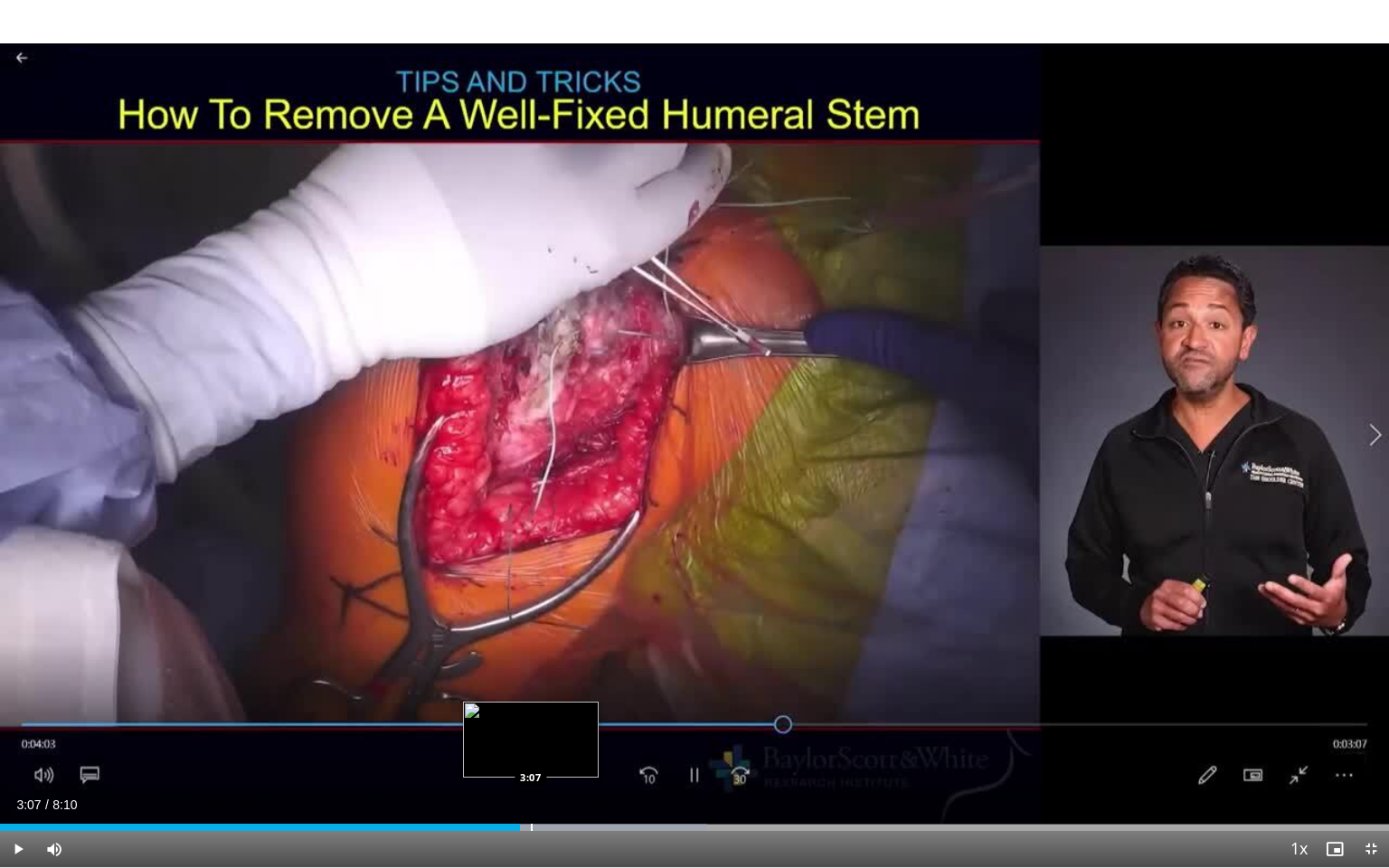 click at bounding box center (532, 827) 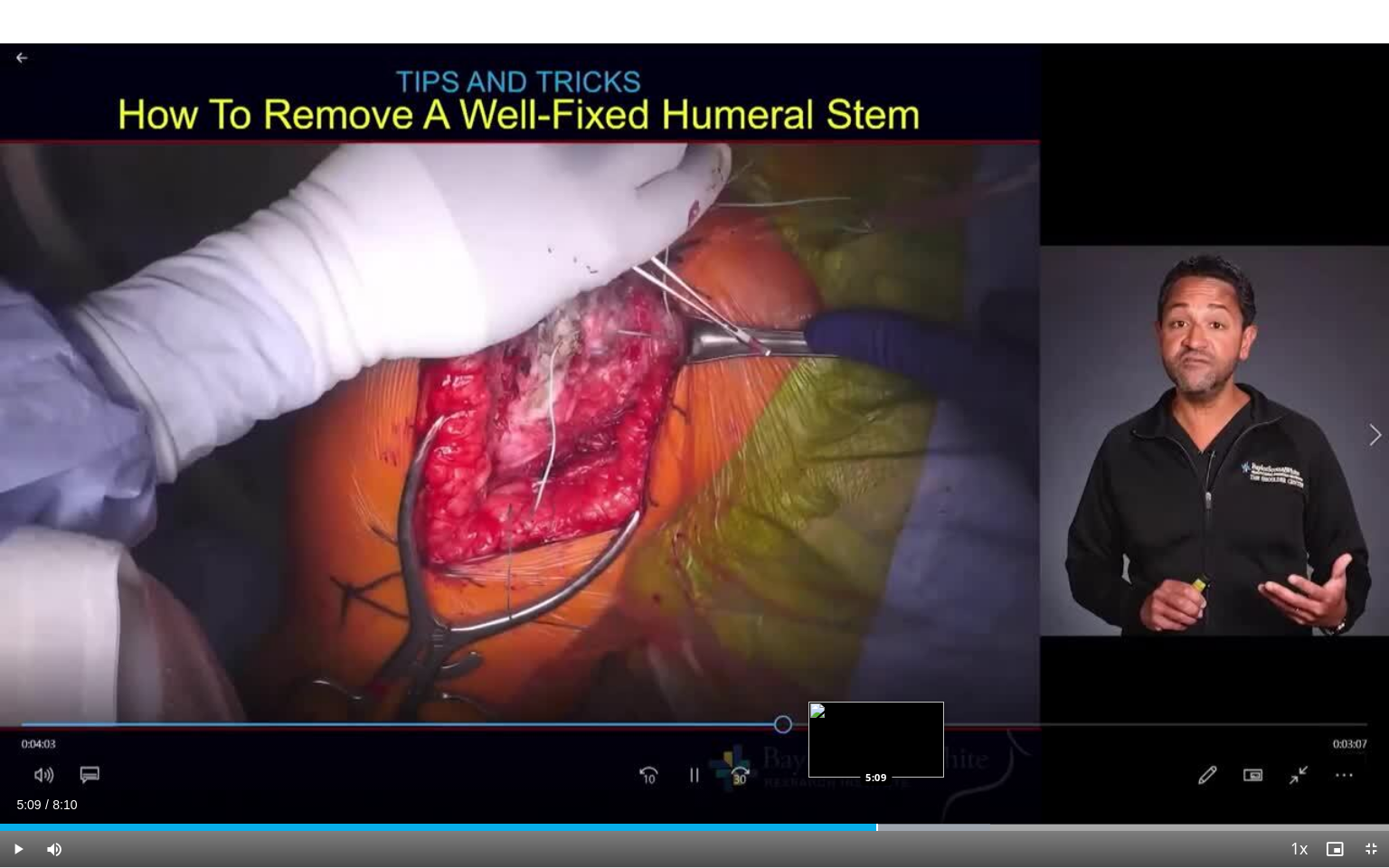 click on "Loaded :  71.30% 5:09 5:09" at bounding box center [694, 822] 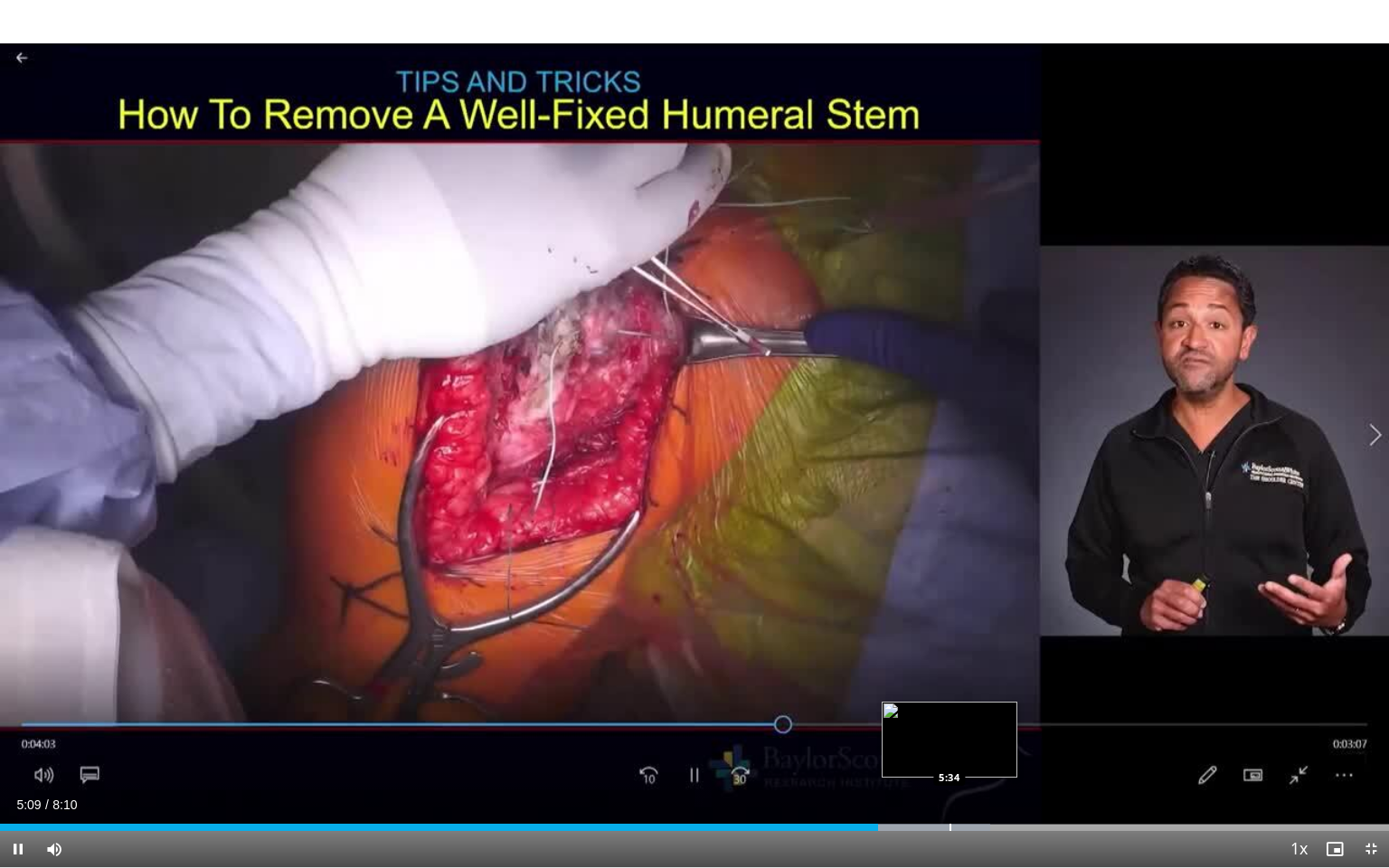 click on "Loaded :  71.30% 5:09 5:34" at bounding box center [694, 822] 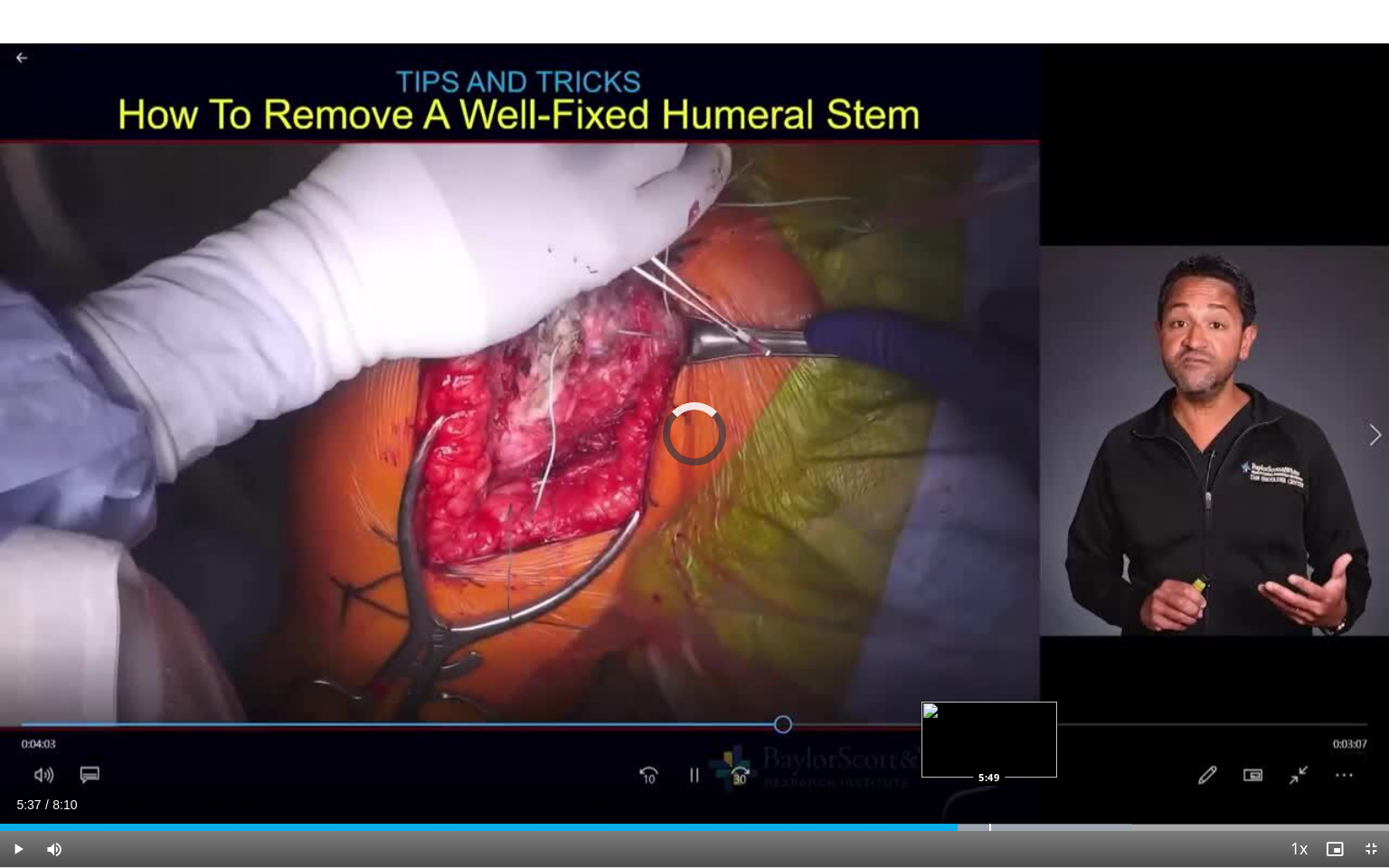 click at bounding box center (990, 827) 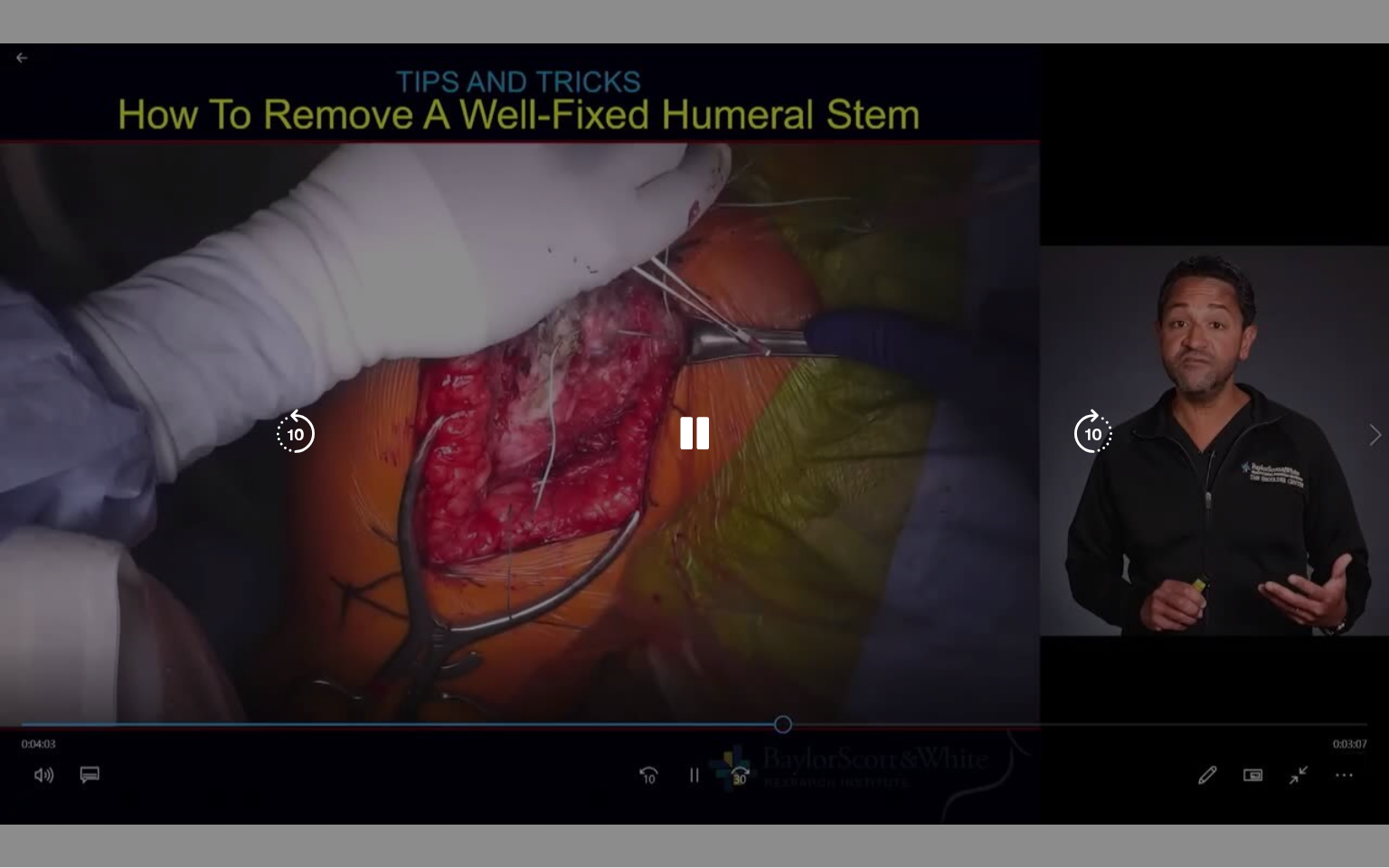 drag, startPoint x: 1039, startPoint y: 832, endPoint x: 1010, endPoint y: 843, distance: 31.016125 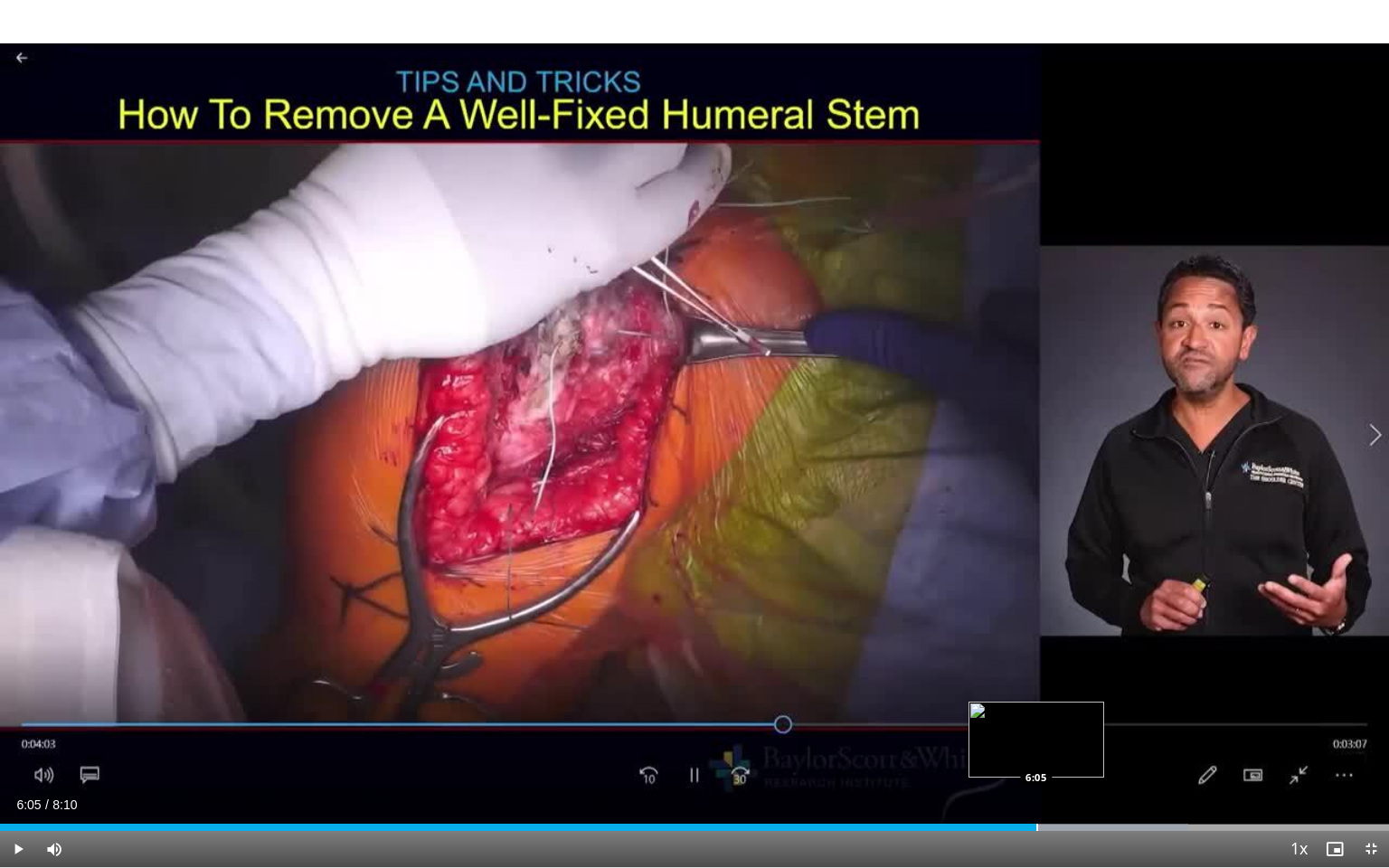 click at bounding box center (1037, 827) 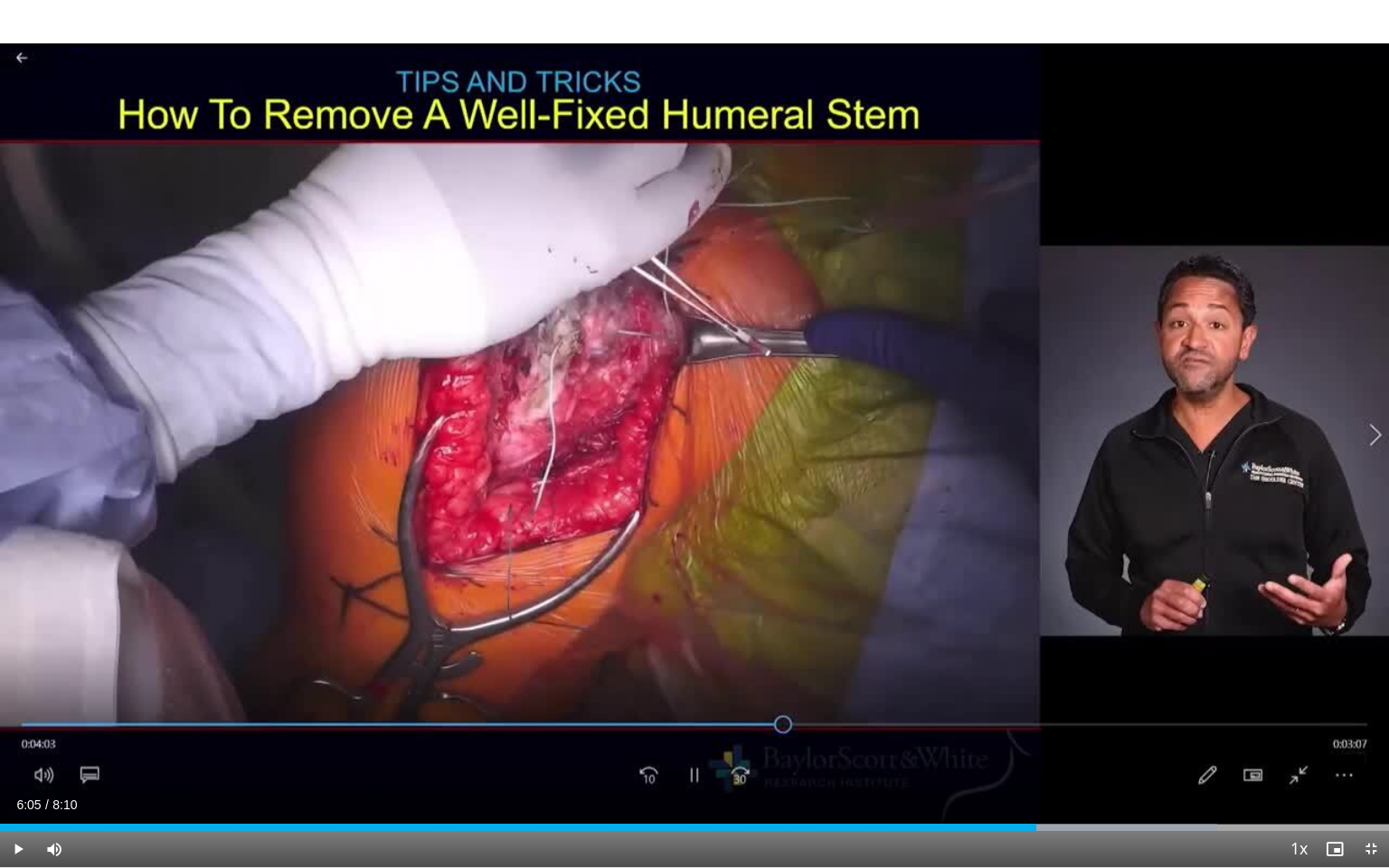 click on "Current Time  6:05 / Duration  8:10 Play Skip Backward Skip Forward Mute Loaded :  87.60% 6:05 6:09 Stream Type  LIVE Seek to live, currently behind live LIVE   1x Playback Rate 0.5x 0.75x 1x , selected 1.25x 1.5x 1.75x 2x Chapters Chapters Descriptions descriptions off , selected Captions captions settings , opens captions settings dialog captions off , selected Audio Track en (Main) , selected Exit Fullscreen Enable picture-in-picture mode" at bounding box center [694, 849] 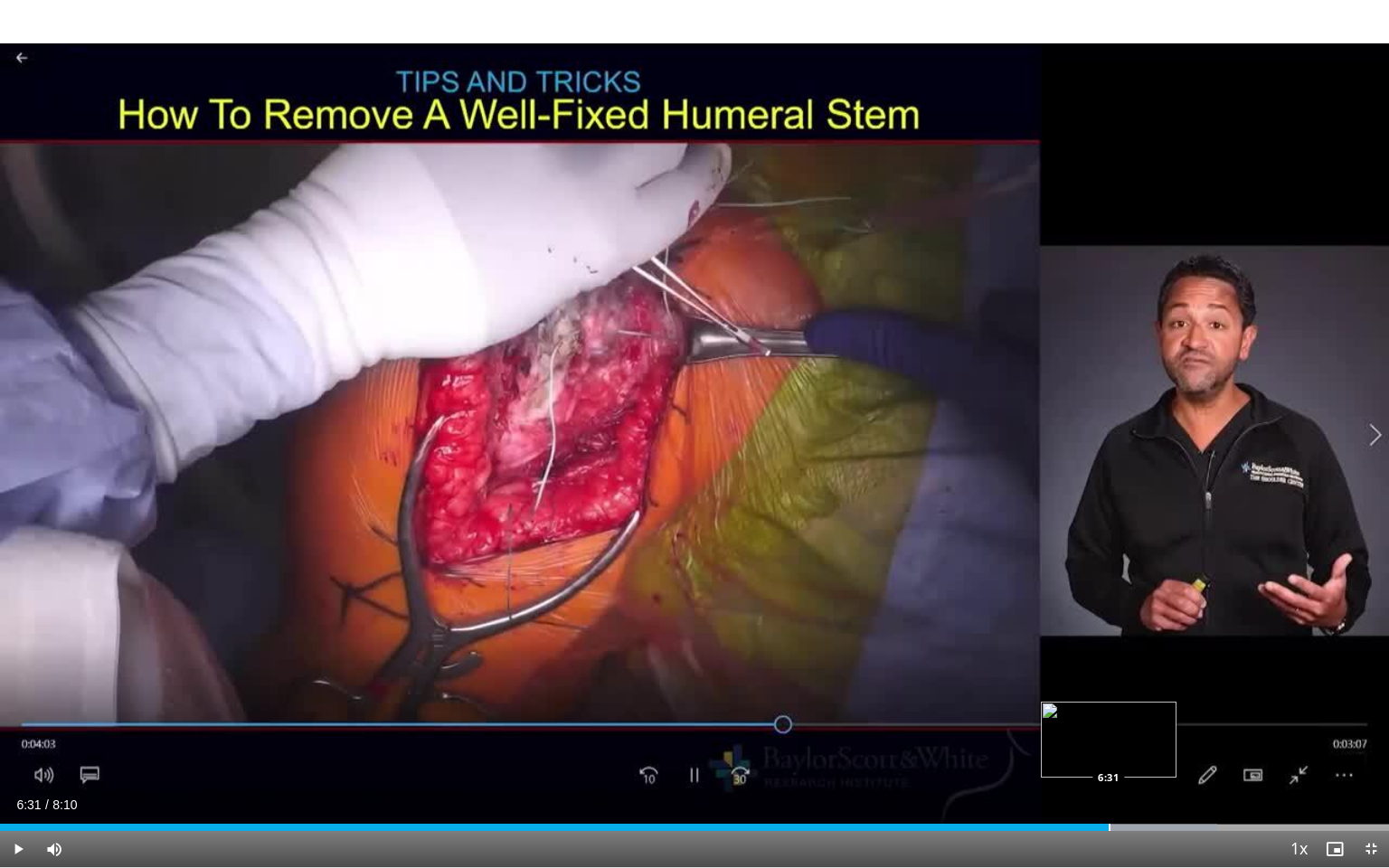 click on "Loaded :  87.60% 6:31 6:31" at bounding box center [694, 822] 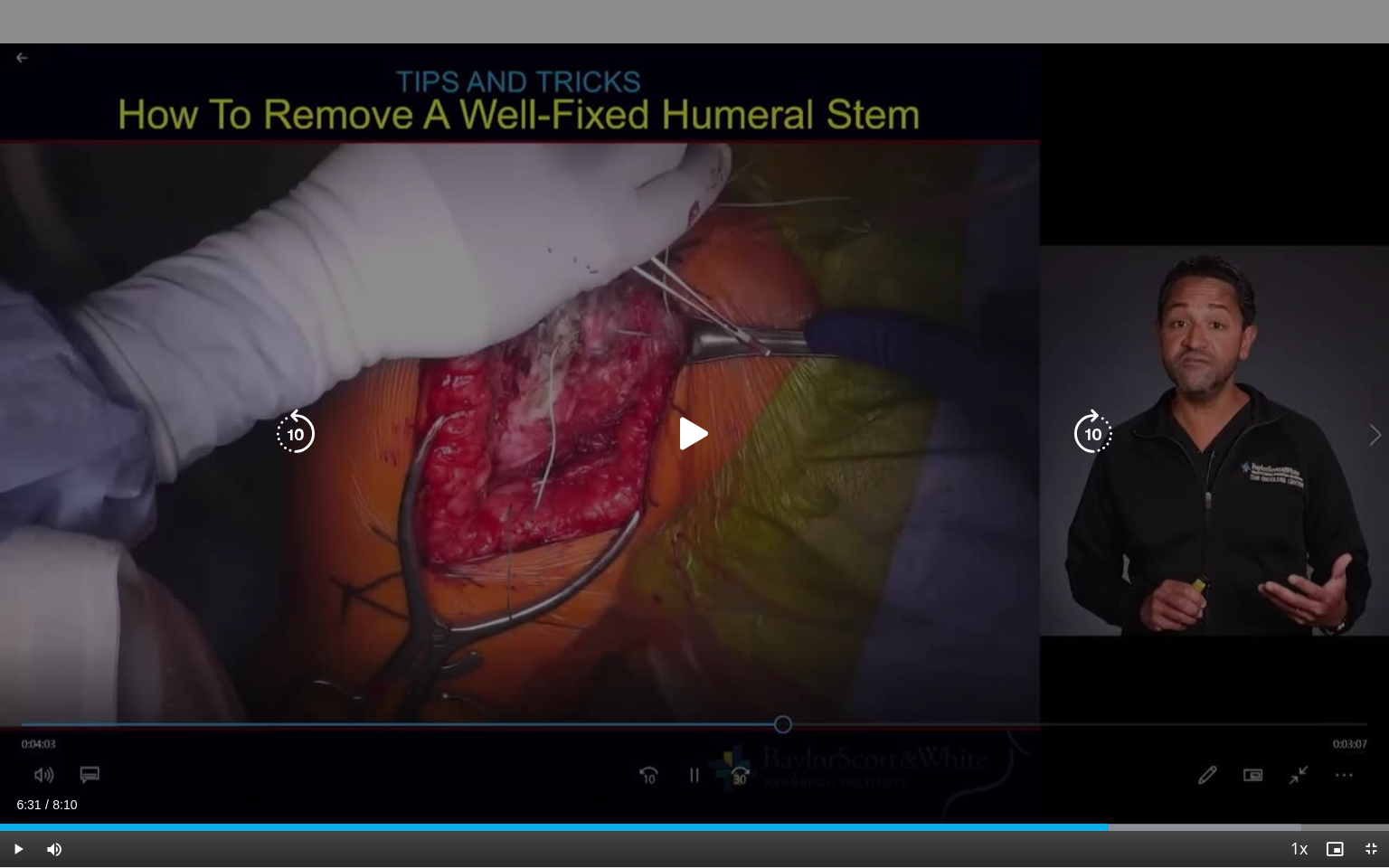 click at bounding box center (694, 434) 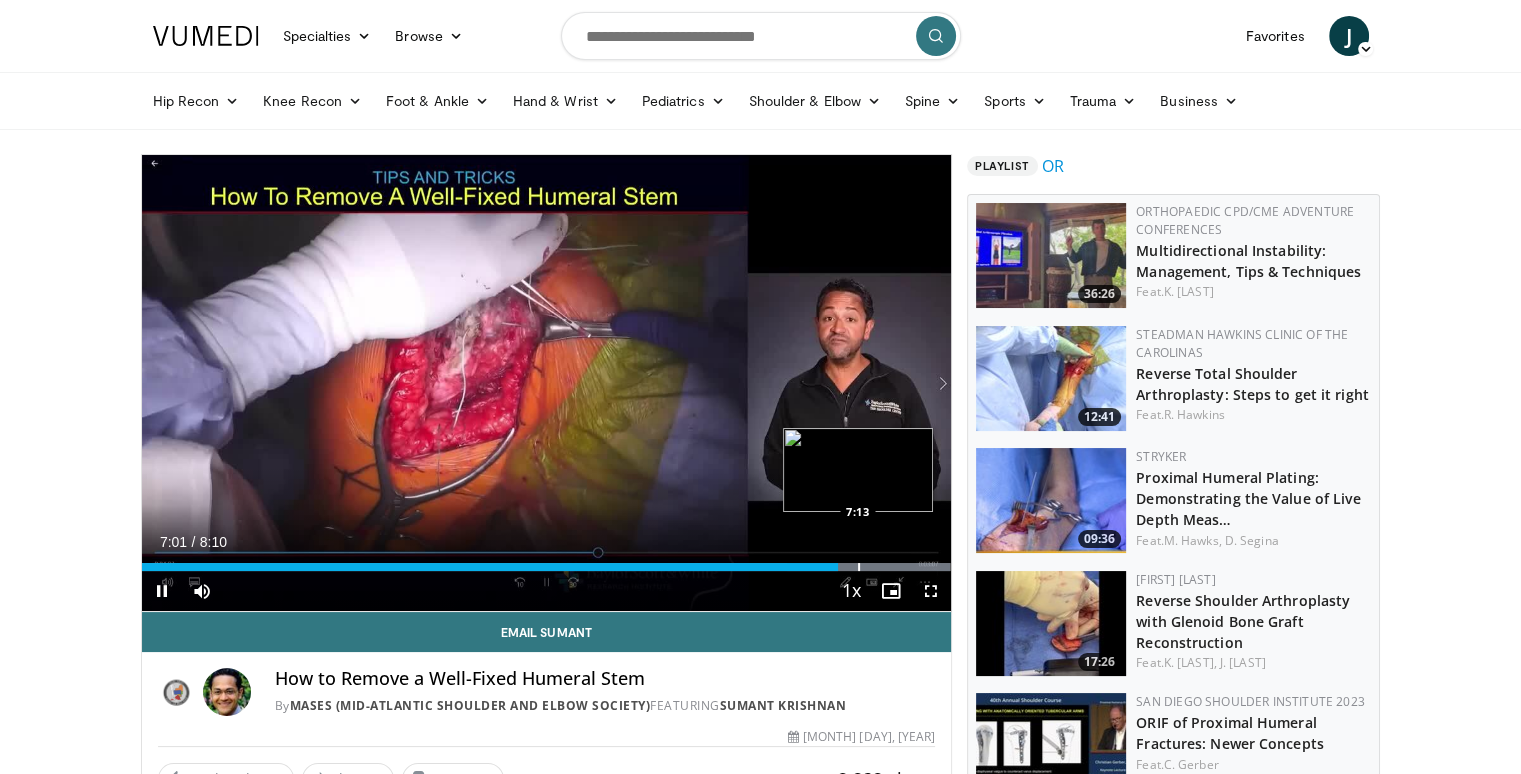 click at bounding box center (859, 567) 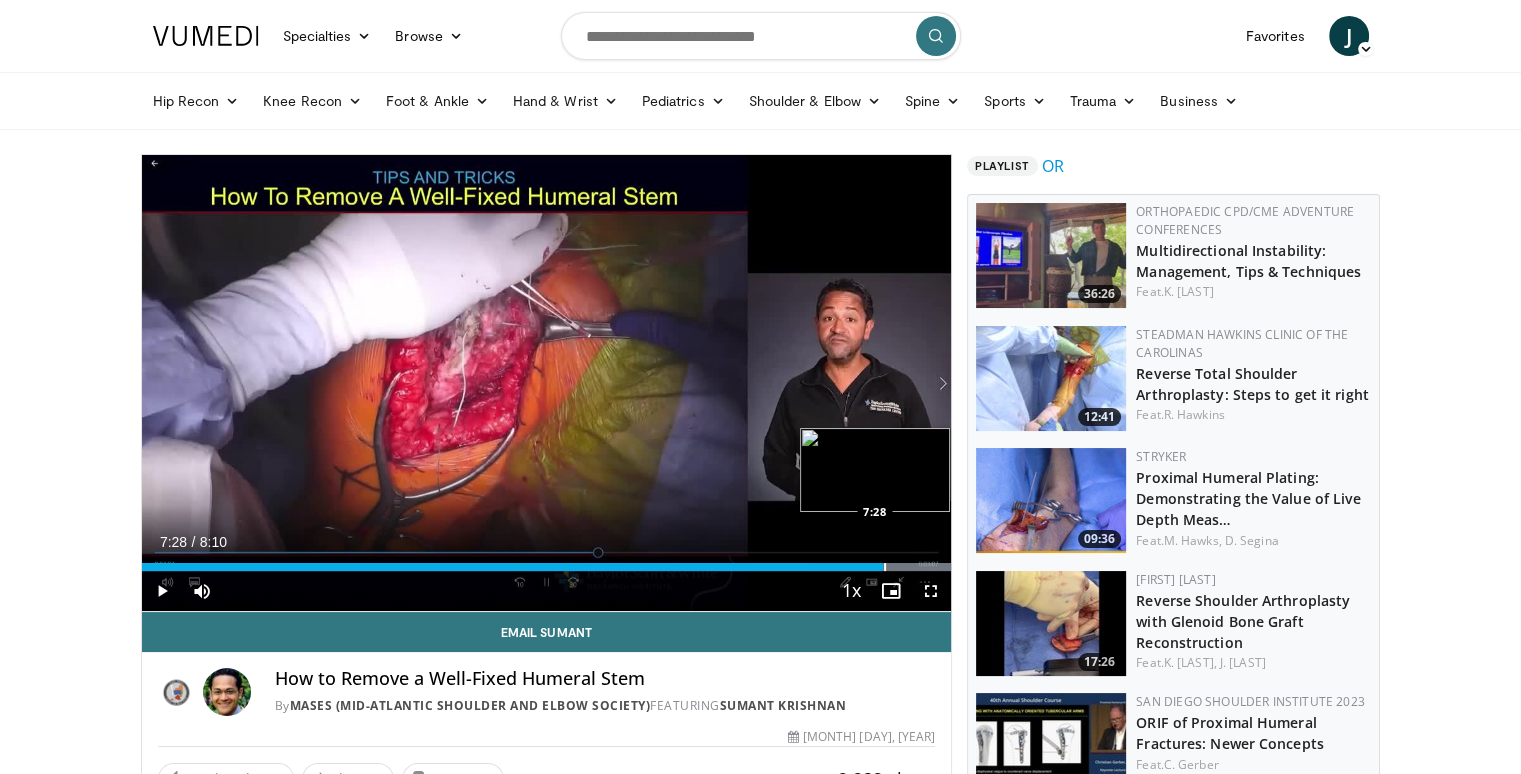 click on "Loaded :  100.00% 7:13 7:28" at bounding box center (547, 567) 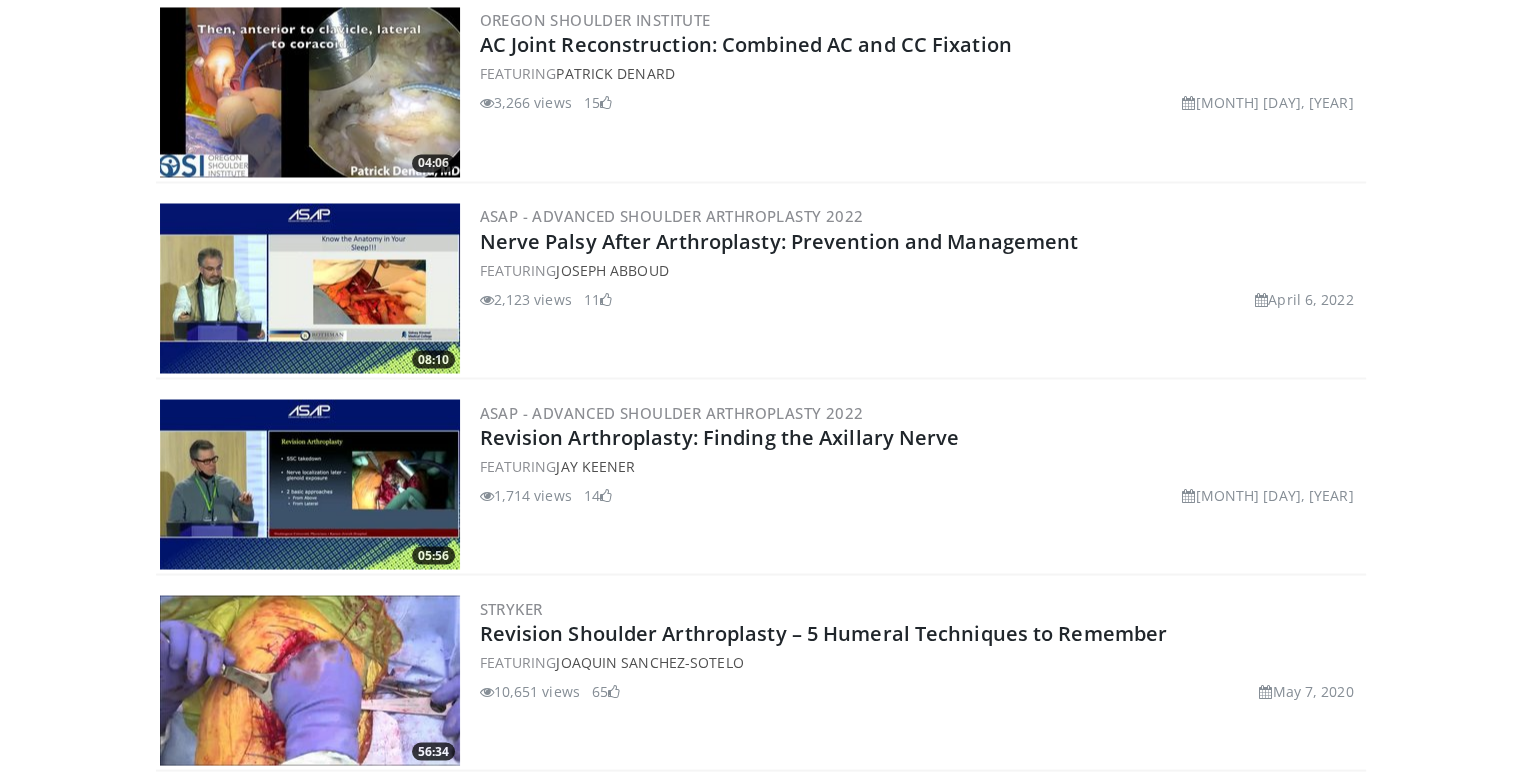 scroll, scrollTop: 3541, scrollLeft: 0, axis: vertical 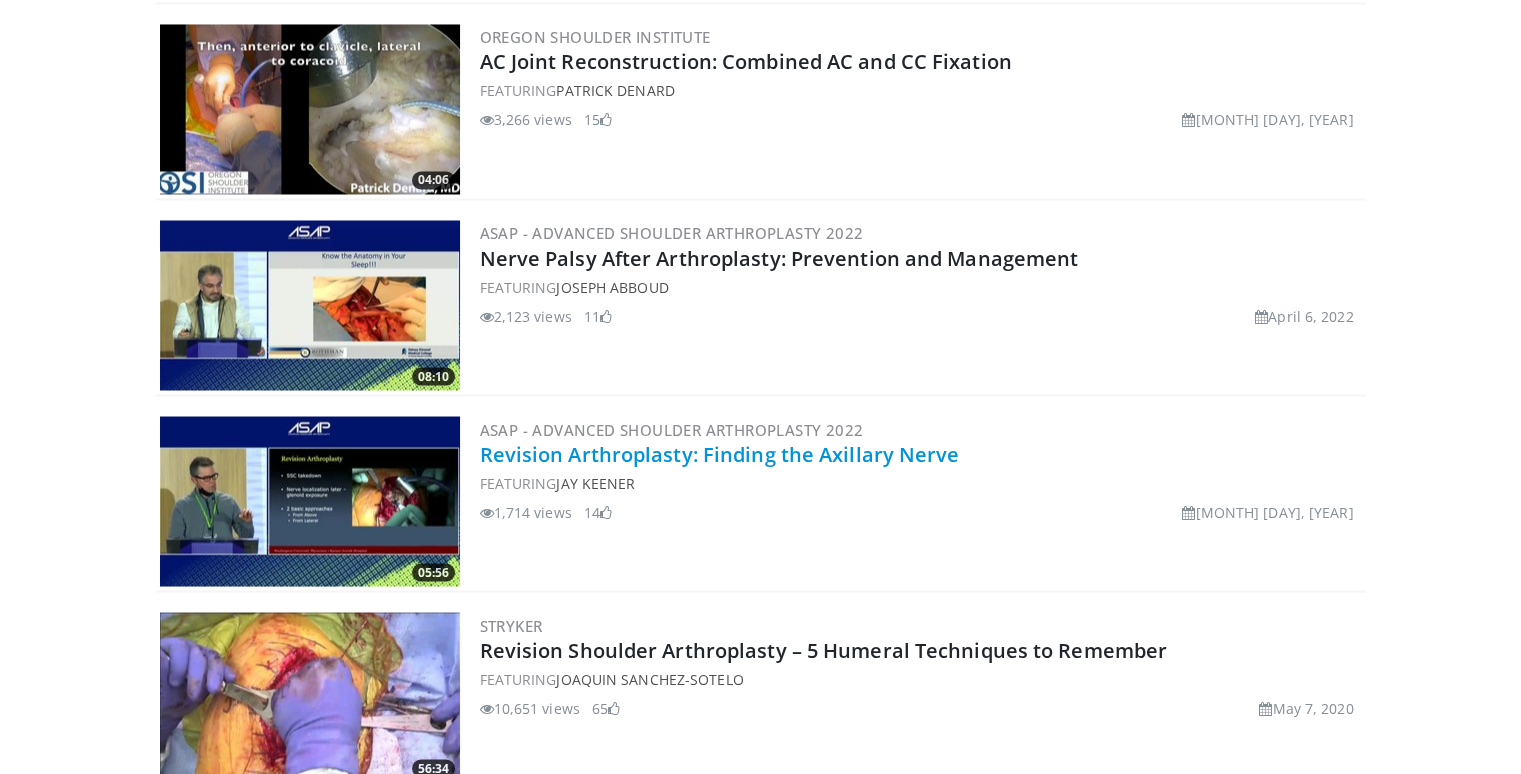 click on "Revision Arthroplasty: Finding the Axillary Nerve" at bounding box center [720, 453] 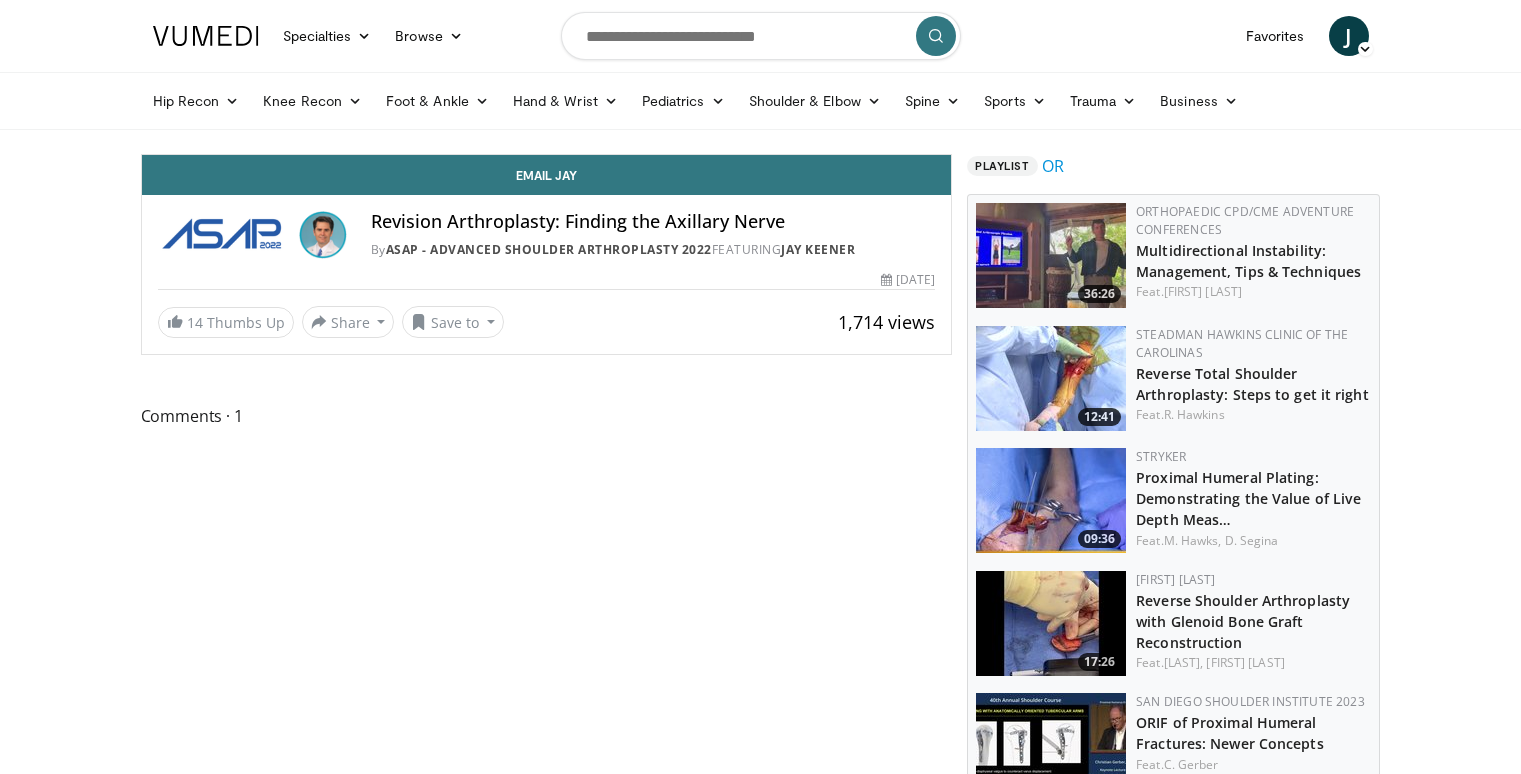 scroll, scrollTop: 0, scrollLeft: 0, axis: both 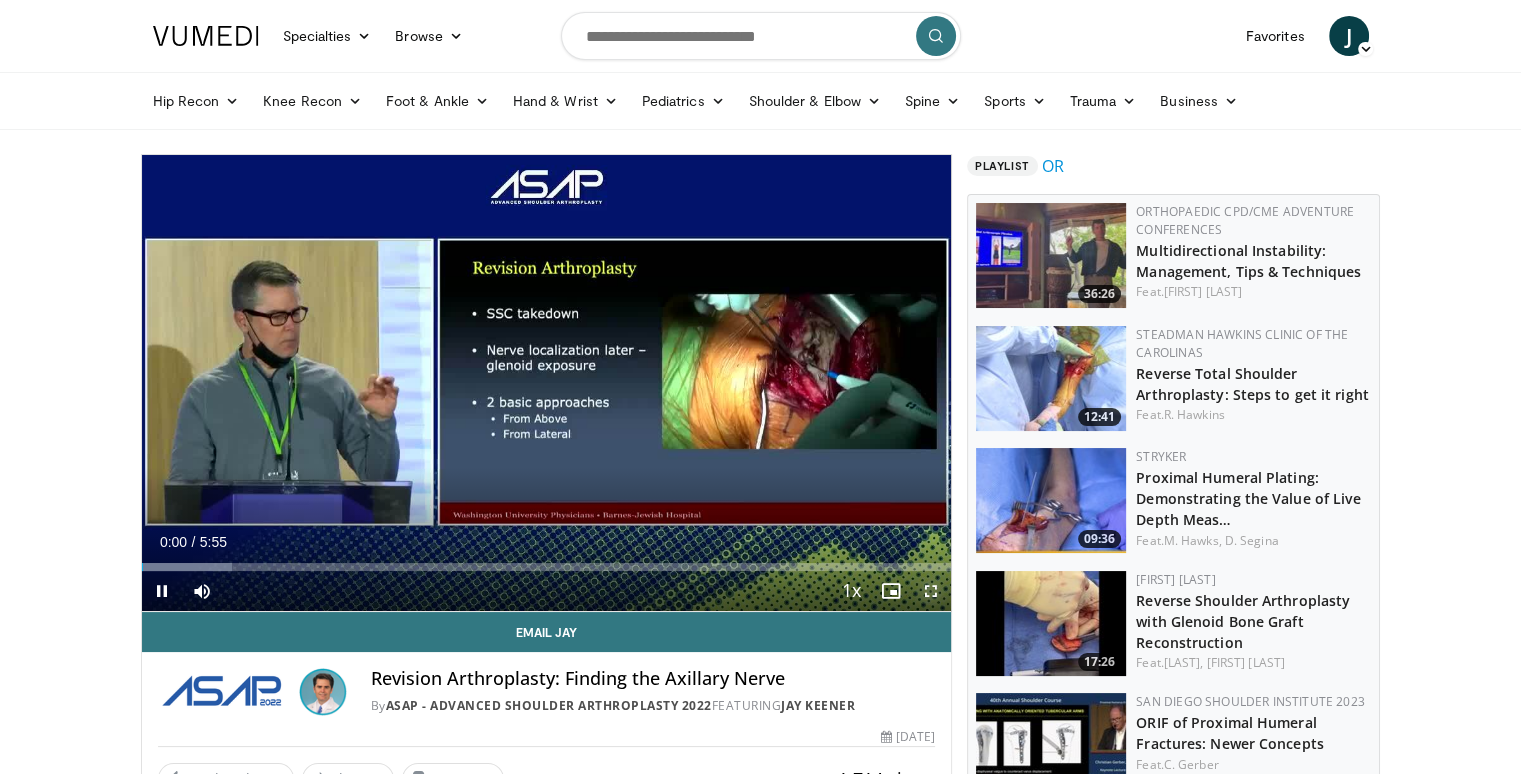 click at bounding box center (931, 591) 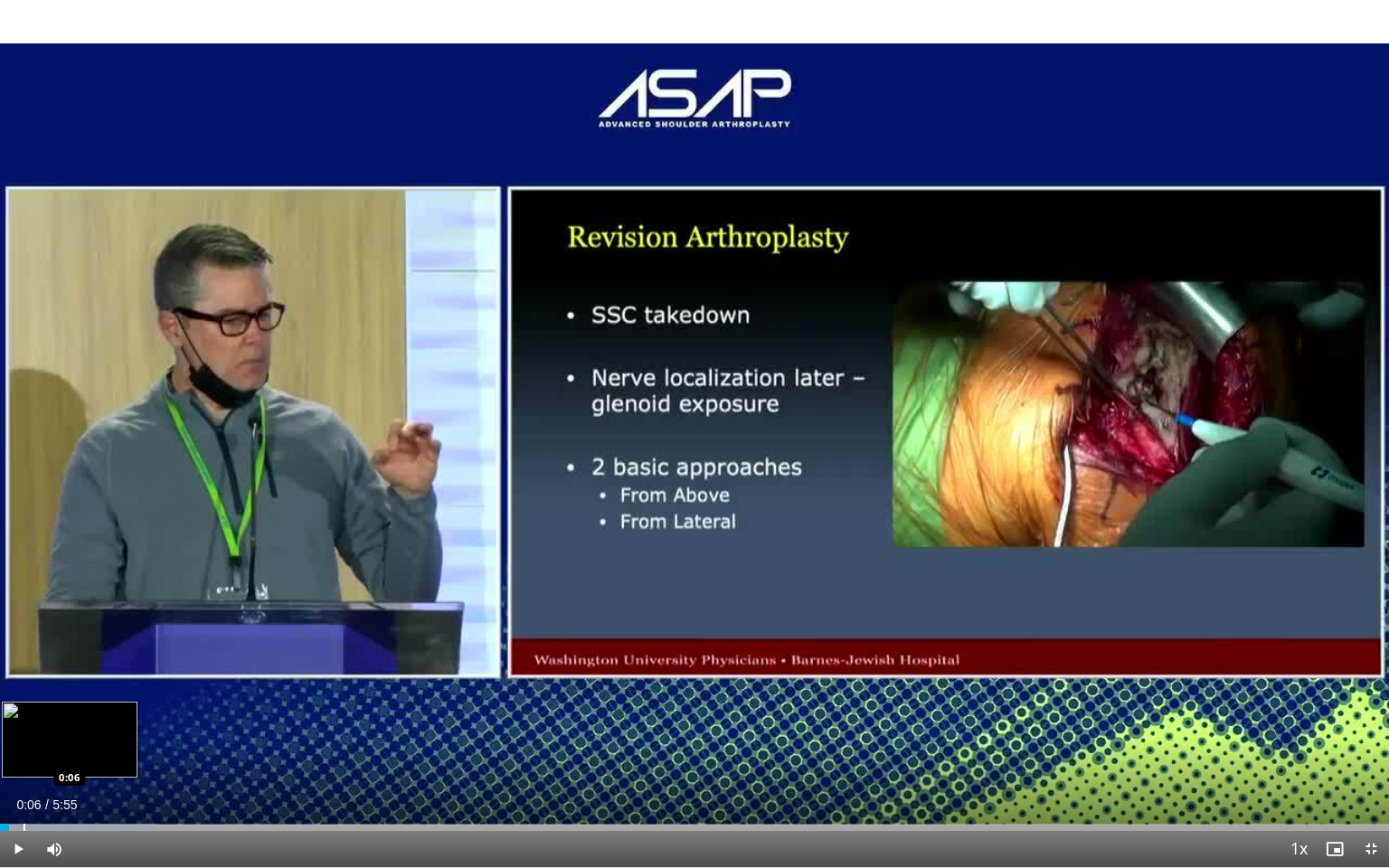 click on "Loaded :  11.14% 0:06 0:06" at bounding box center (694, 822) 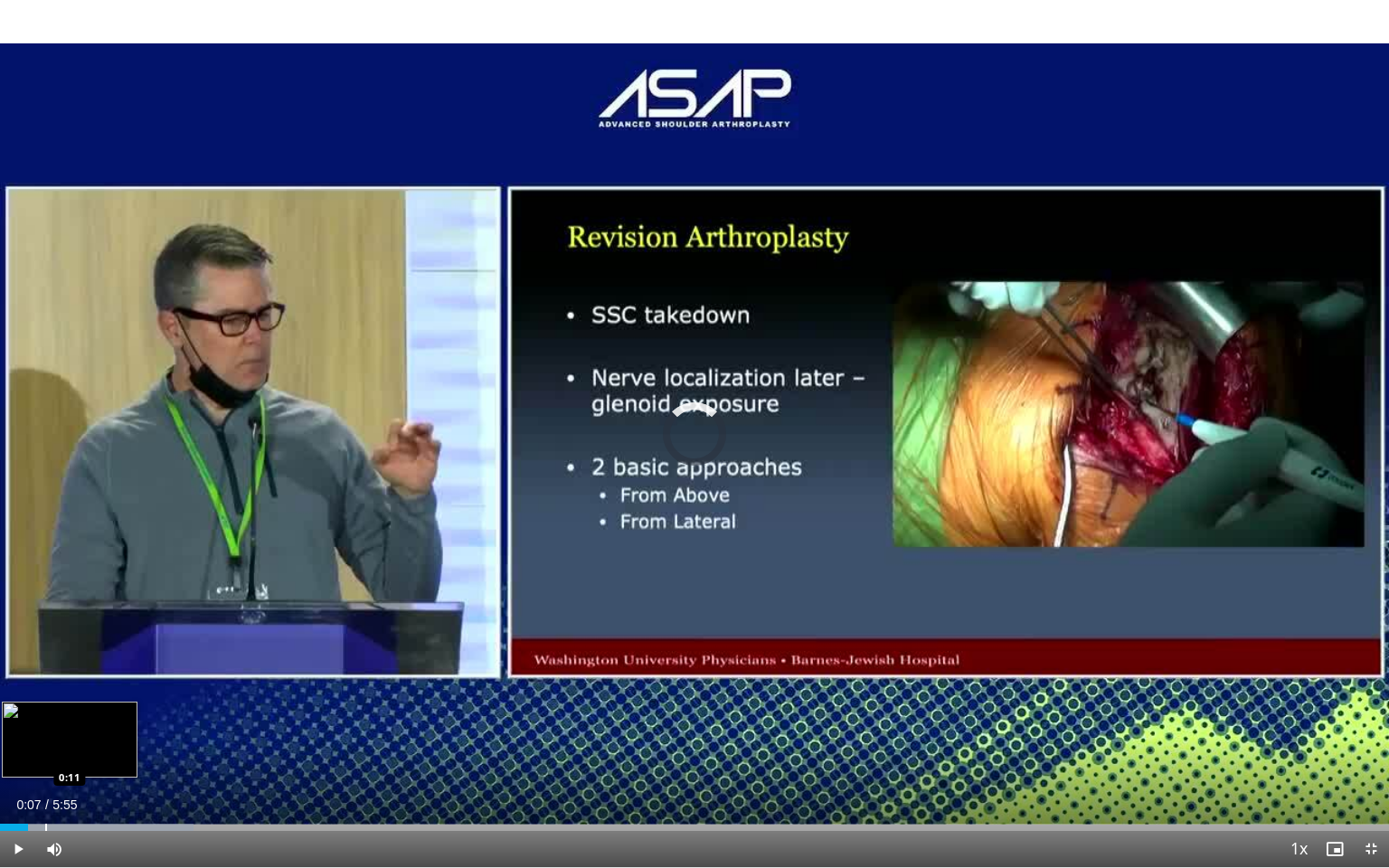 click on "Loaded :  13.93% 0:07 0:11" at bounding box center (694, 822) 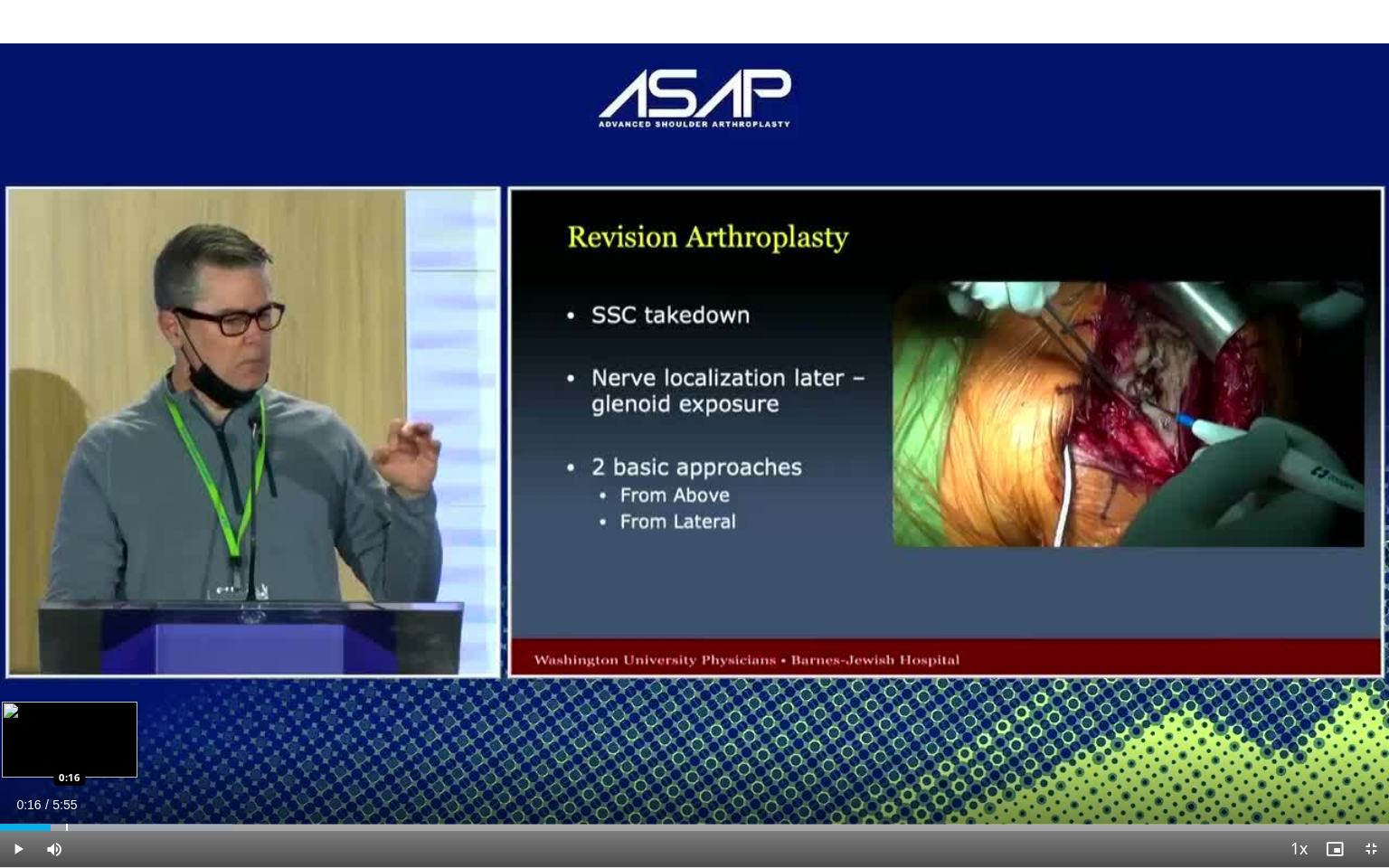 click at bounding box center [67, 827] 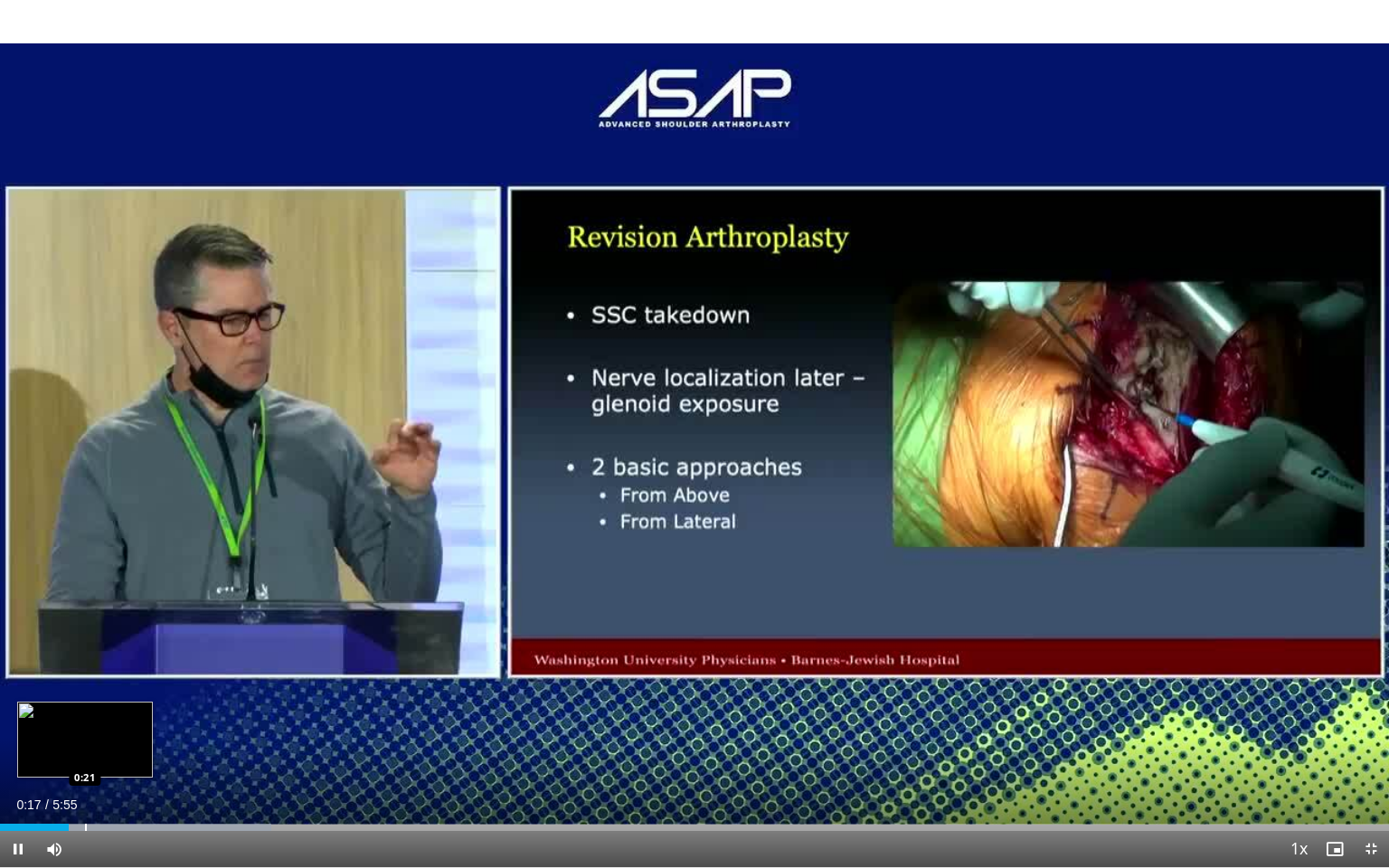 click at bounding box center (86, 827) 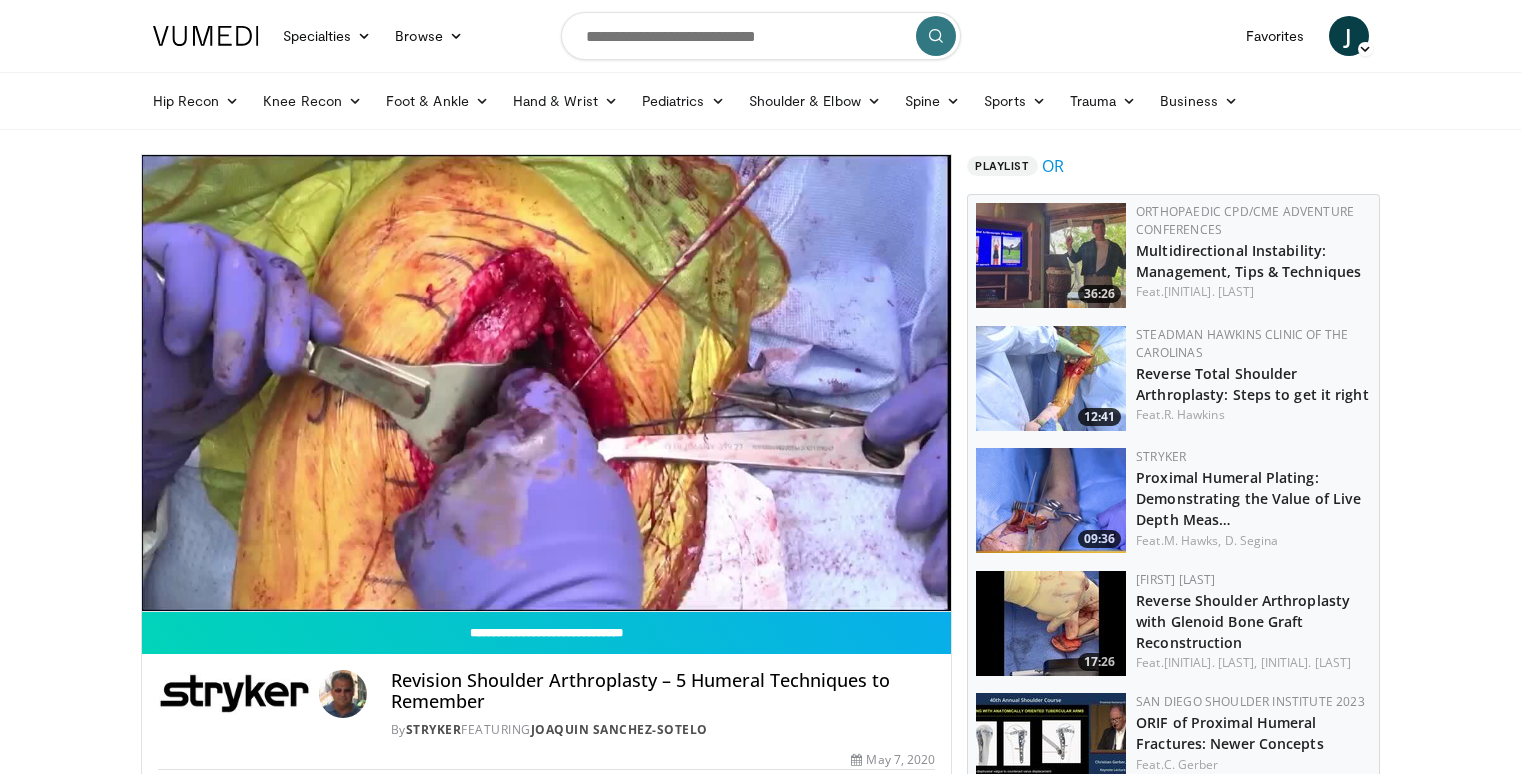 scroll, scrollTop: 0, scrollLeft: 0, axis: both 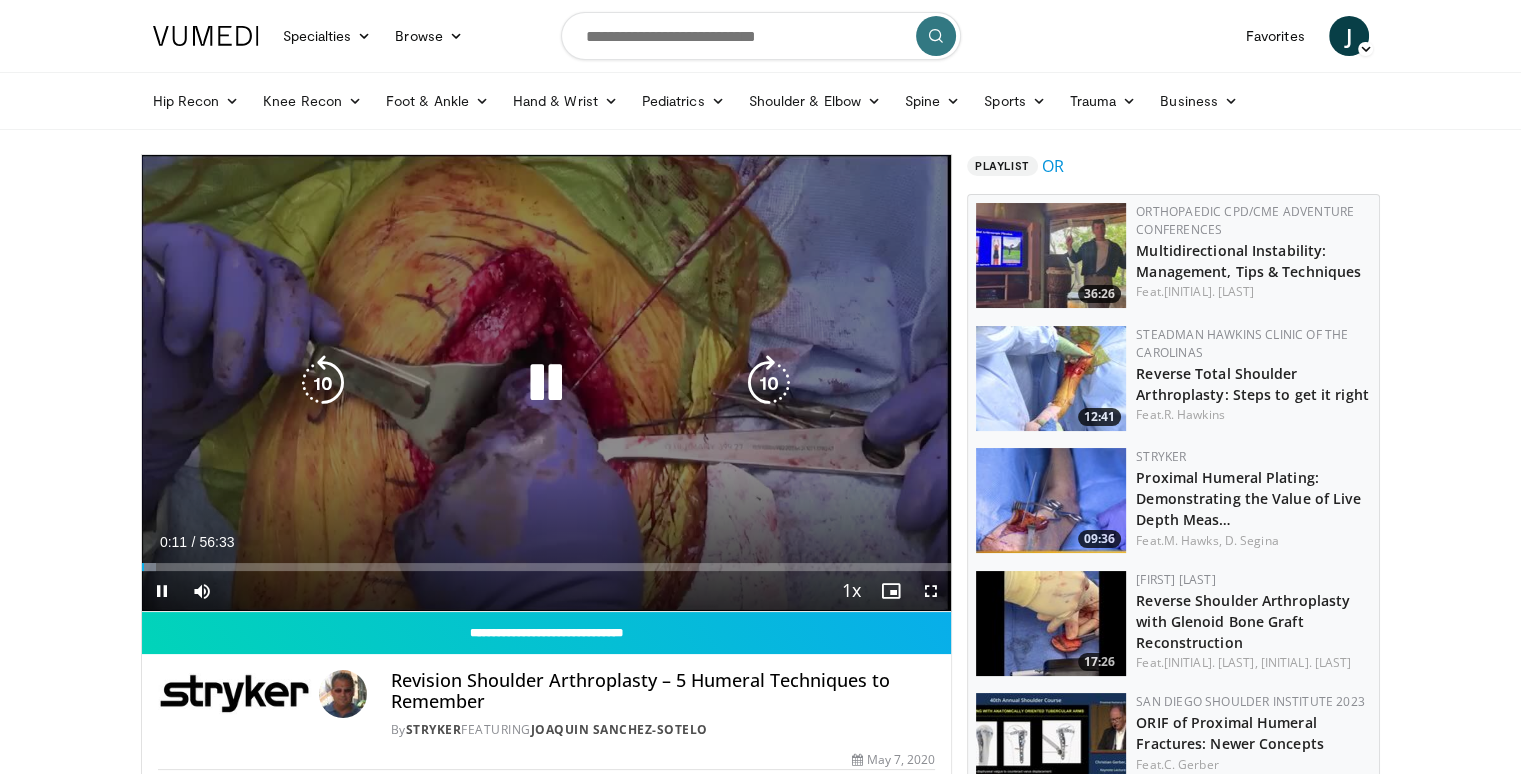 click at bounding box center (546, 383) 